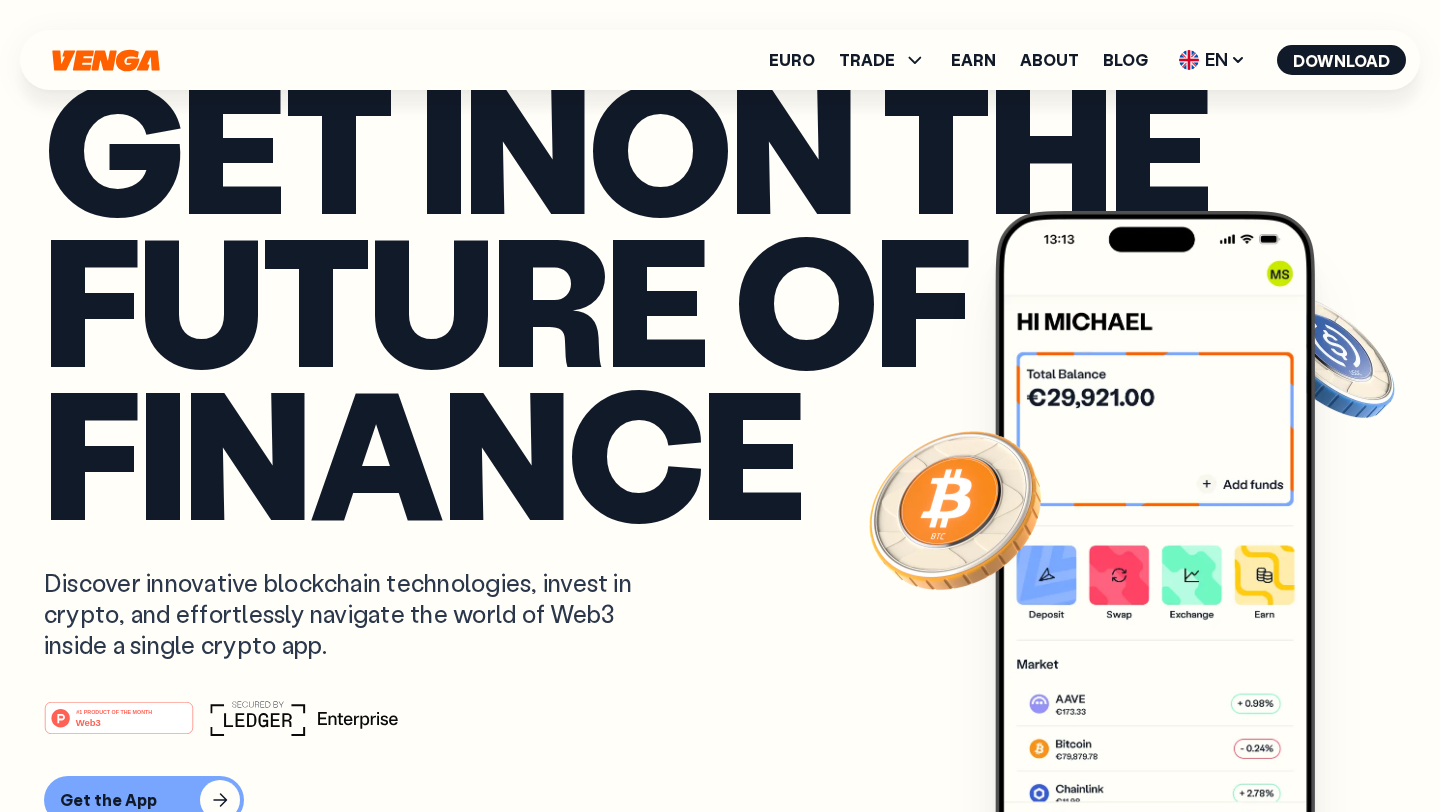 scroll, scrollTop: 0, scrollLeft: 0, axis: both 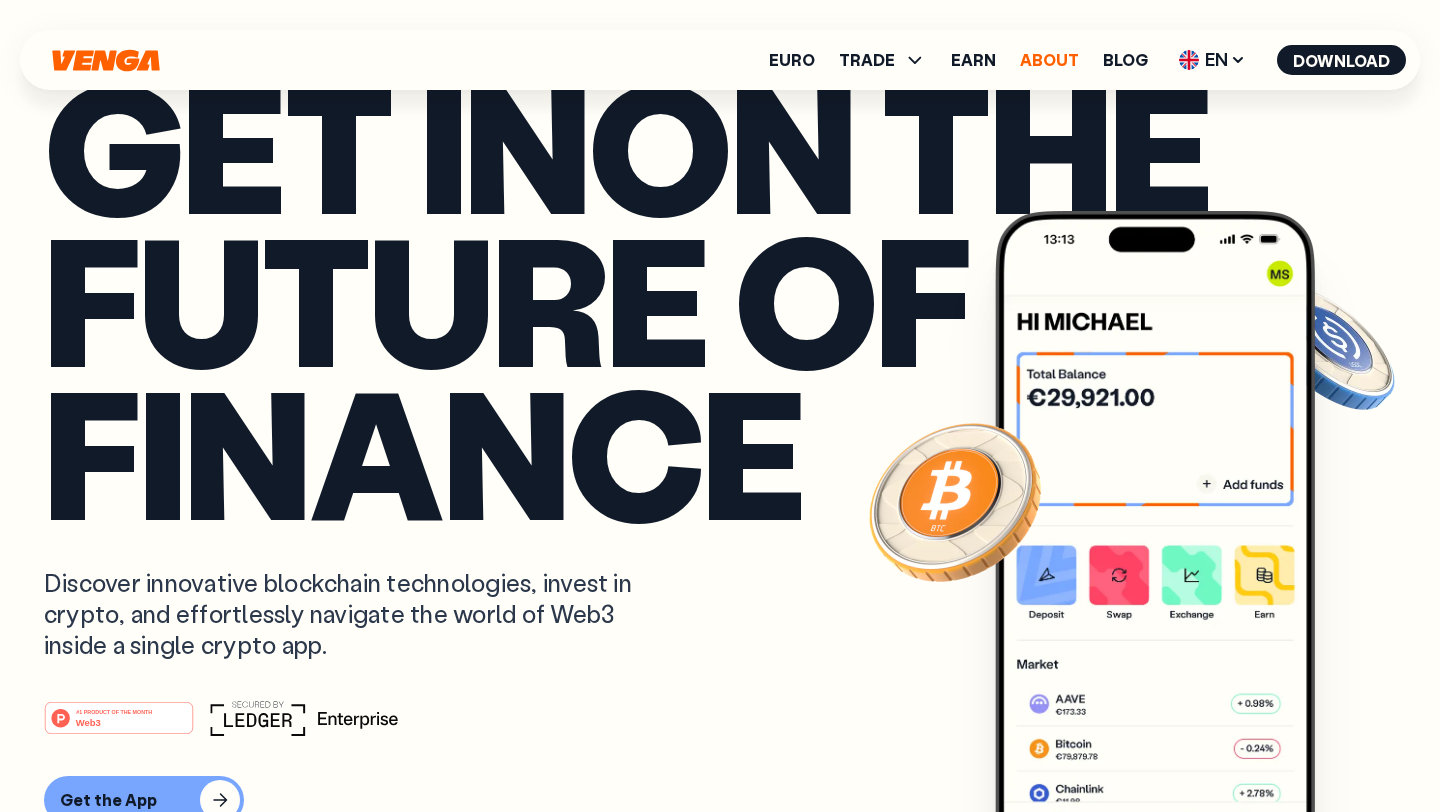 click on "About" at bounding box center (1049, 60) 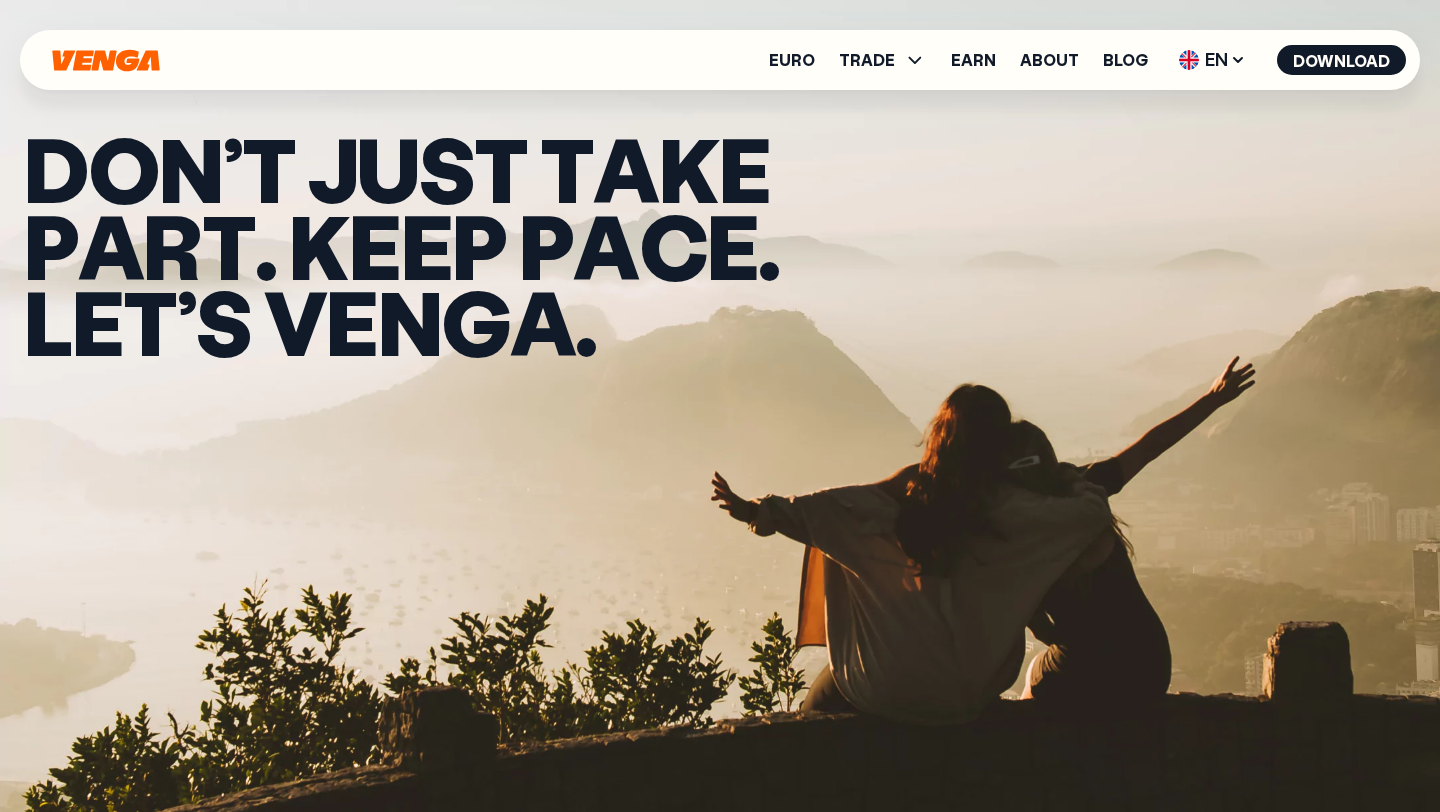 scroll, scrollTop: 0, scrollLeft: 0, axis: both 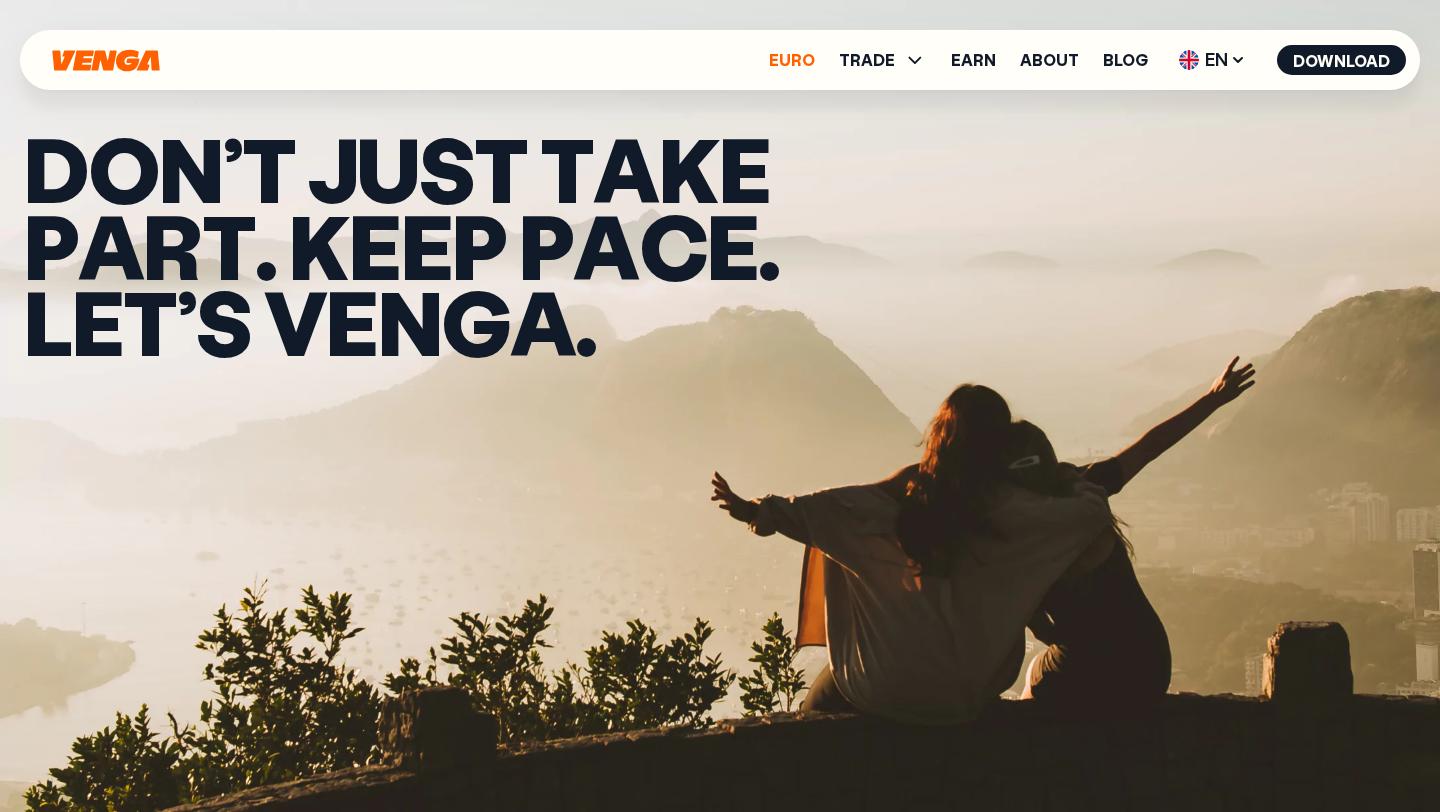 click on "Euro" at bounding box center [792, 60] 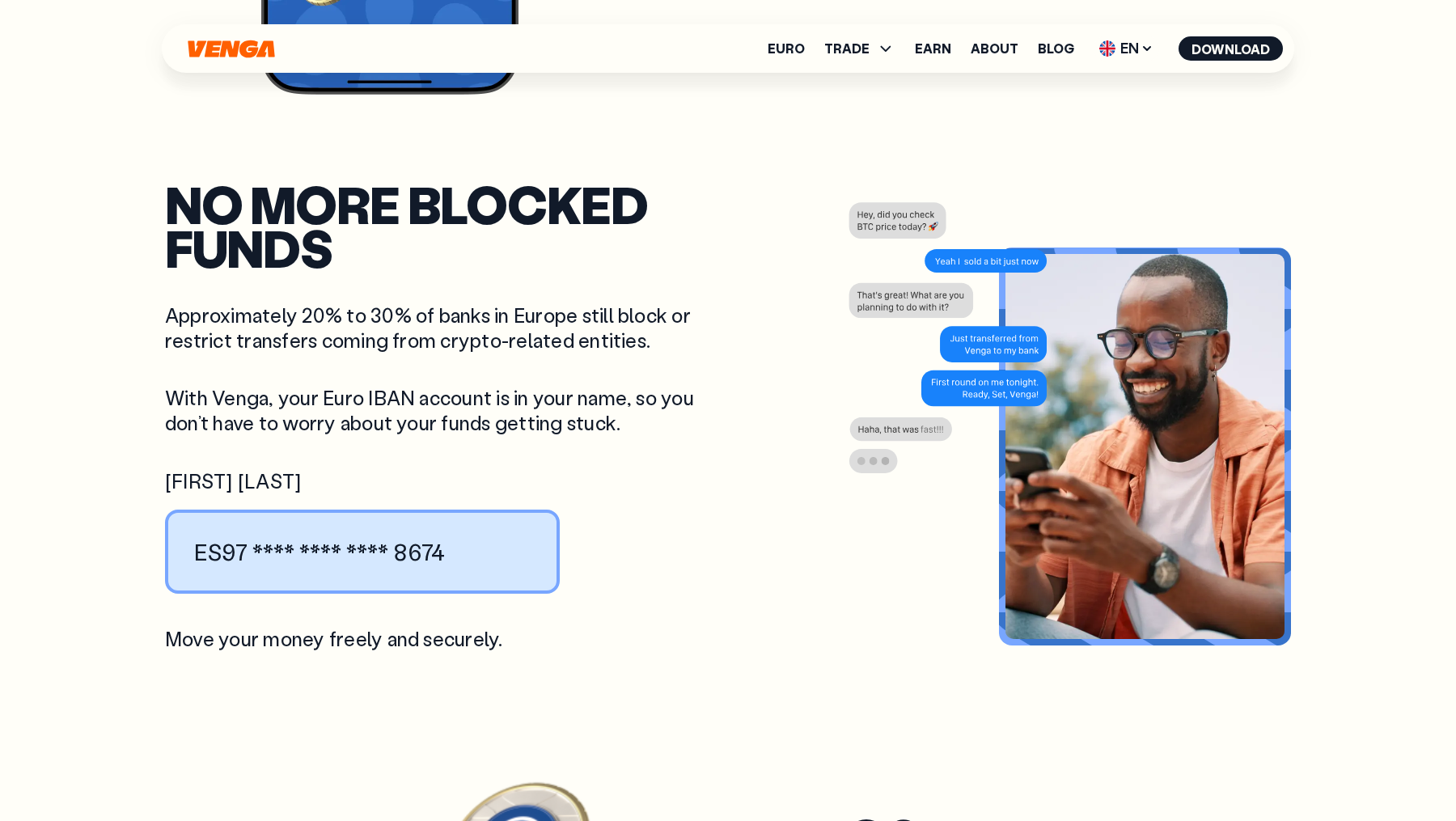 scroll, scrollTop: 1833, scrollLeft: 0, axis: vertical 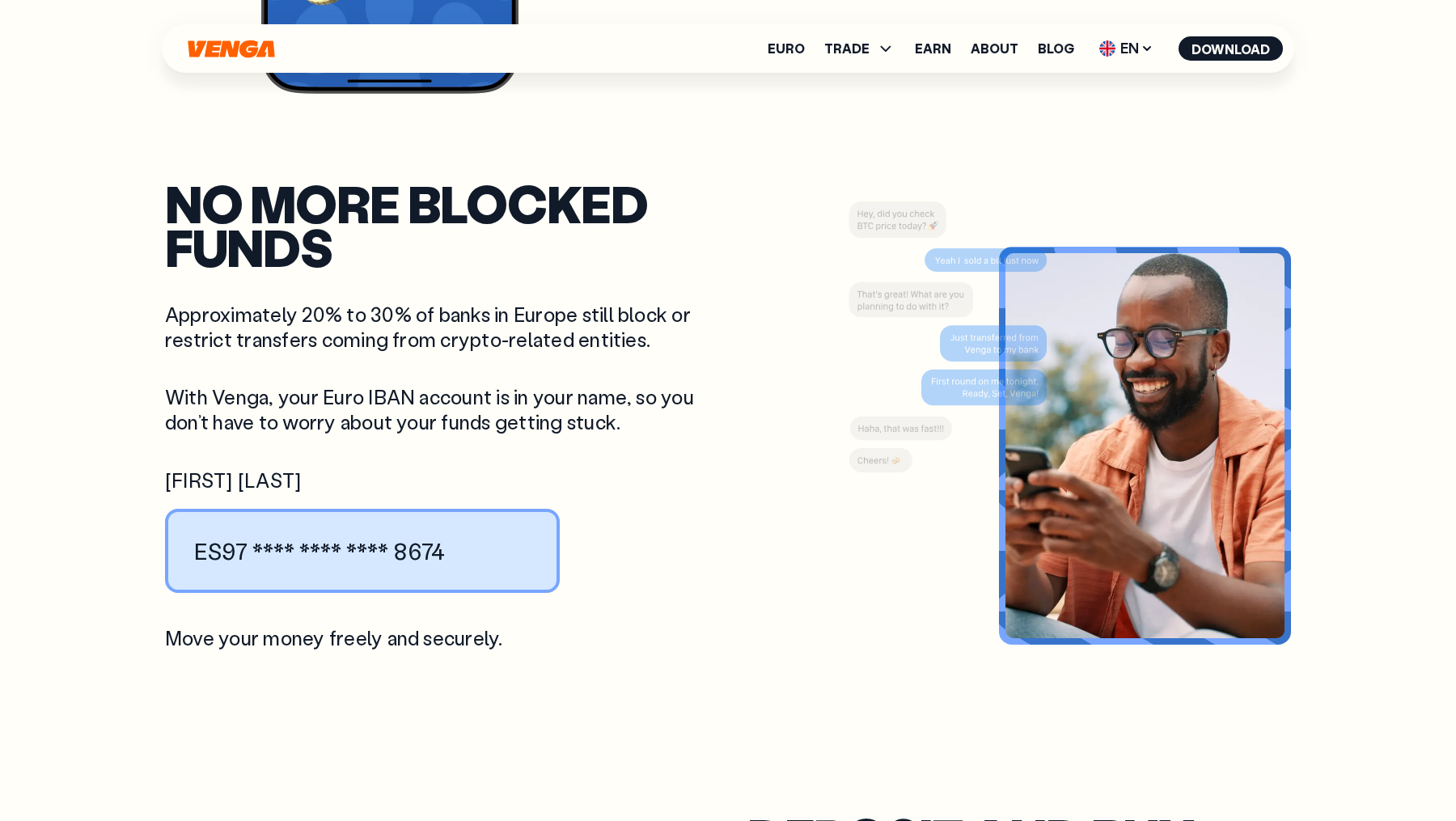 drag, startPoint x: 1056, startPoint y: 327, endPoint x: 962, endPoint y: 353, distance: 97.52948 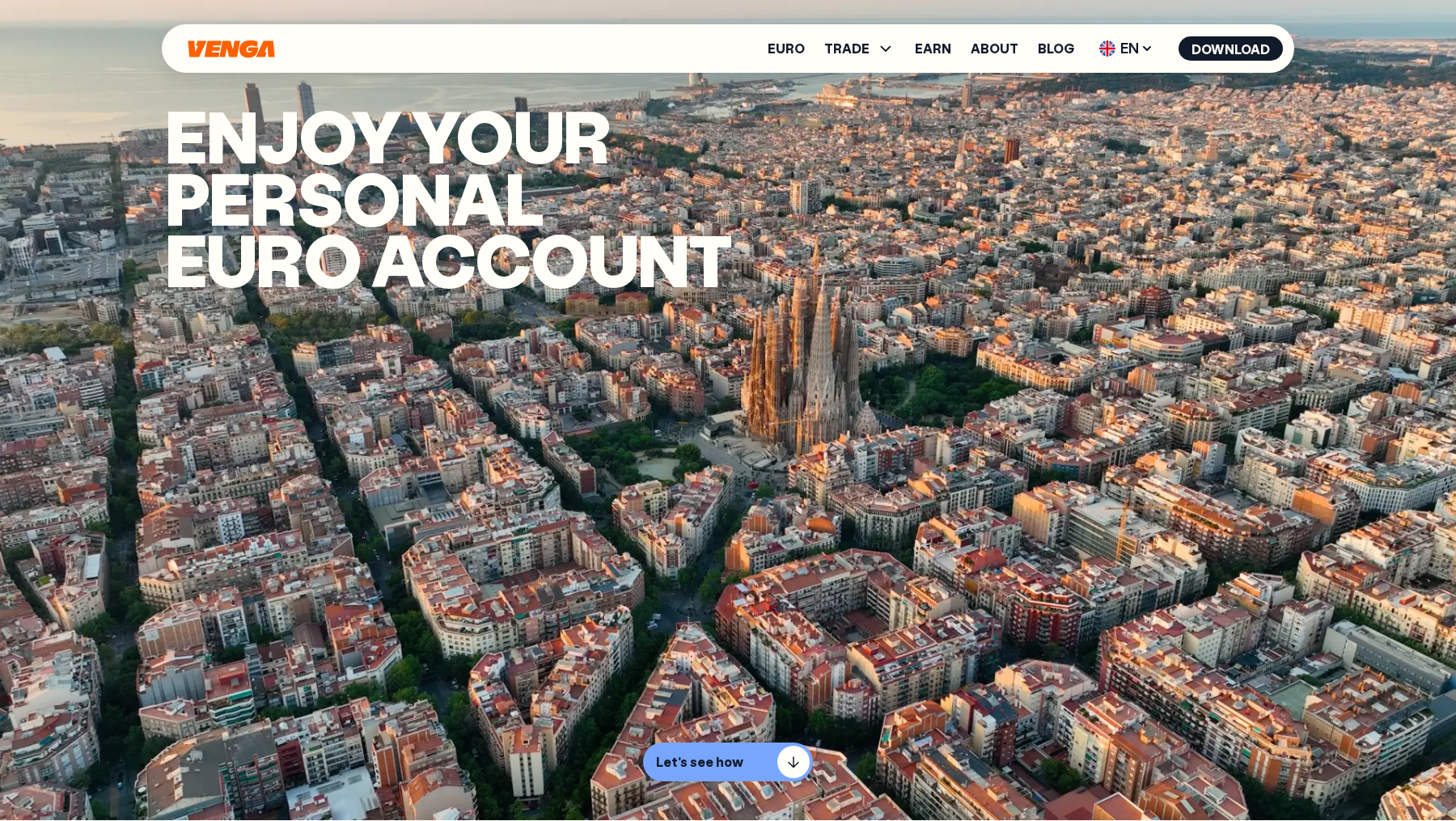 scroll, scrollTop: 0, scrollLeft: 0, axis: both 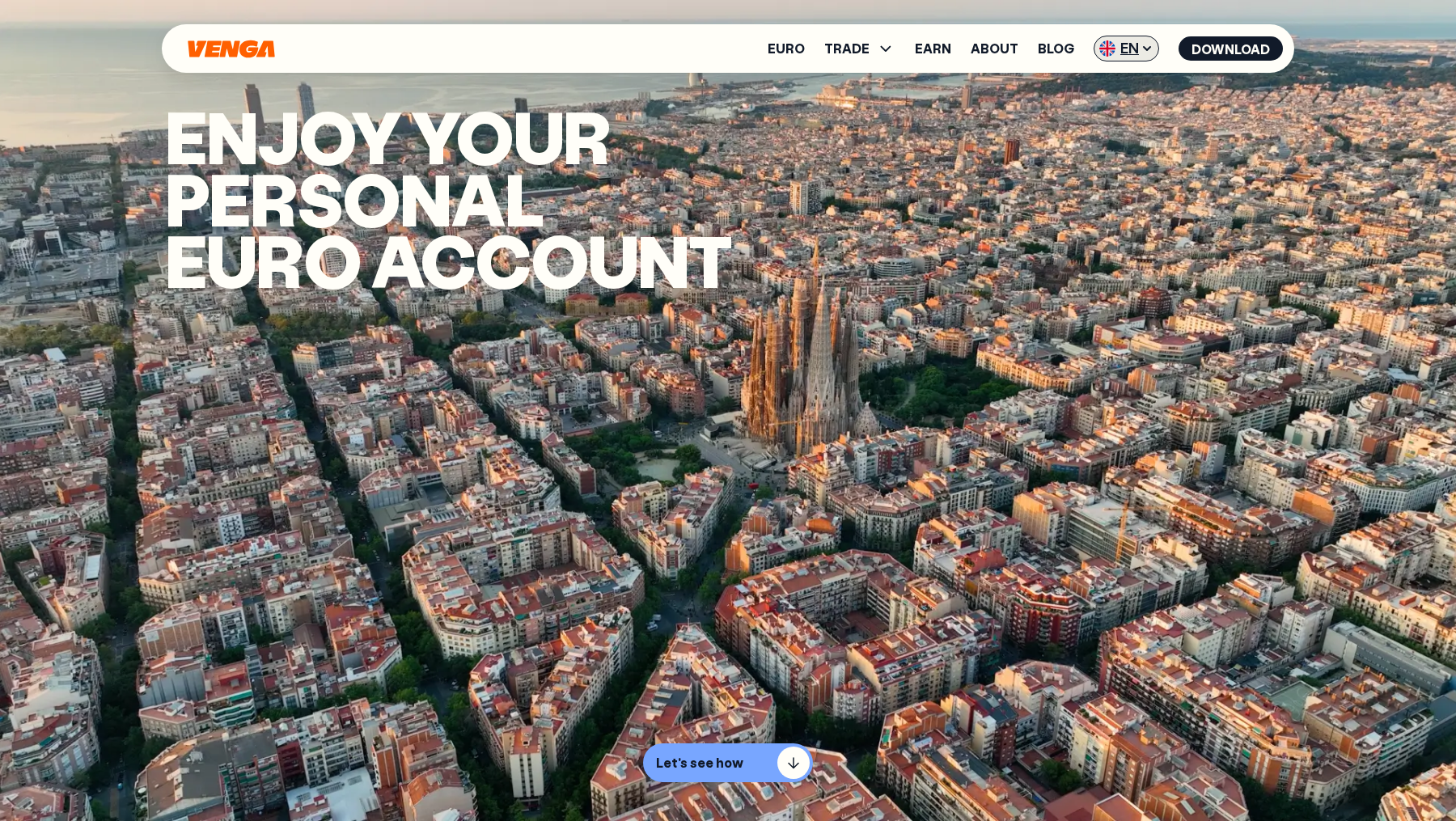 click on "EN" at bounding box center [1126, 49] 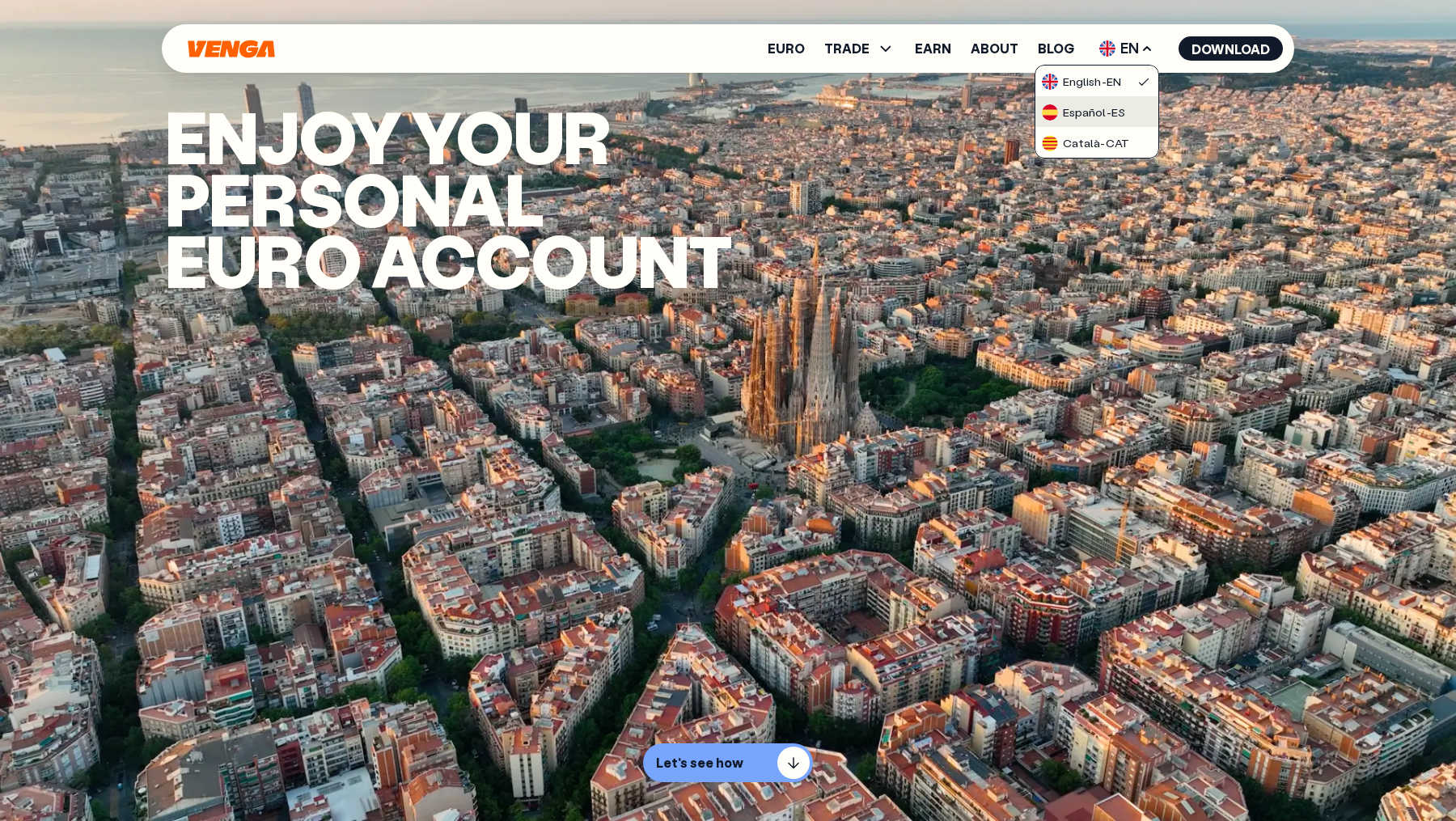 click on "Español  -  ES" at bounding box center (1083, 112) 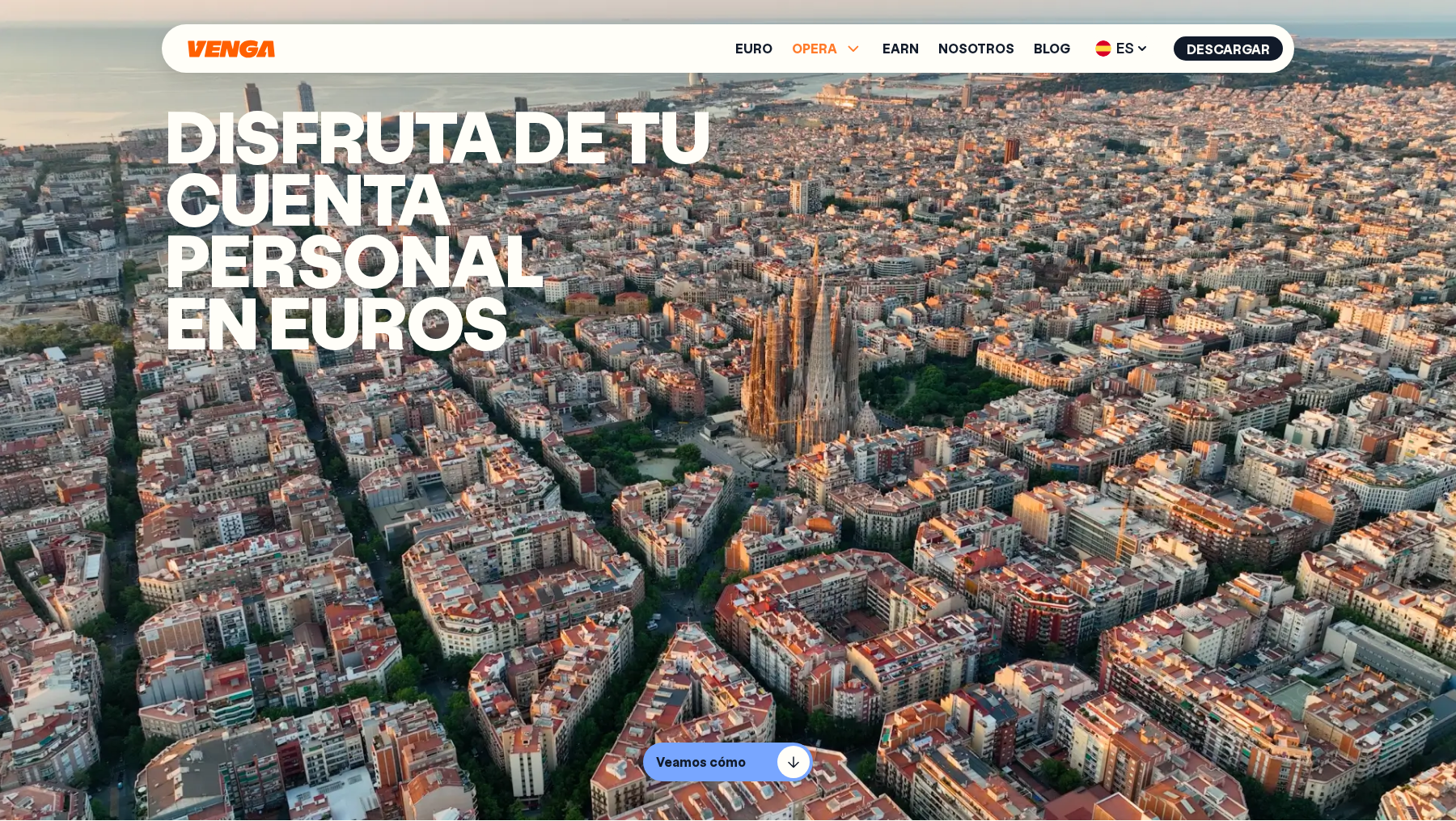 scroll, scrollTop: 0, scrollLeft: 0, axis: both 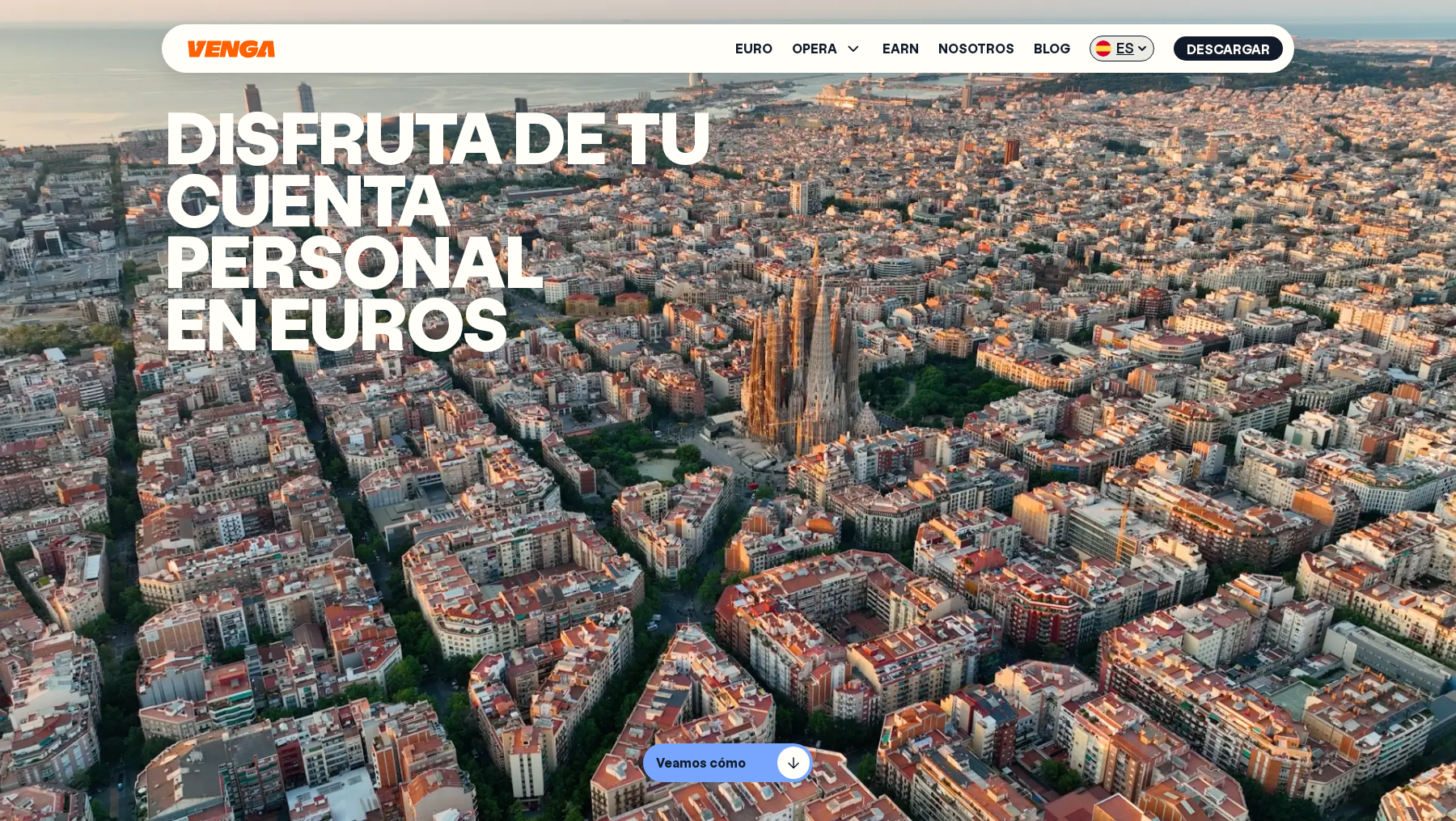 click on "ES" at bounding box center [1122, 49] 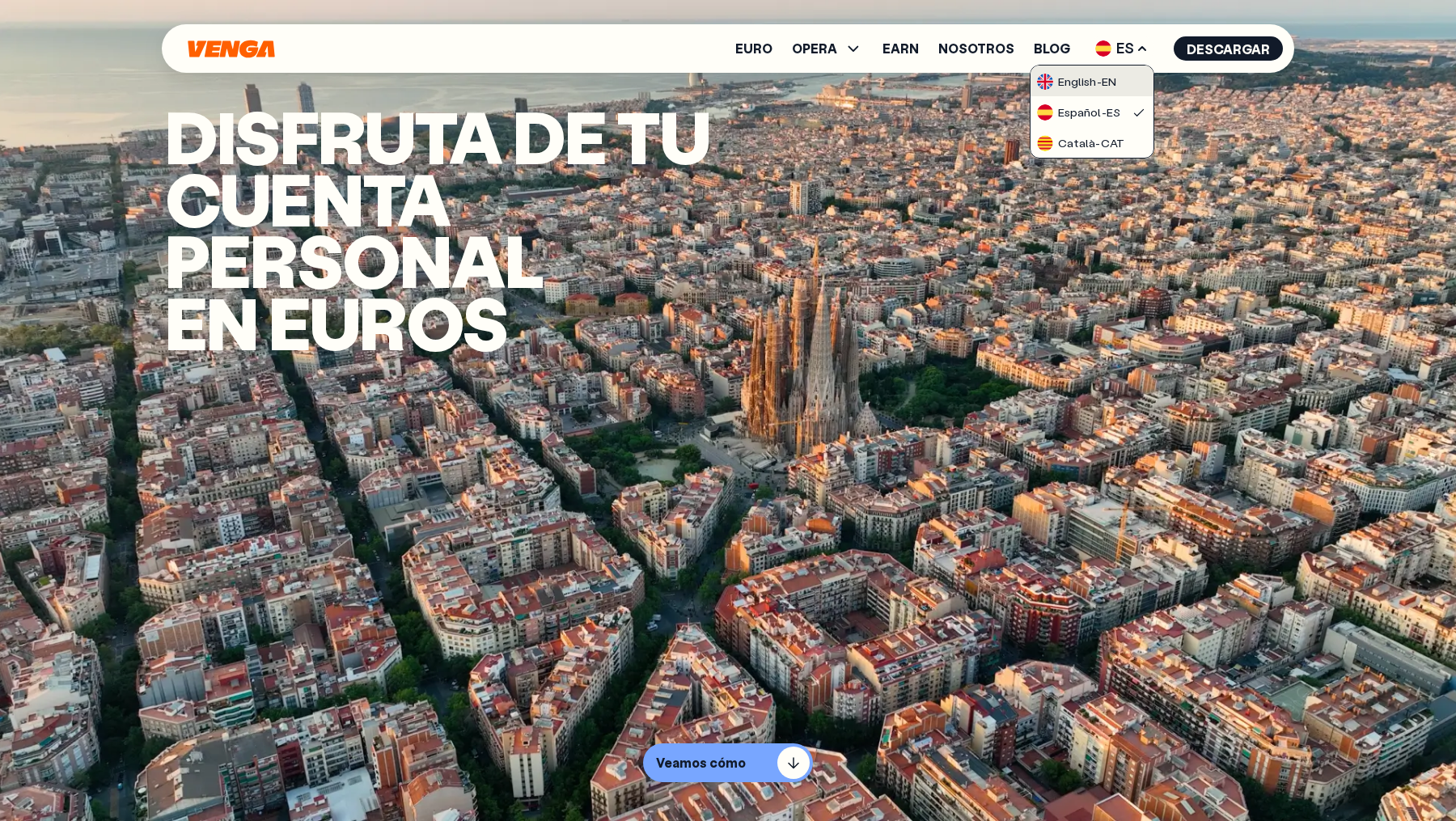 click on "English - [LANGUAGE]" at bounding box center (1077, 82) 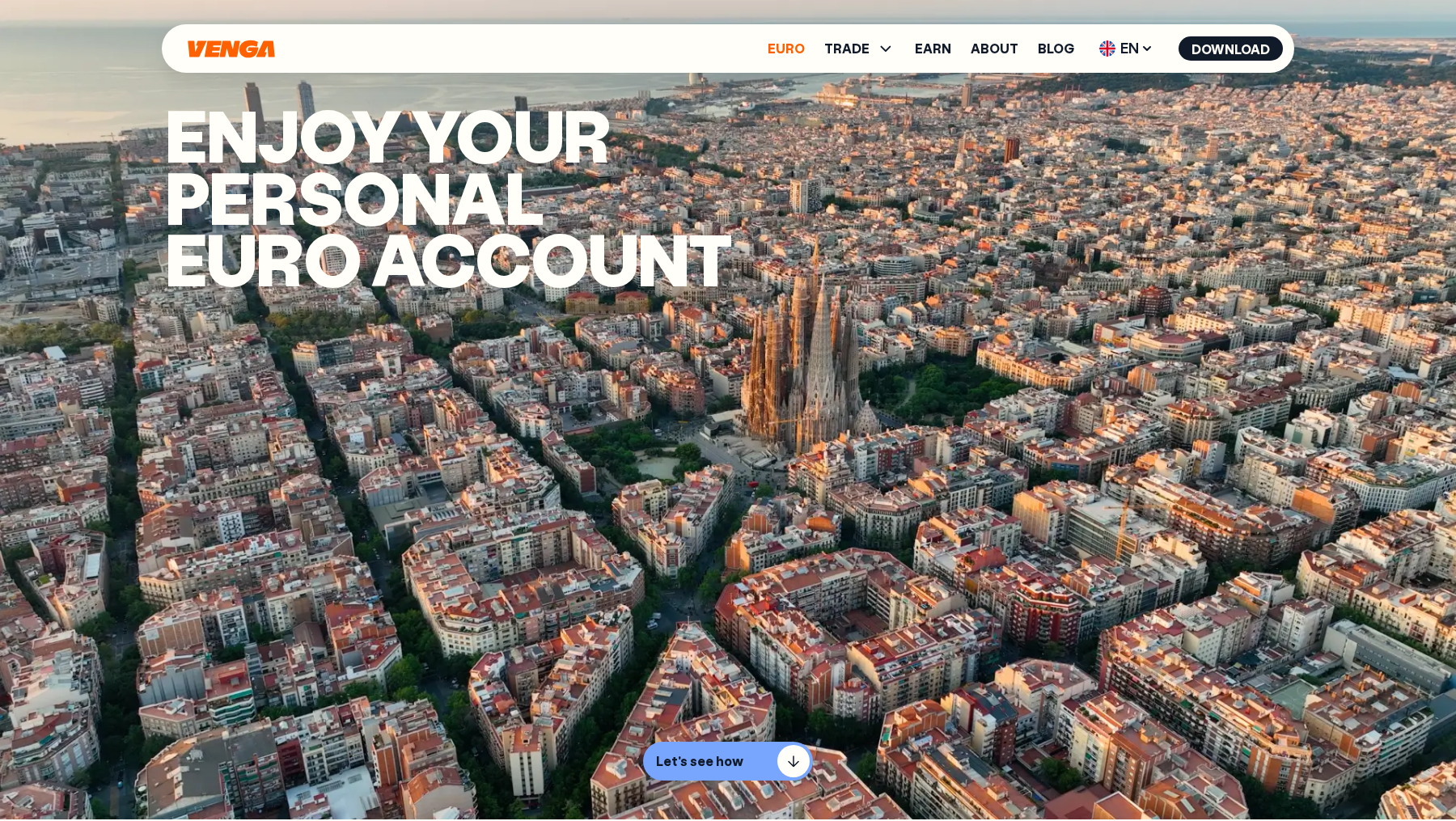 scroll, scrollTop: 0, scrollLeft: 0, axis: both 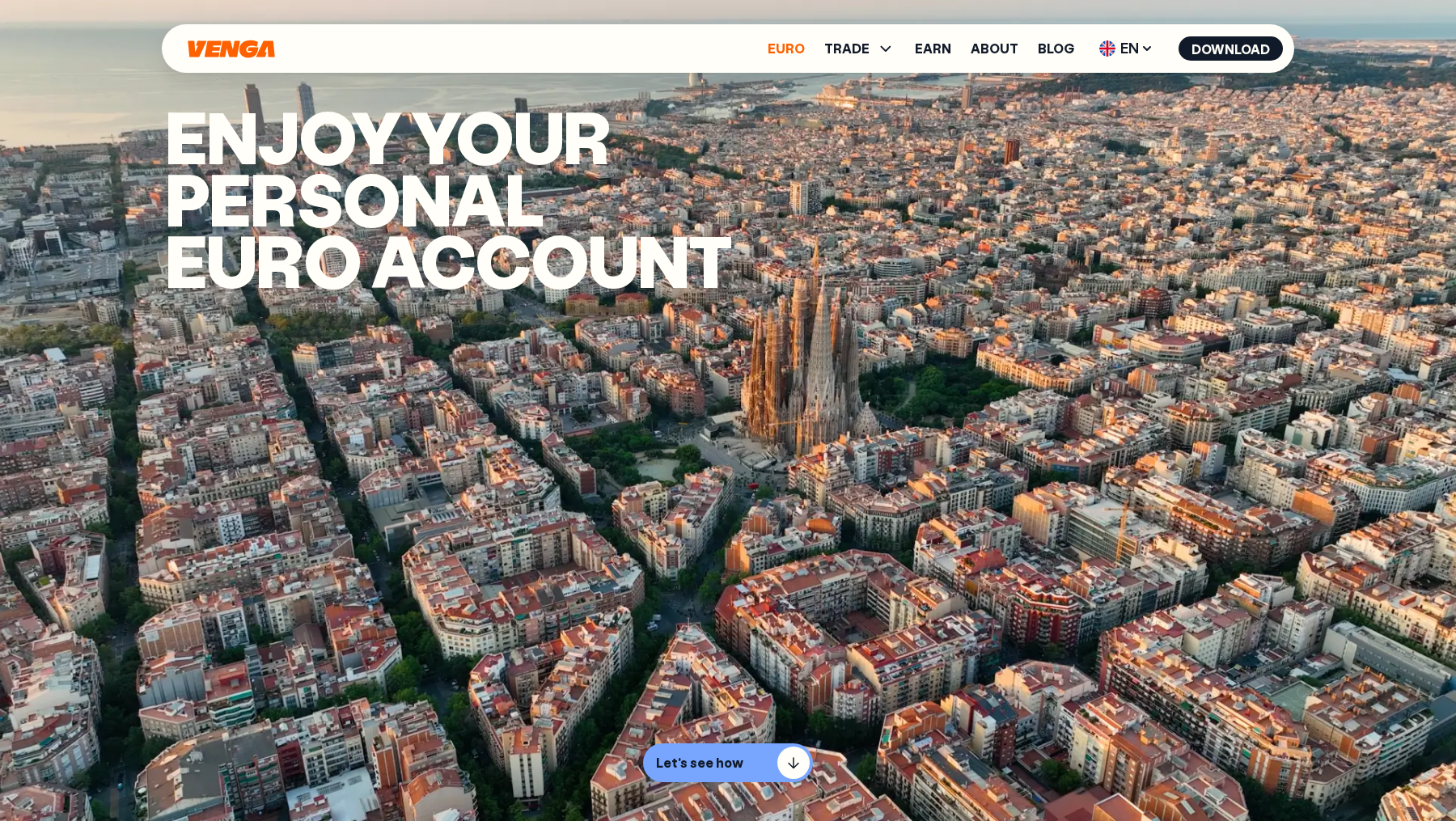 click on "Euro" at bounding box center (786, 49) 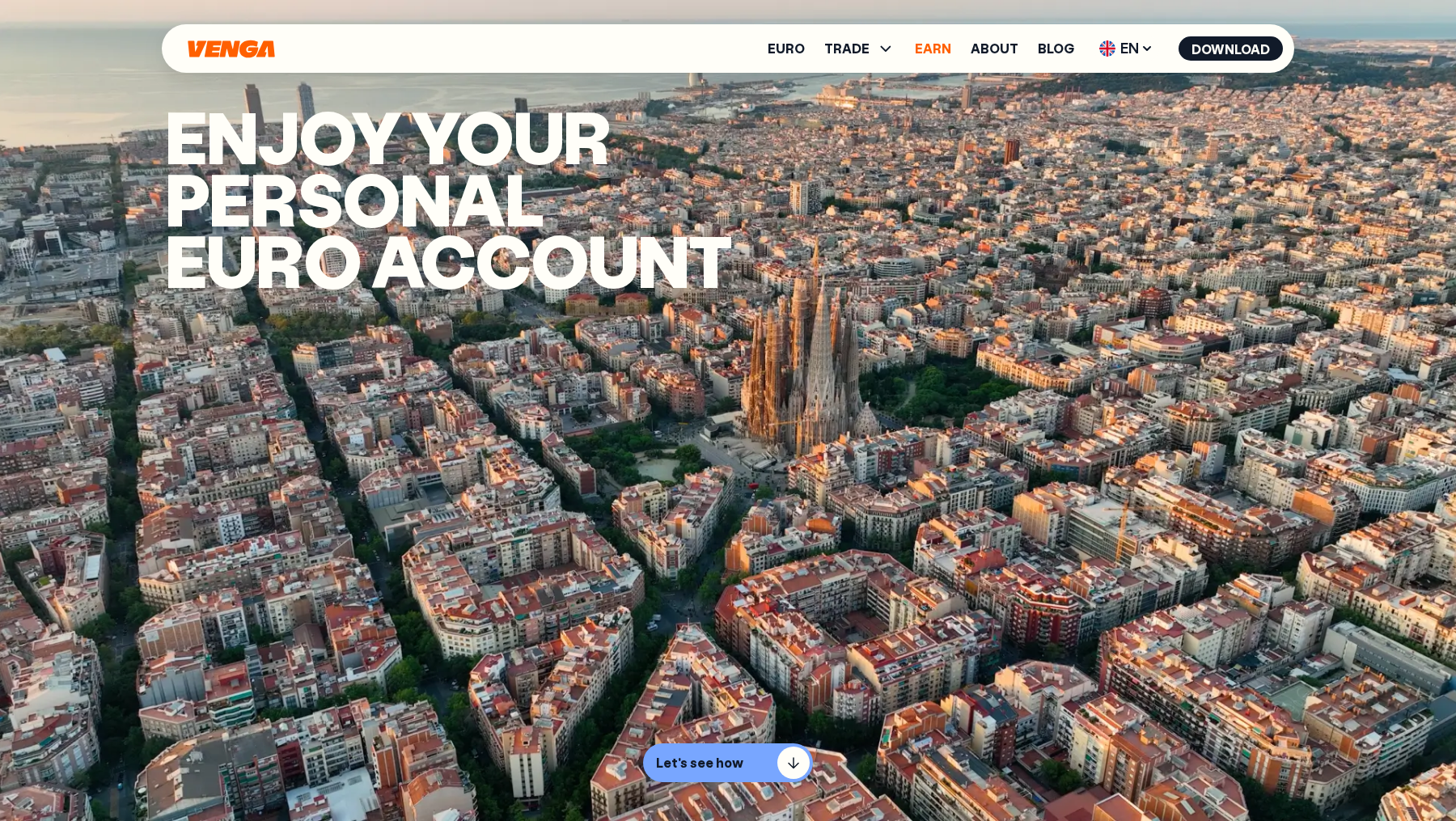 click on "Earn" at bounding box center [933, 49] 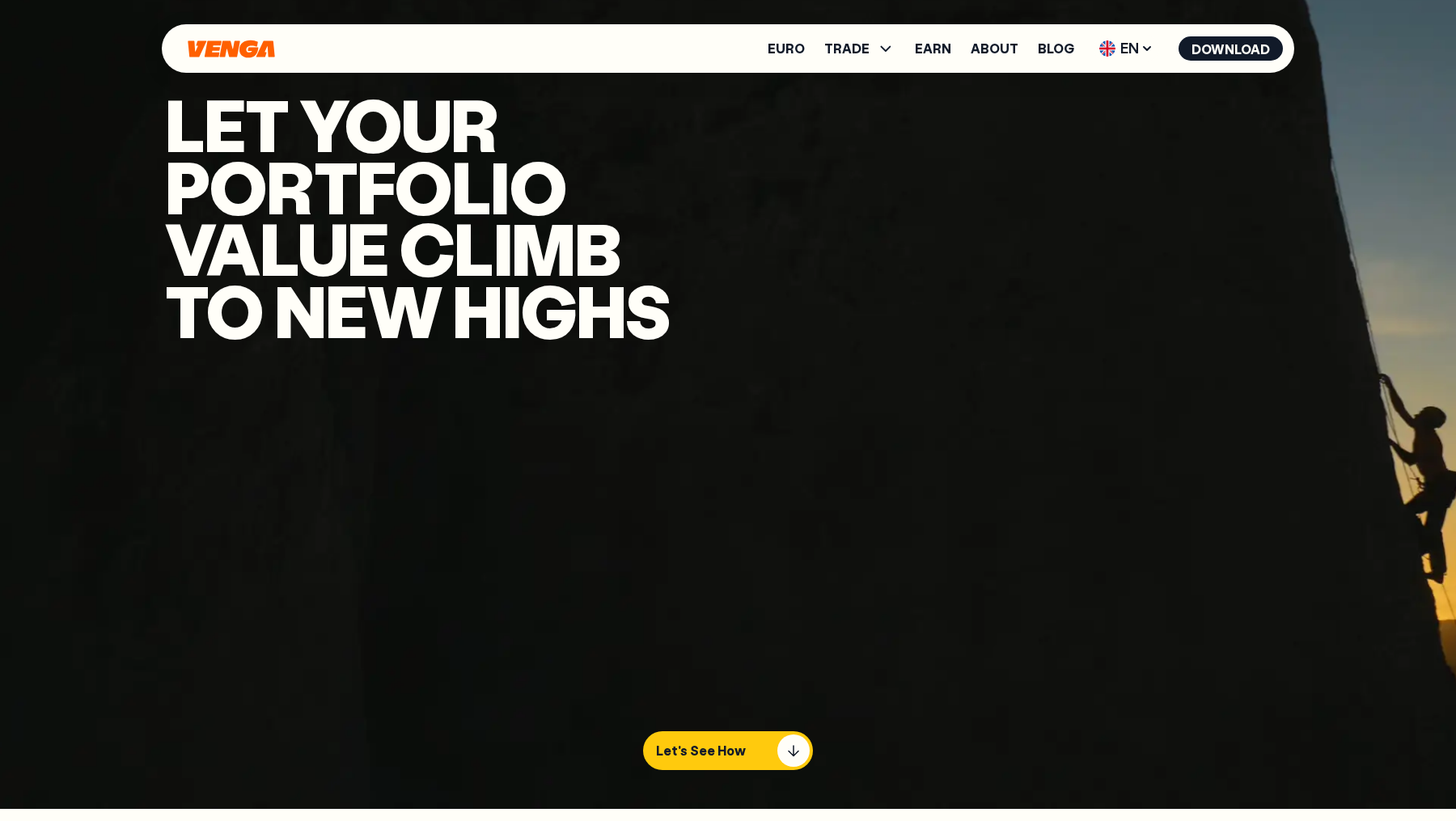 scroll, scrollTop: 0, scrollLeft: 0, axis: both 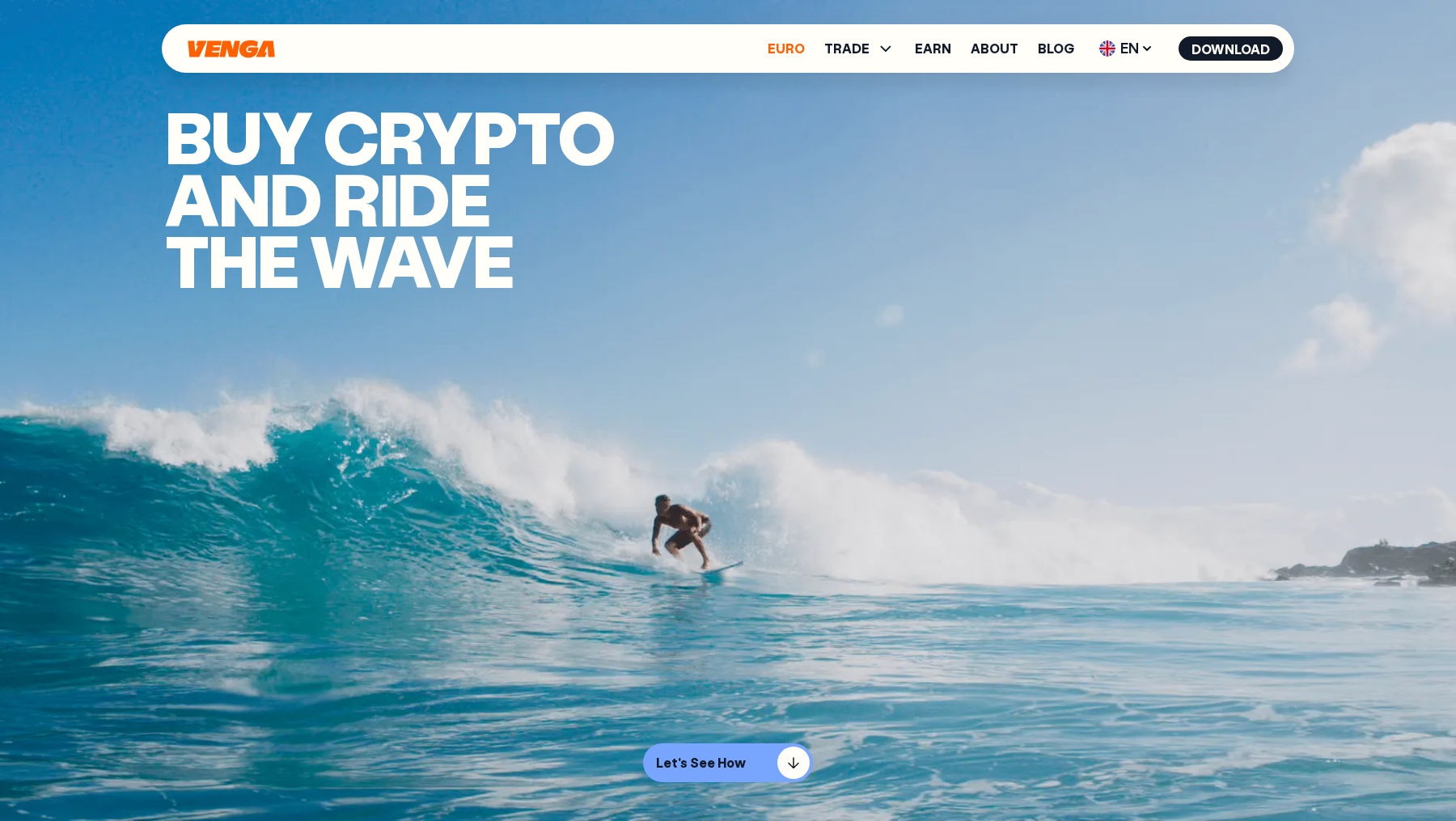 click on "Euro" at bounding box center [786, 49] 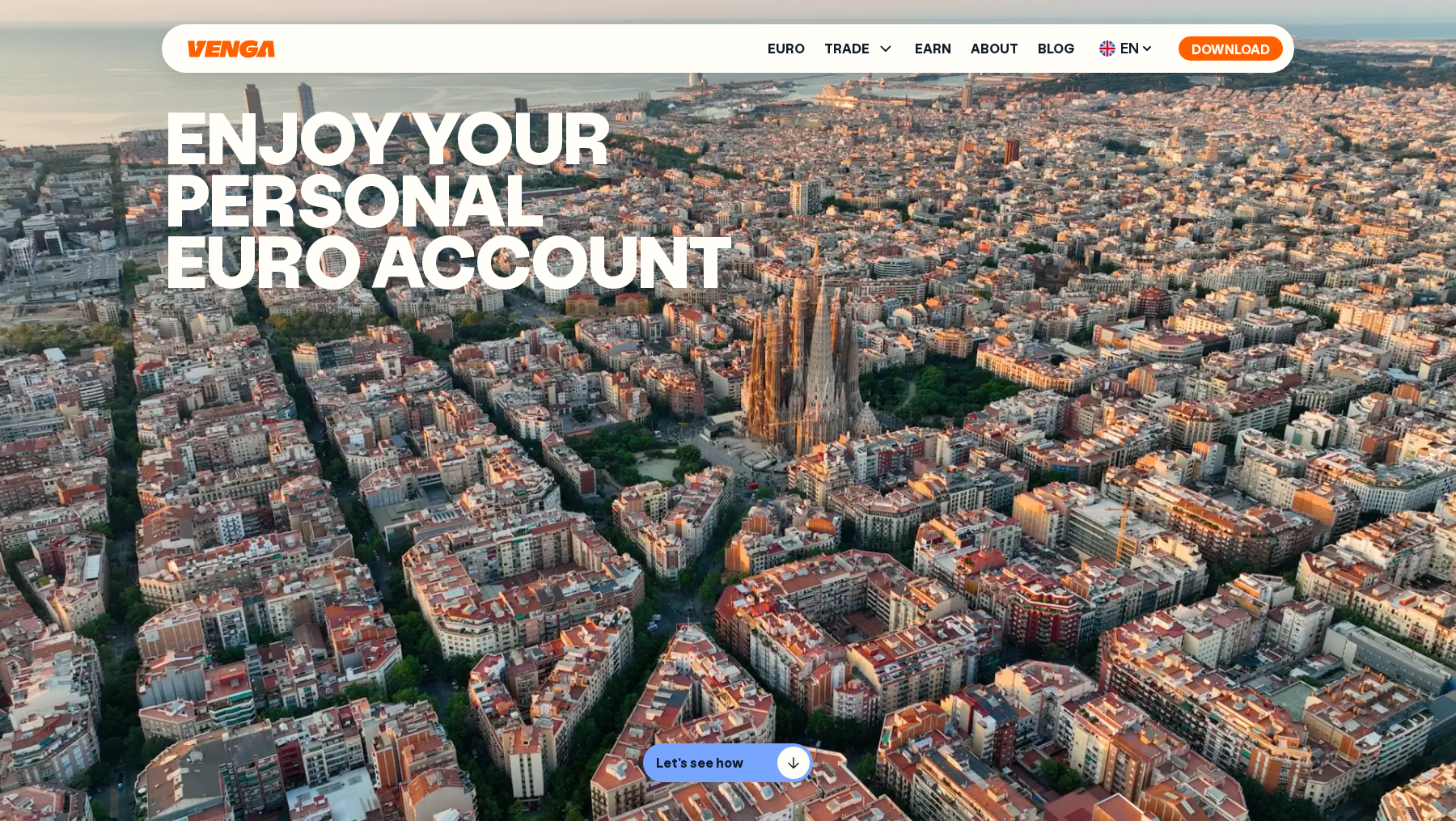 click on "Download" at bounding box center [1230, 49] 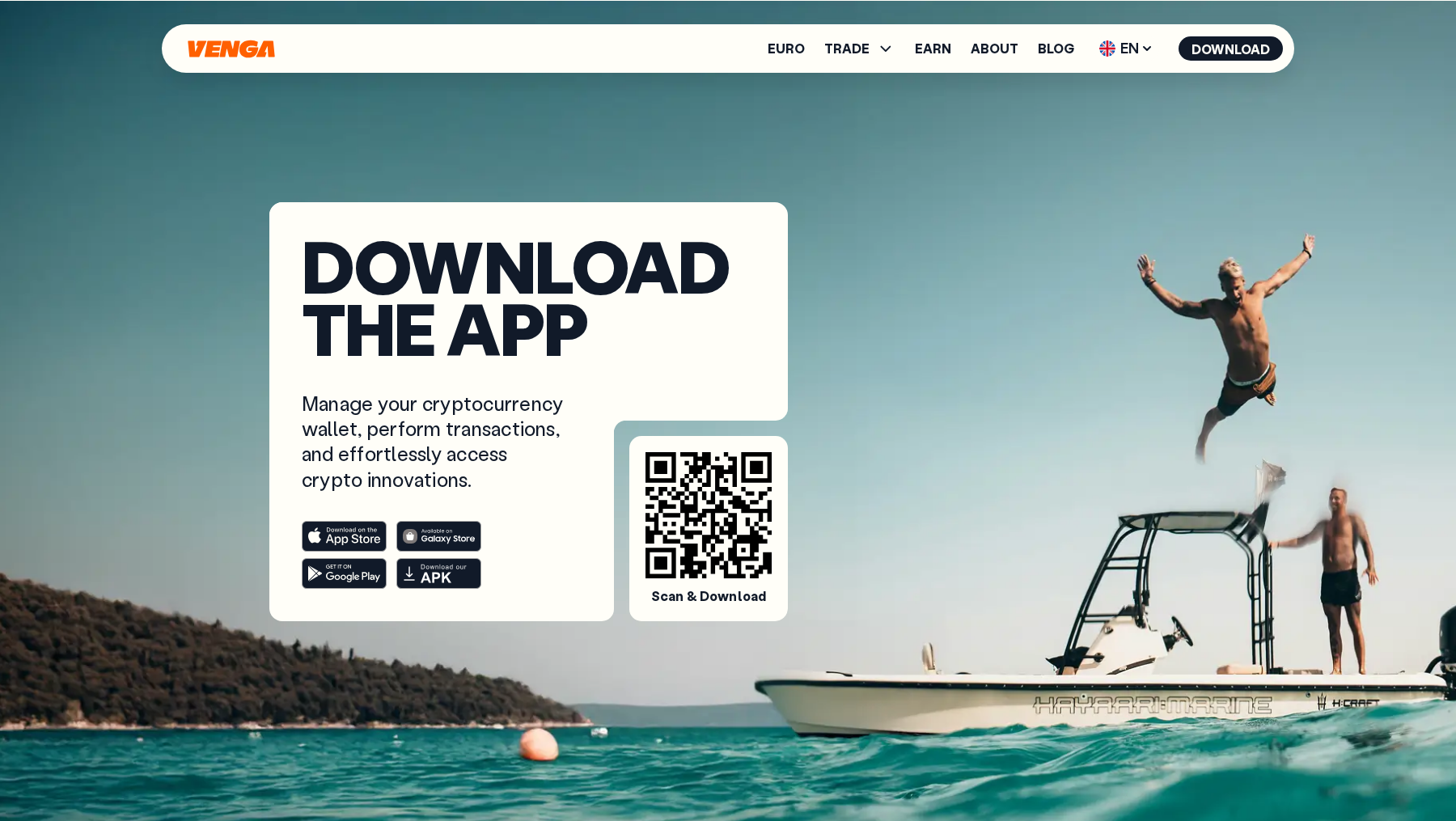 scroll, scrollTop: 0, scrollLeft: 0, axis: both 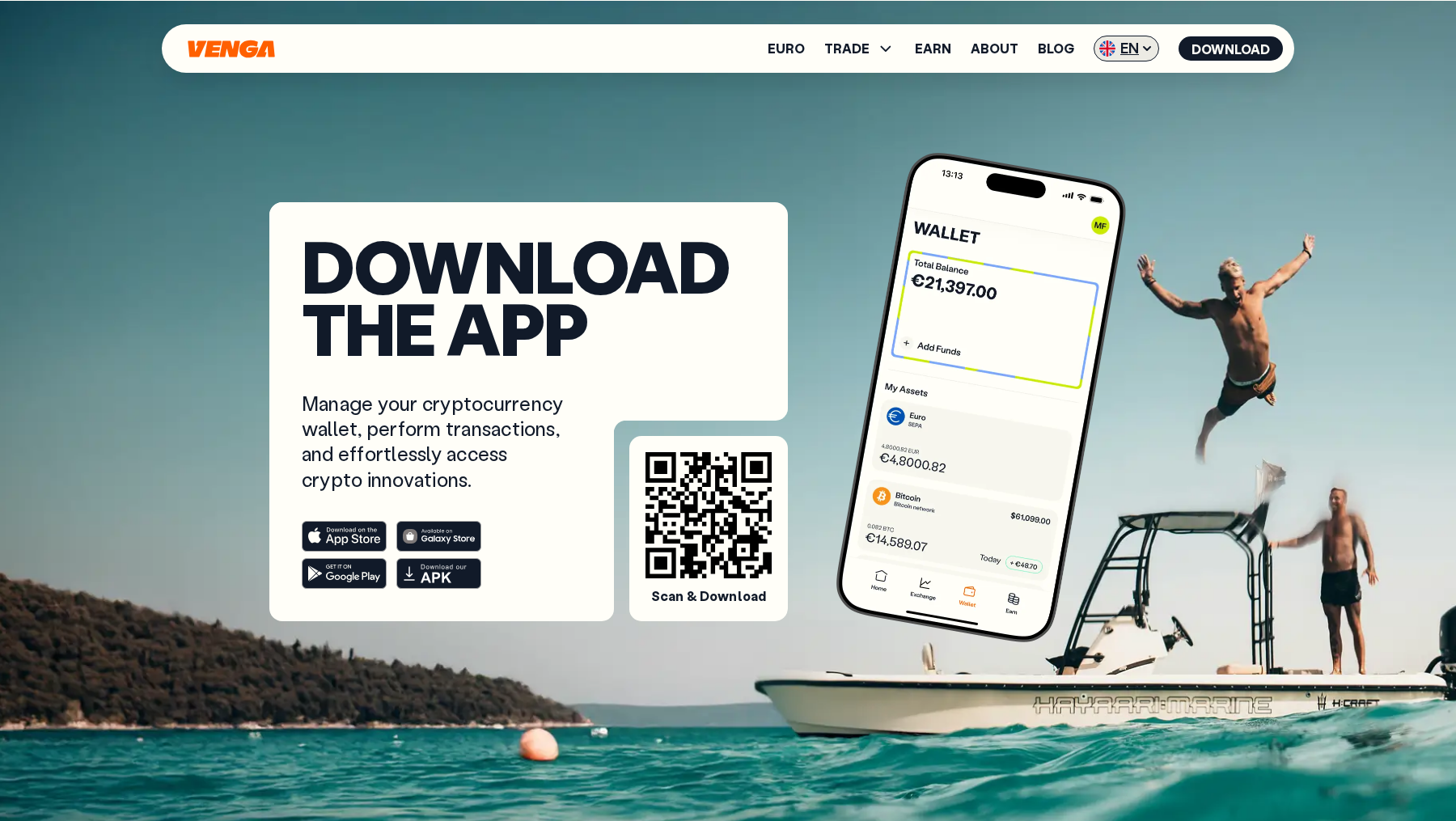 click on "EN" at bounding box center [1126, 49] 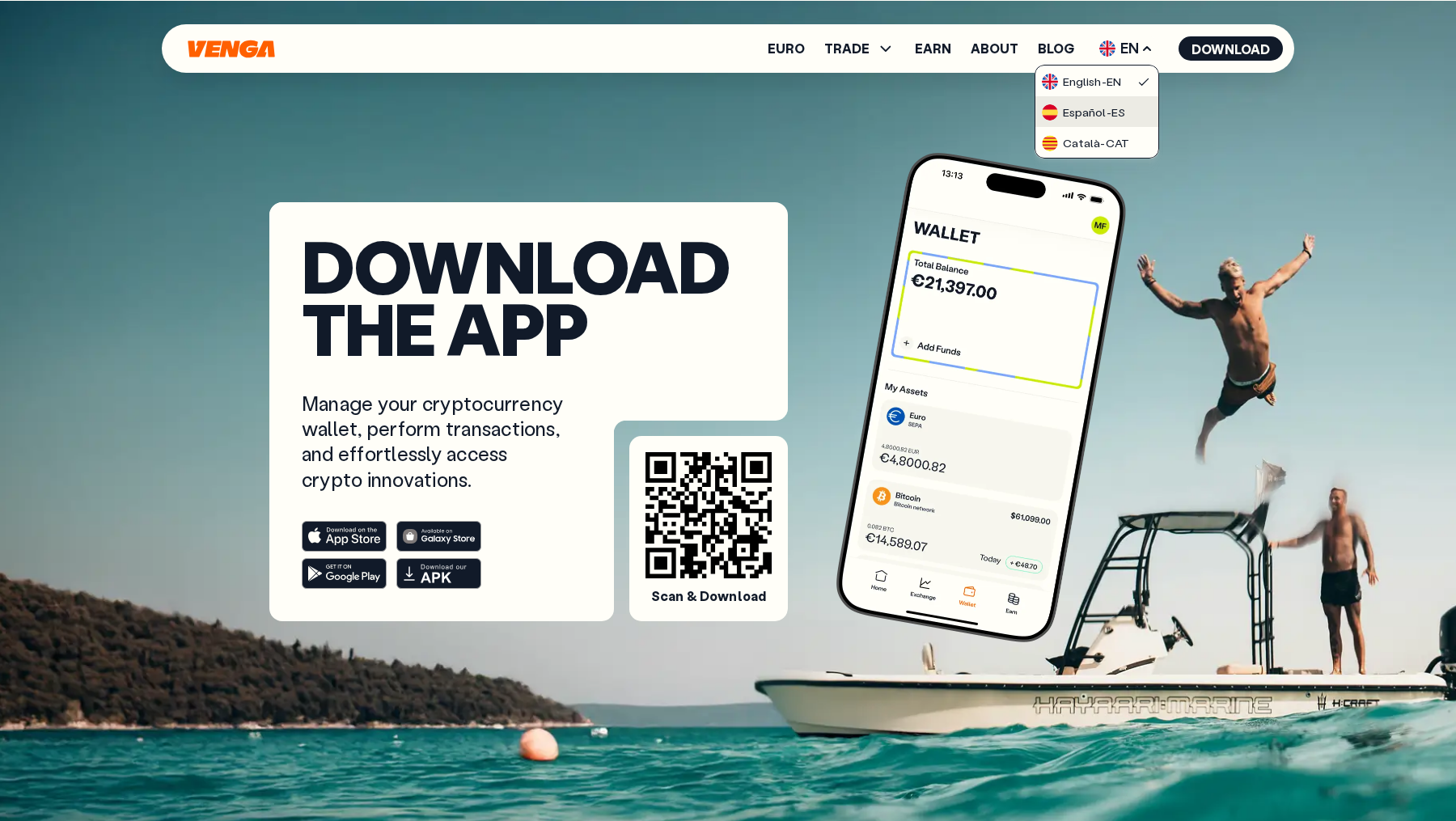 click on "Español  -  ES" at bounding box center [1083, 112] 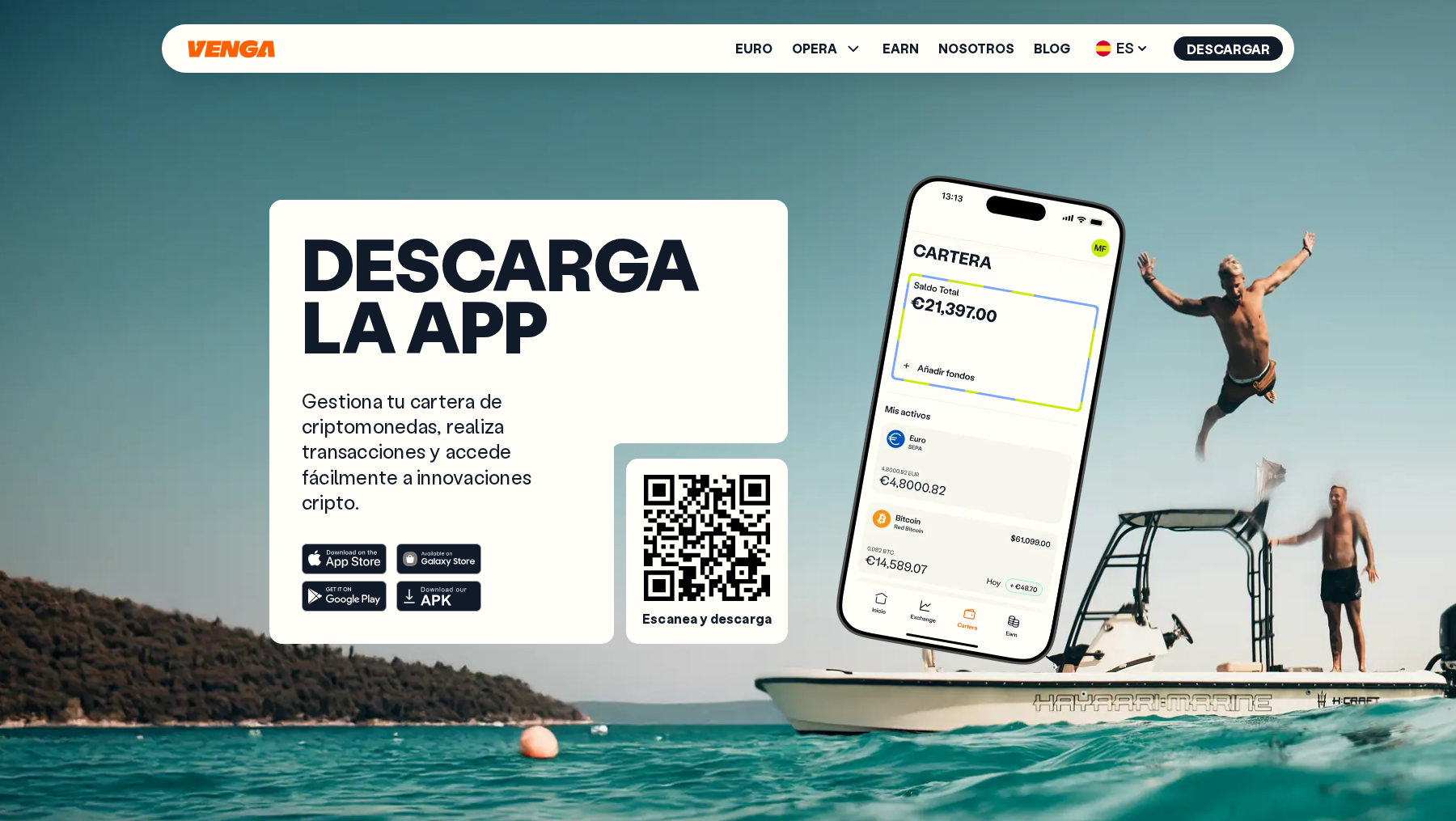 scroll, scrollTop: 1, scrollLeft: 0, axis: vertical 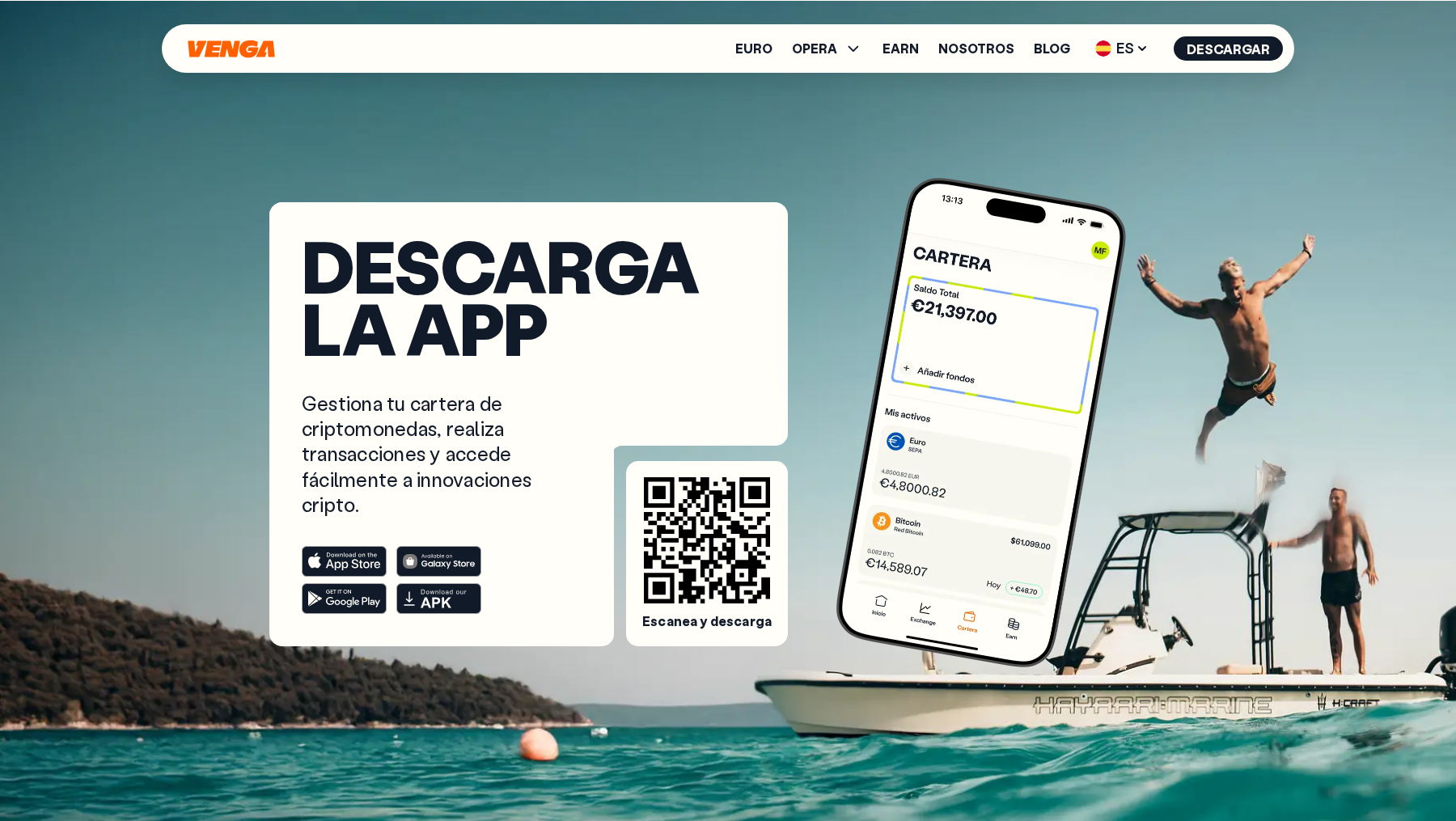 click on "Euro OPERA Comprar Vender Cambiar Exchange Earn Nosotros Blog ES English - EN Español - ES Català - CAT Descargar" at bounding box center (1009, 49) 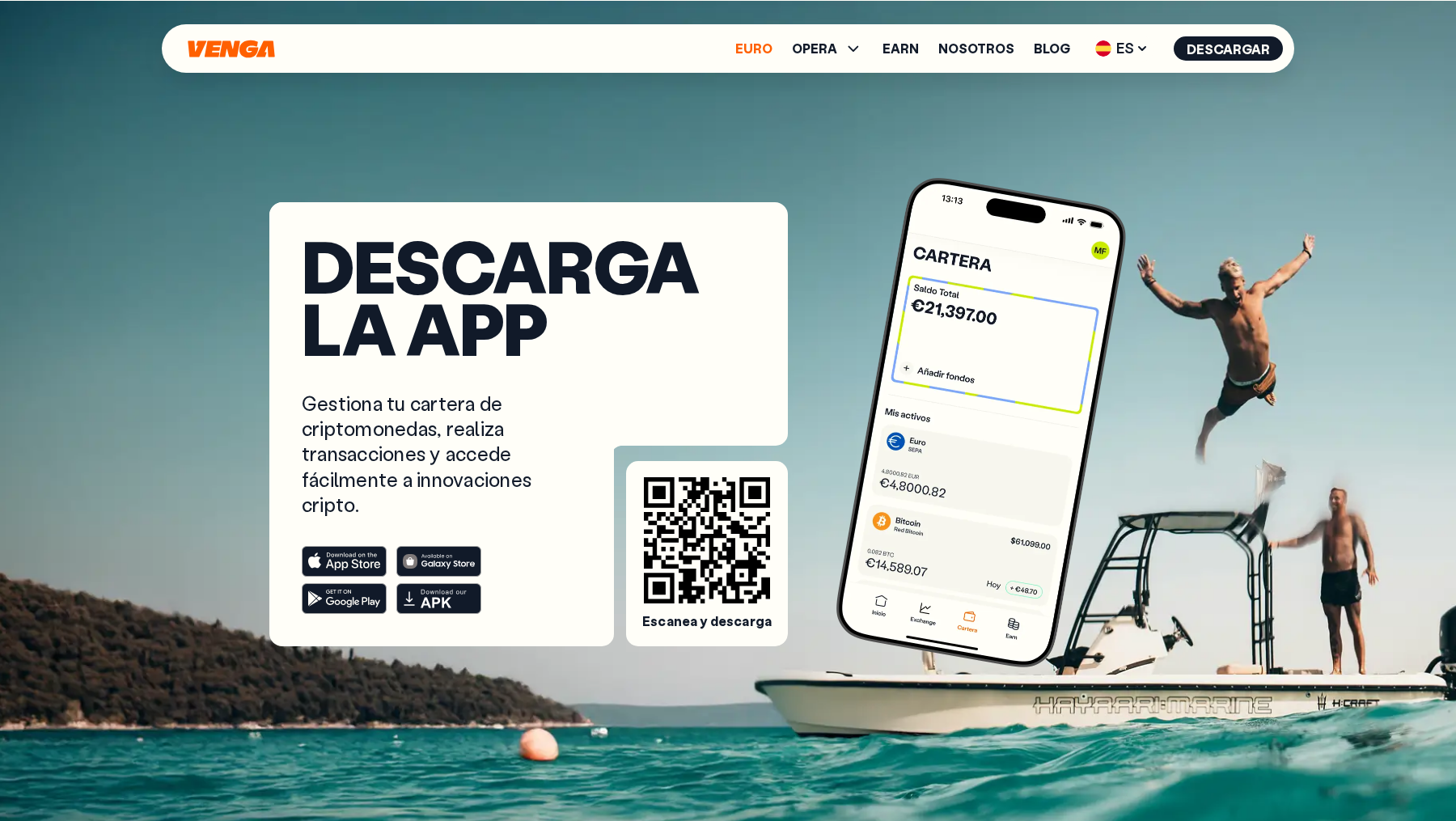 click on "Euro" at bounding box center [754, 49] 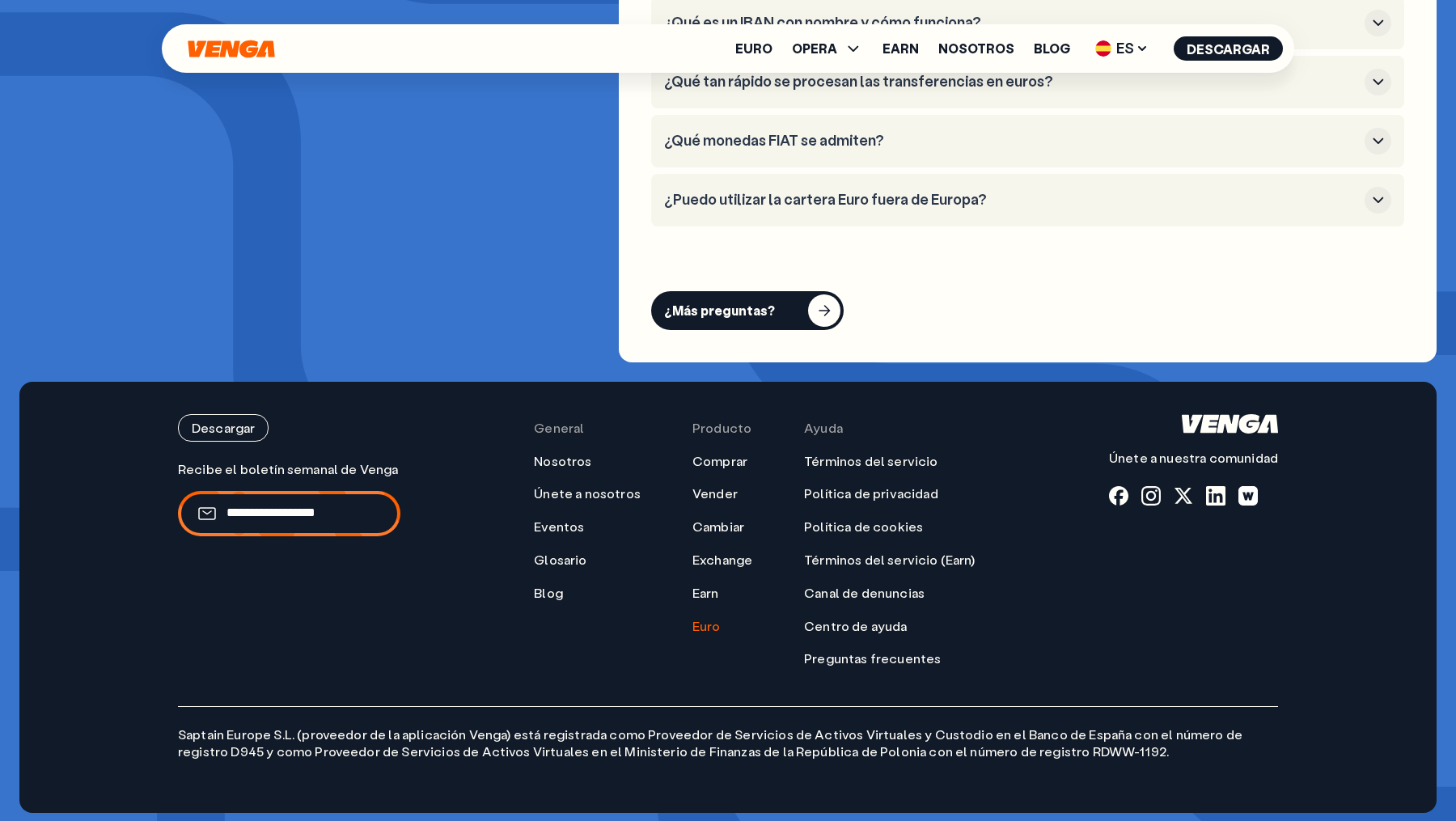 scroll, scrollTop: 6510, scrollLeft: 0, axis: vertical 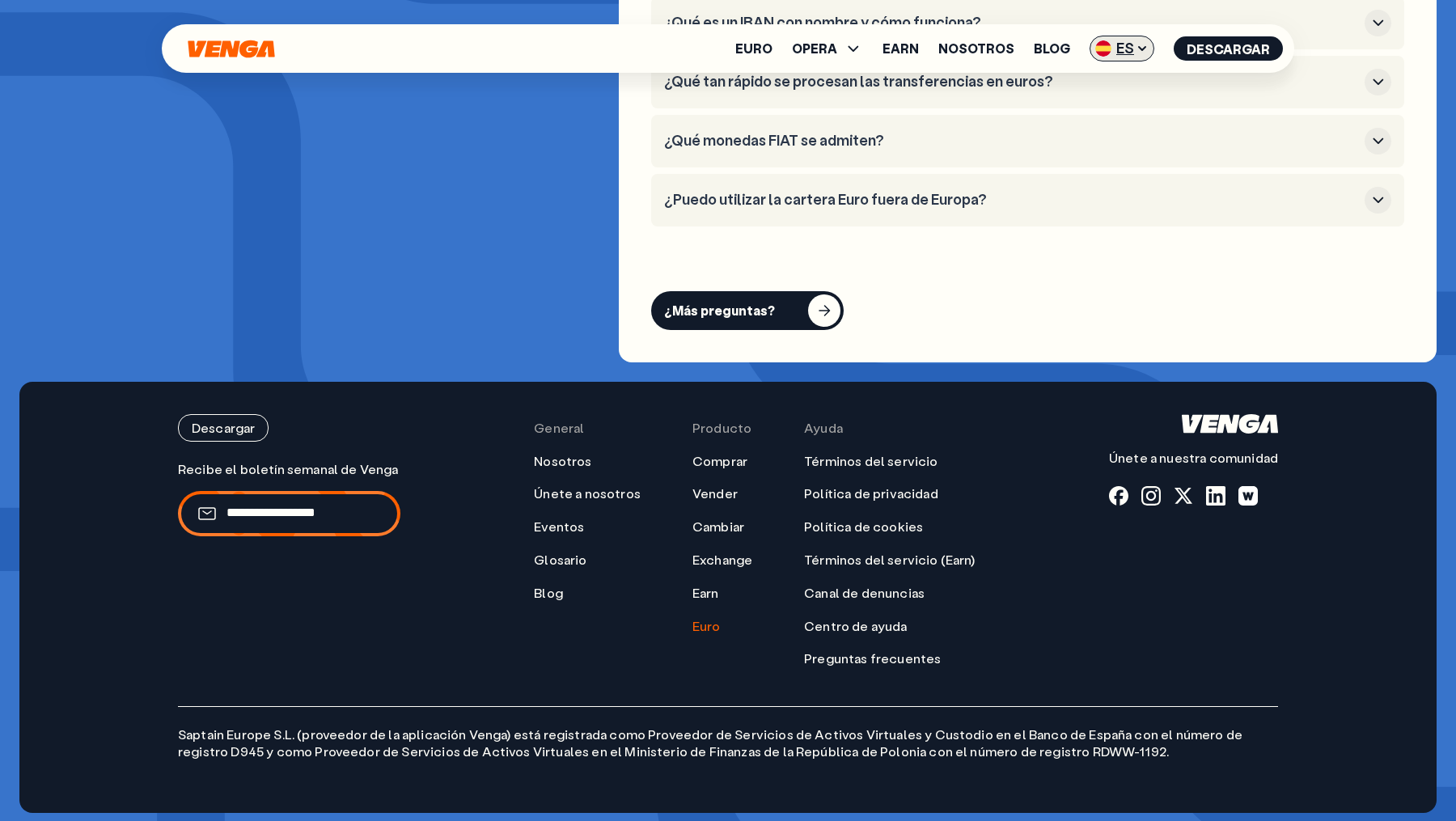 click on "ES" at bounding box center (1122, 49) 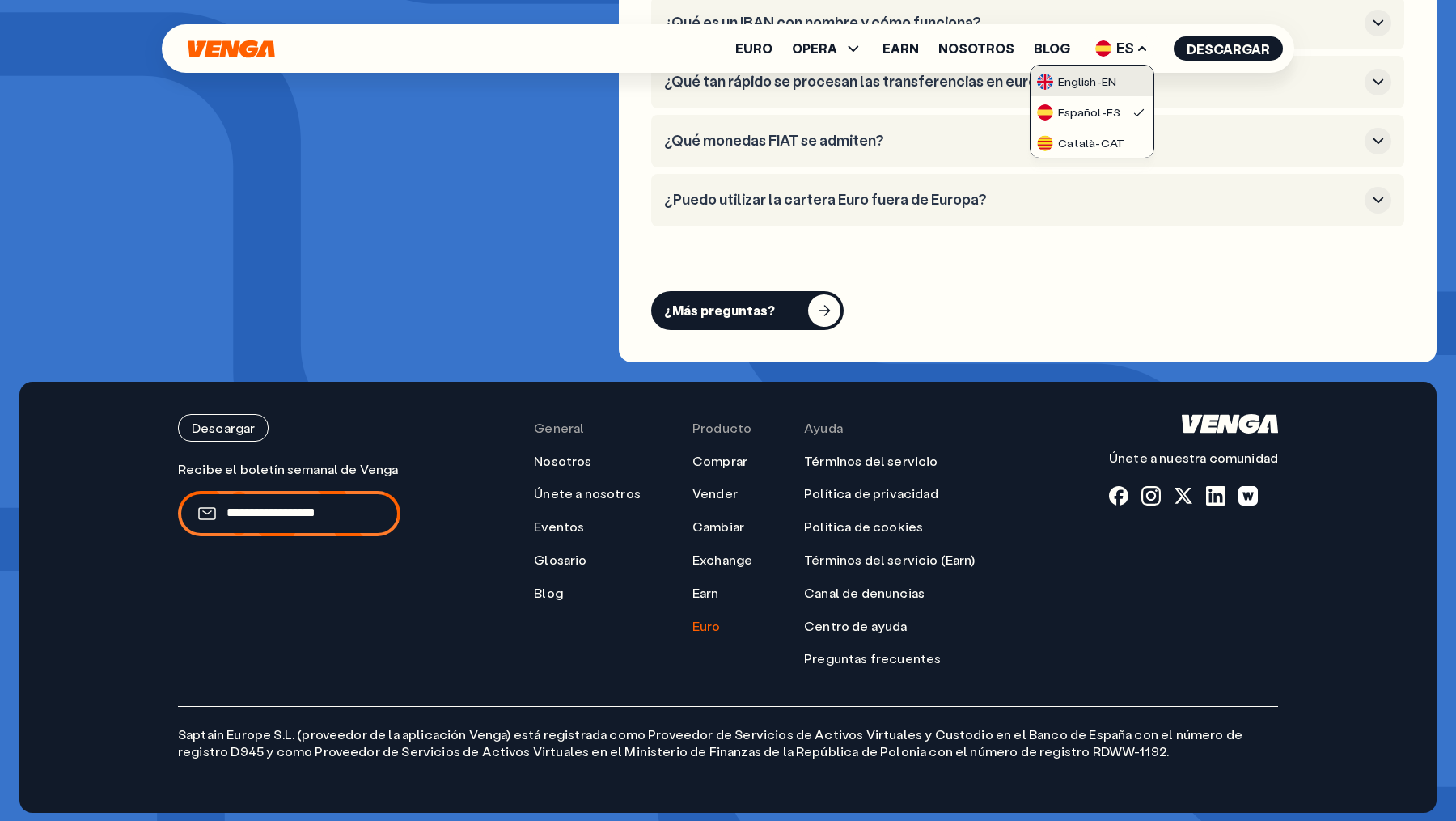 click on "English - [LANGUAGE]" at bounding box center [1077, 82] 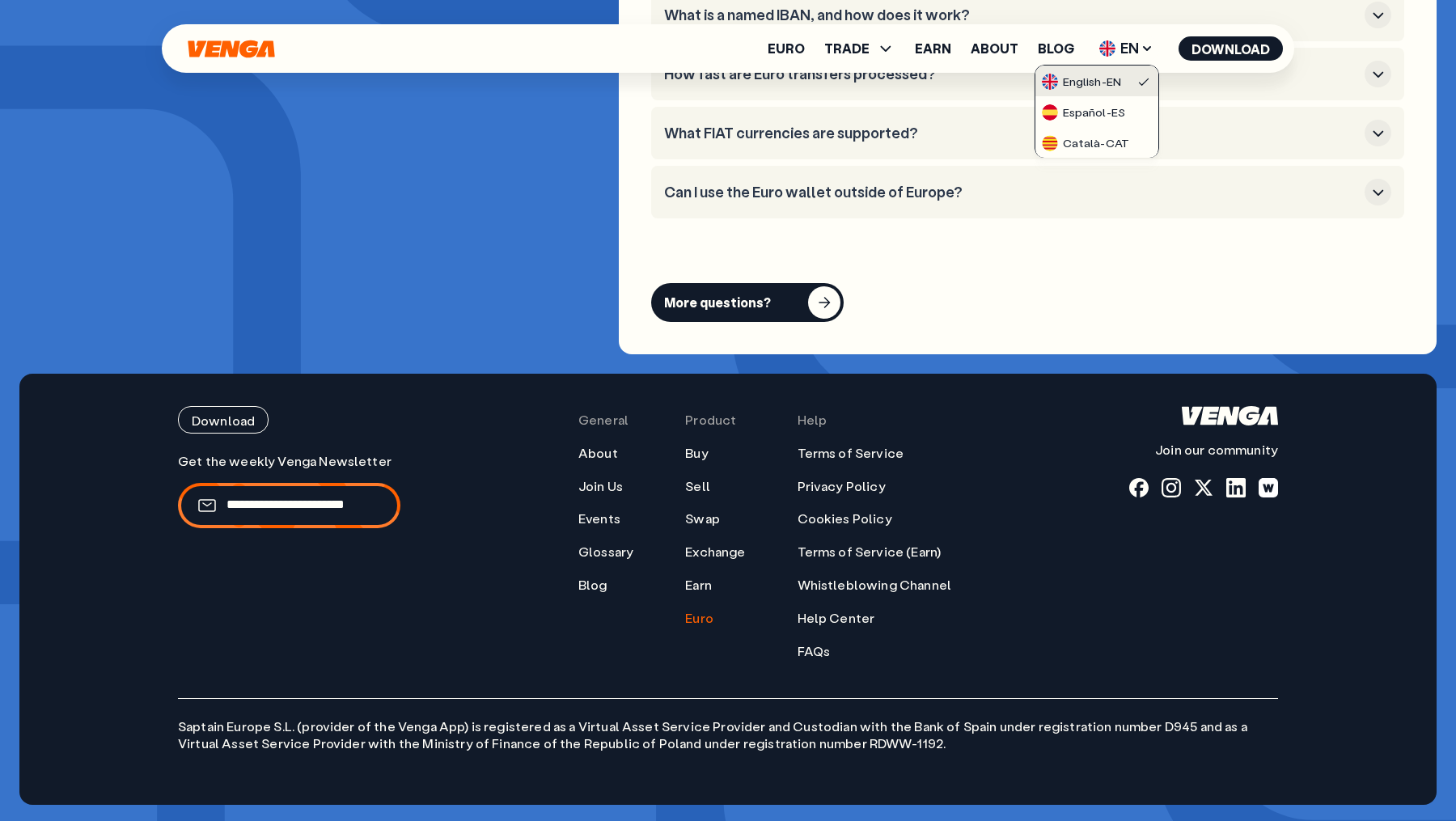 scroll, scrollTop: 0, scrollLeft: 0, axis: both 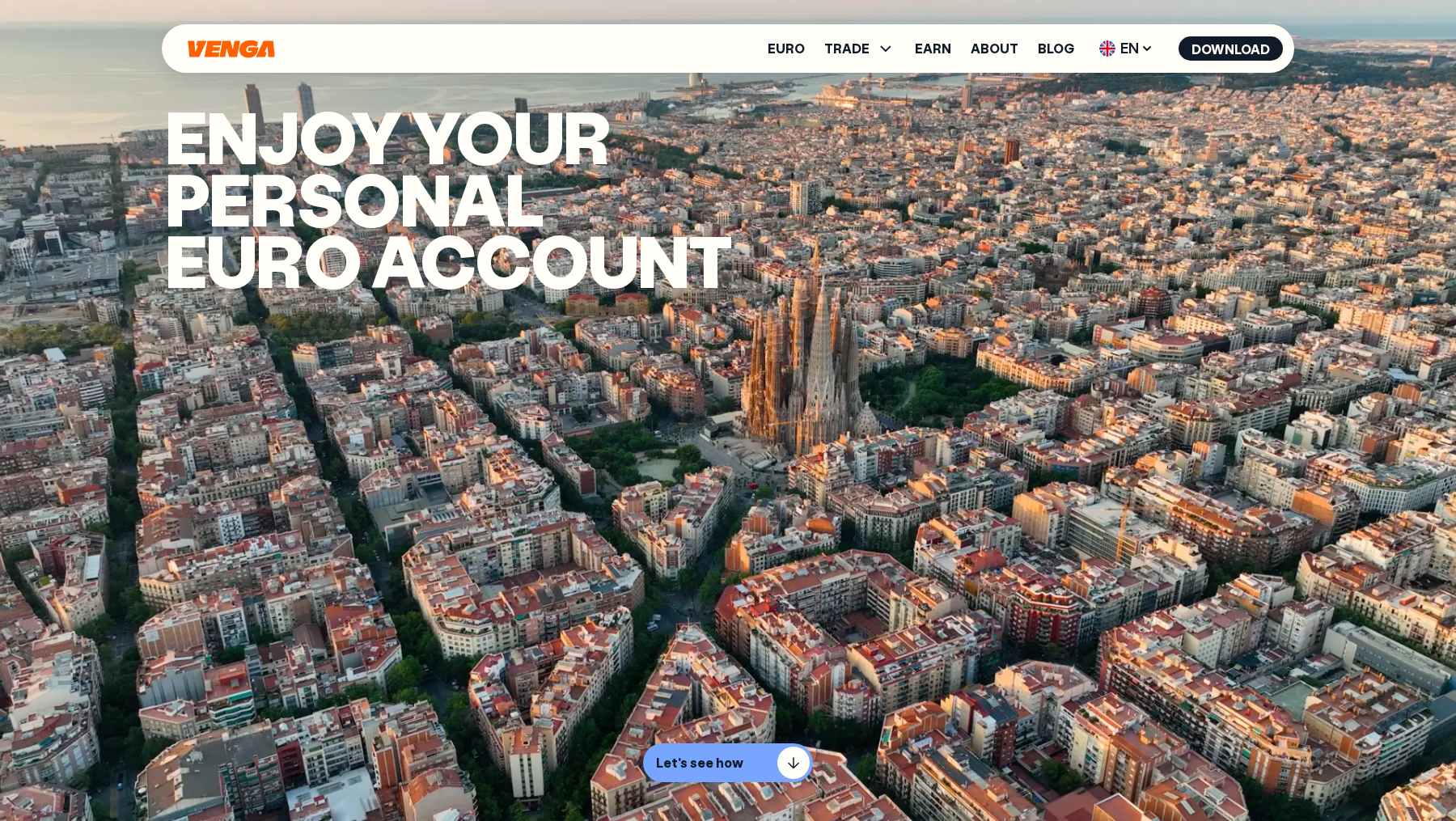 click 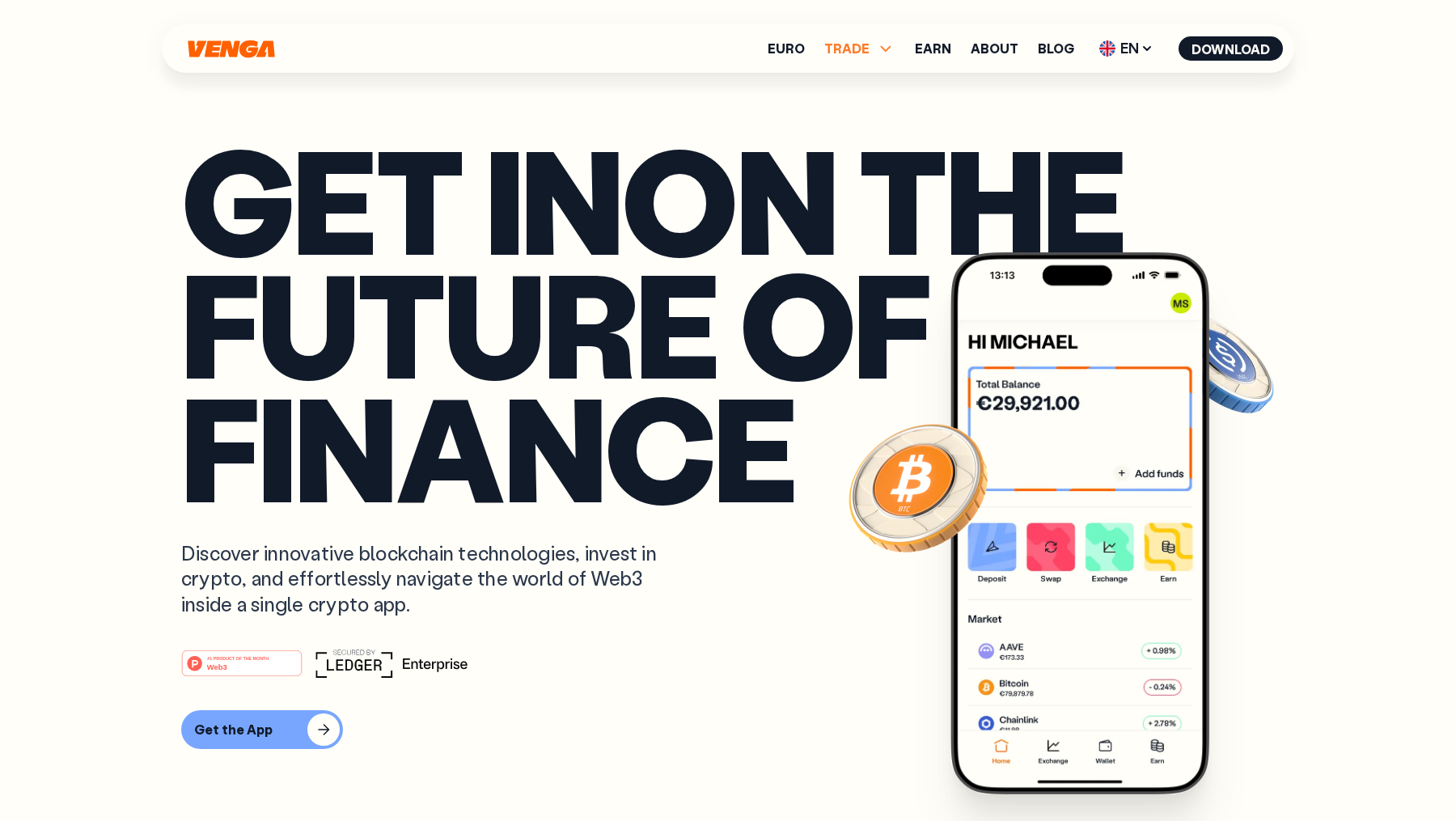 click on "TRADE" at bounding box center (860, 49) 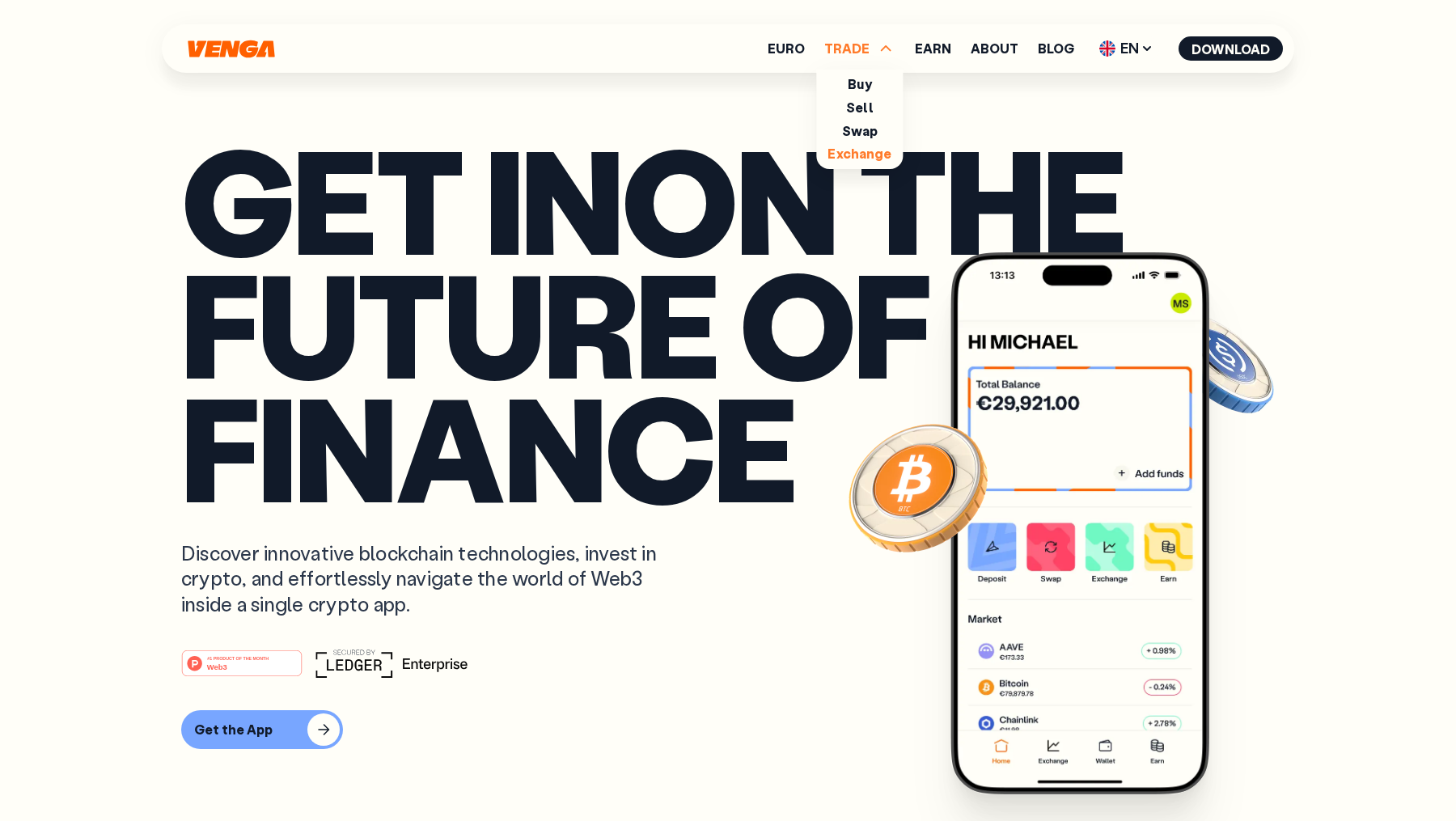 click on "Exchange" at bounding box center [859, 153] 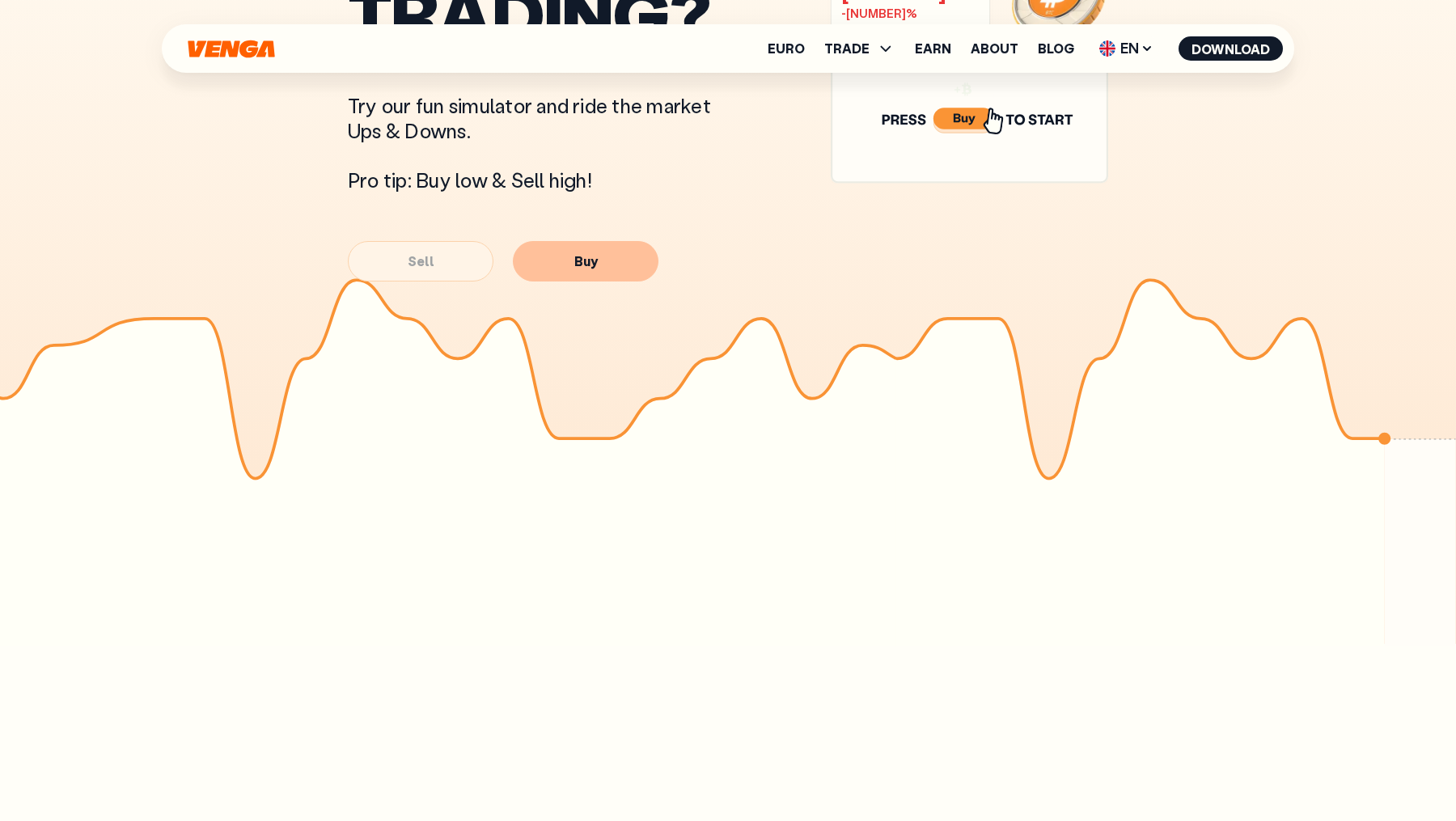 scroll, scrollTop: 1058, scrollLeft: 0, axis: vertical 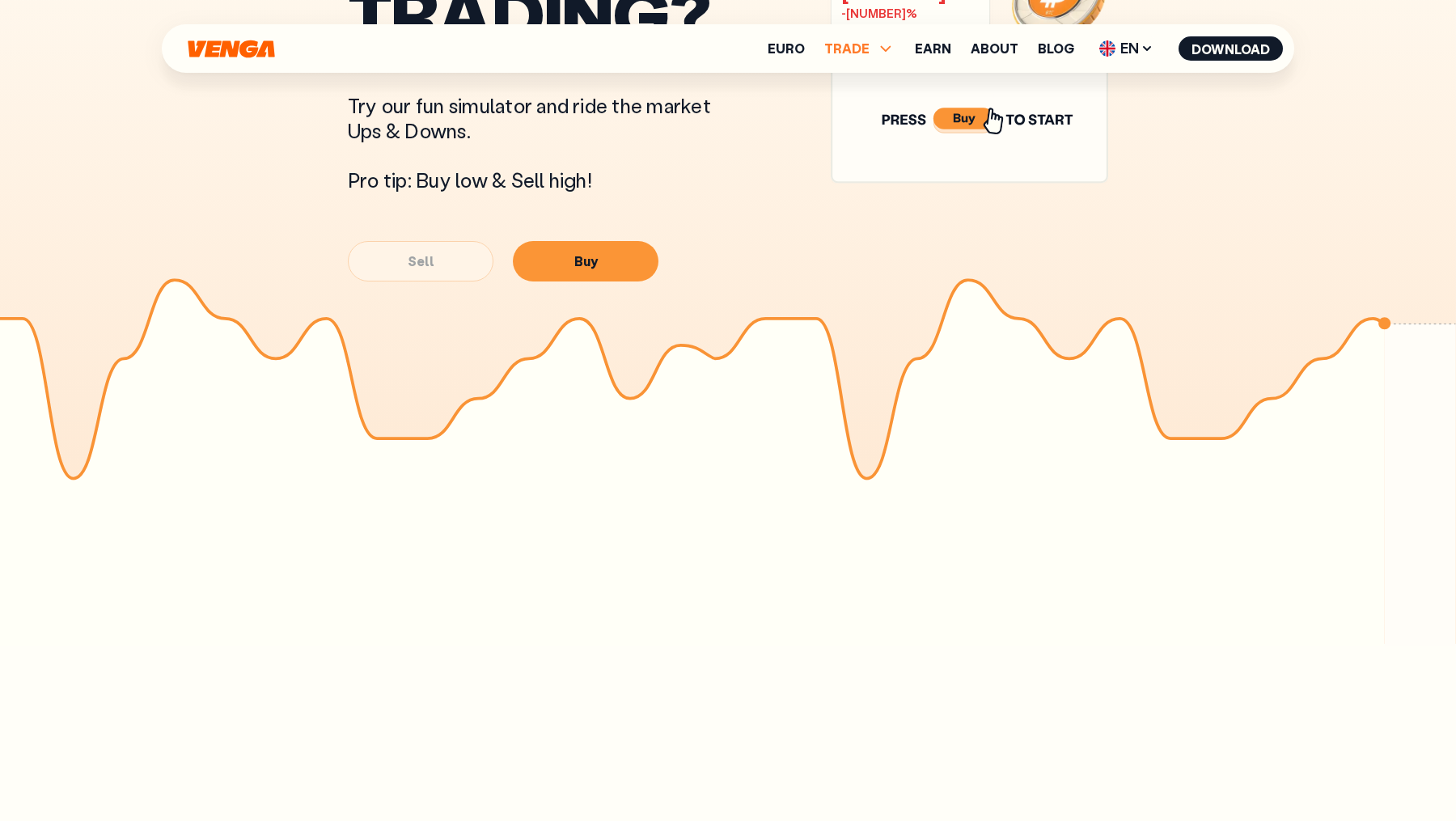 click on "TRADE" at bounding box center [860, 49] 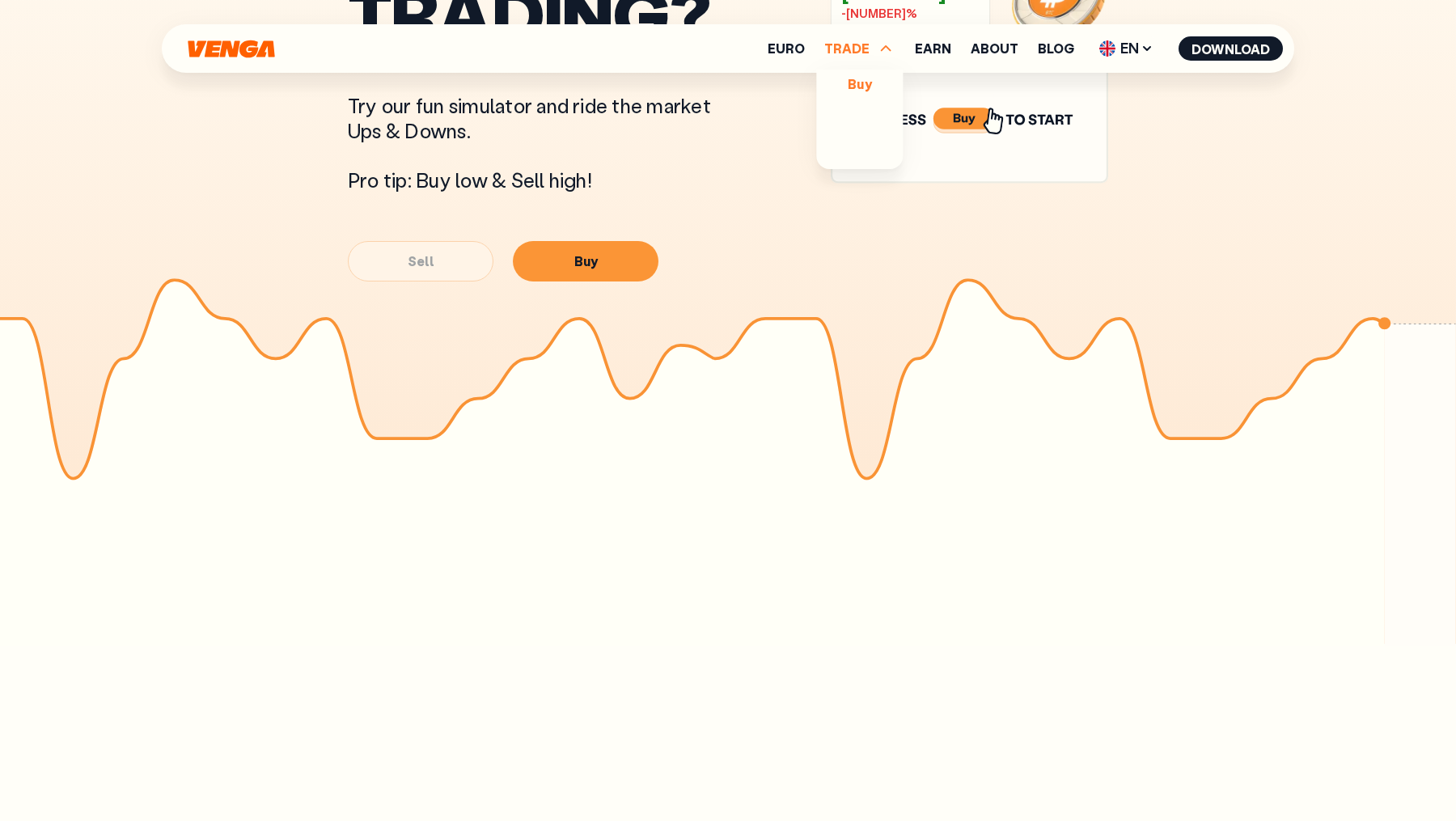 click on "Buy" at bounding box center [859, 83] 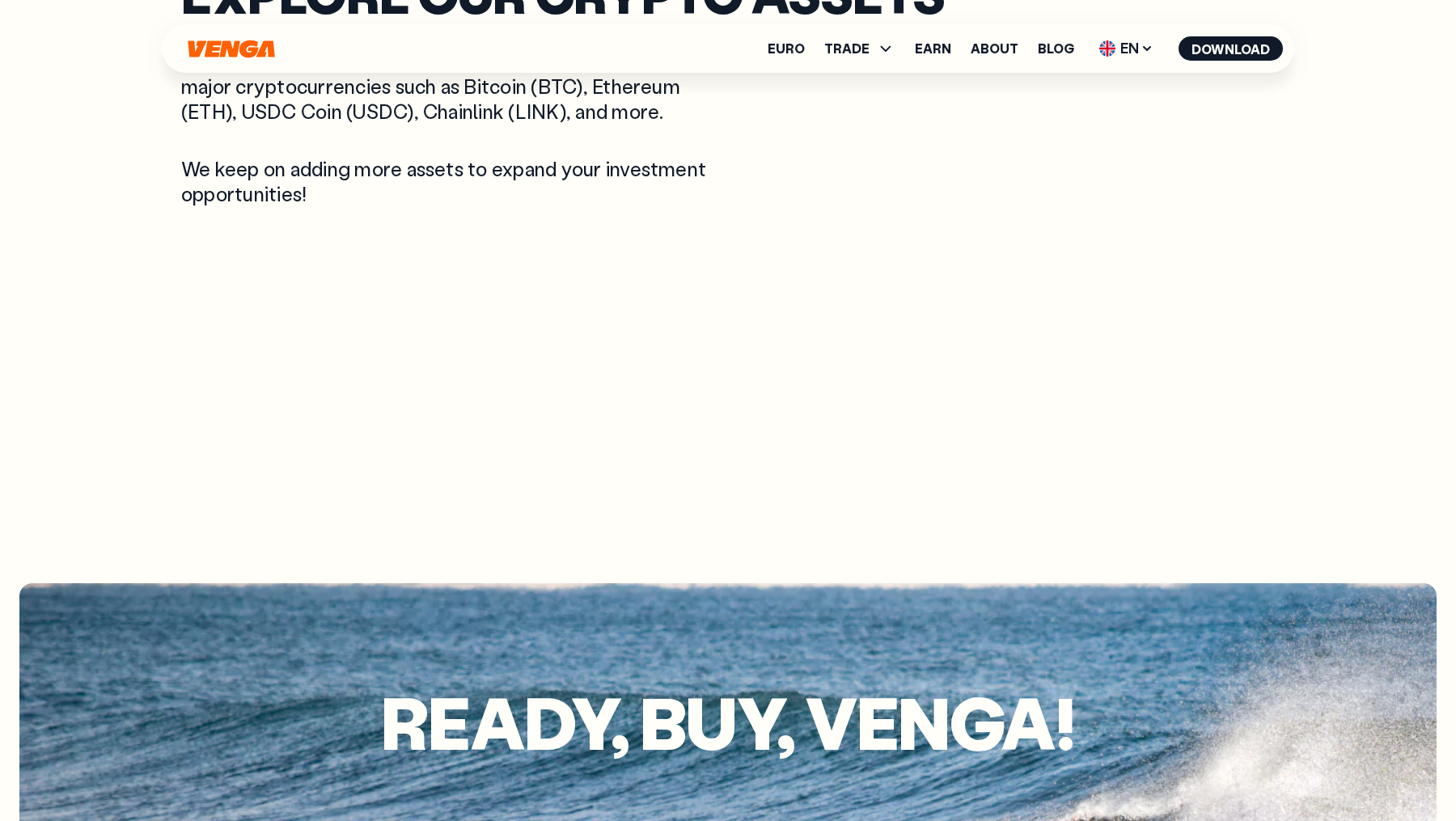 scroll, scrollTop: 3387, scrollLeft: 0, axis: vertical 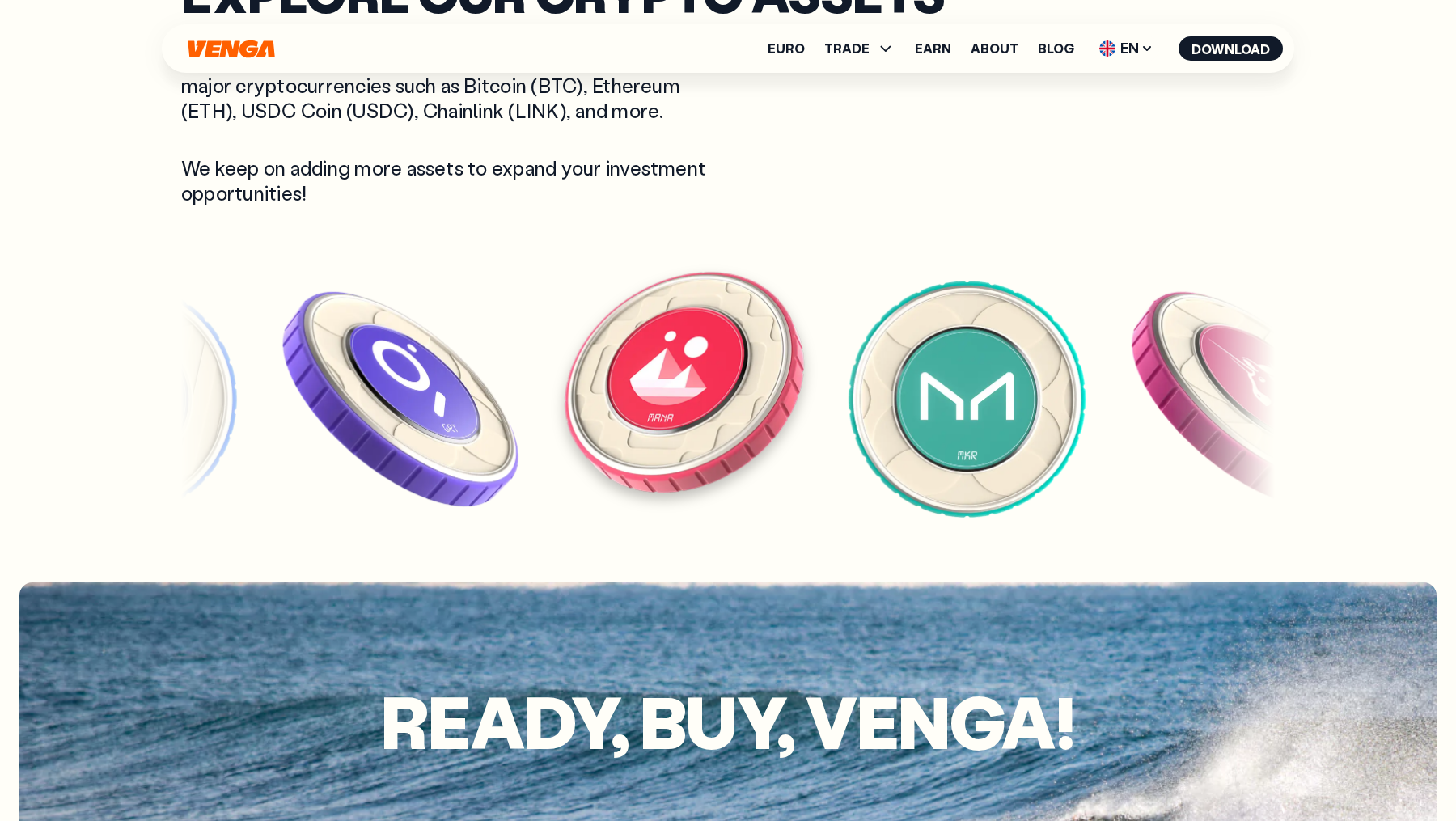 click at bounding box center [684, 380] 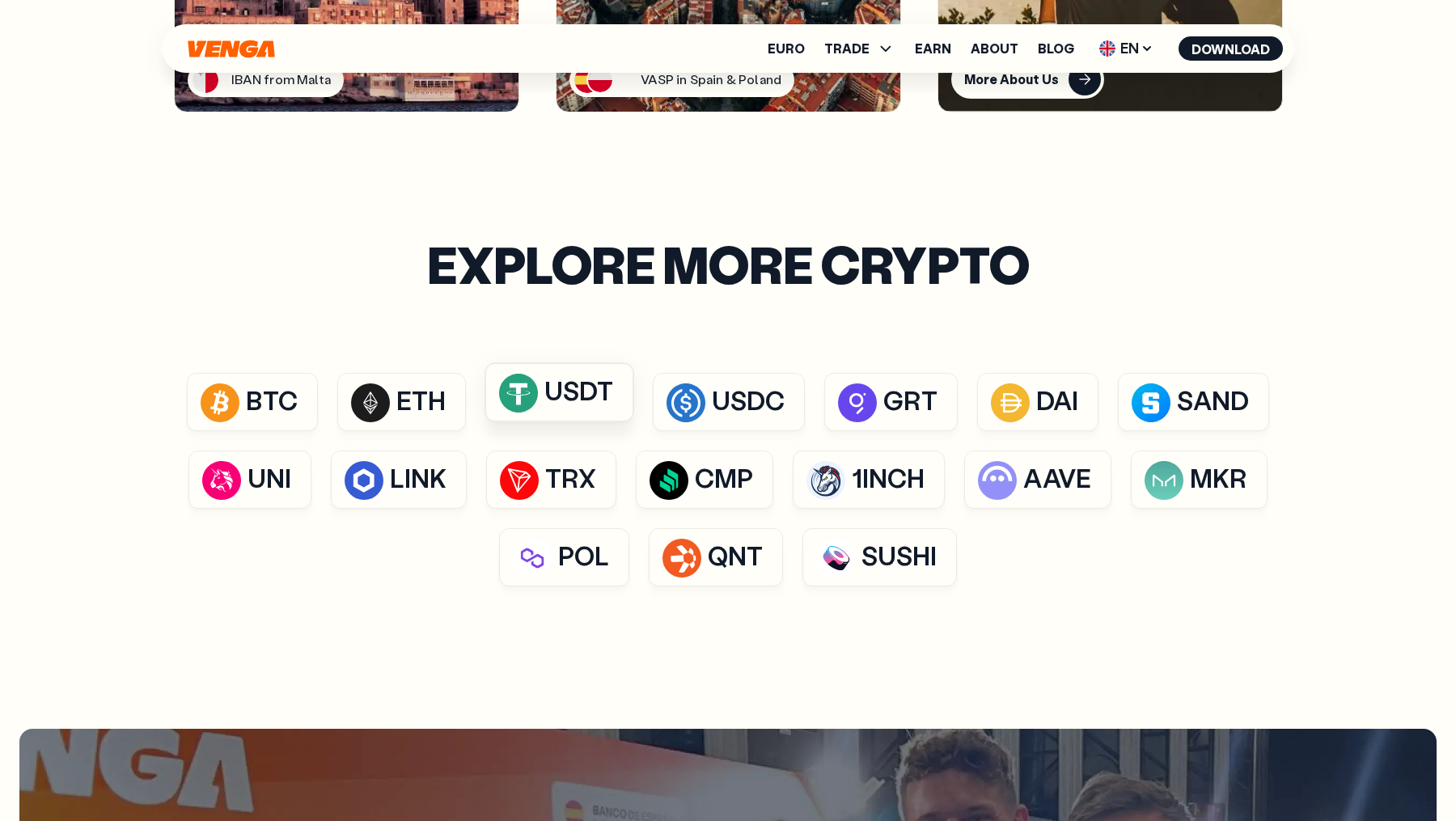 scroll, scrollTop: 3764, scrollLeft: 0, axis: vertical 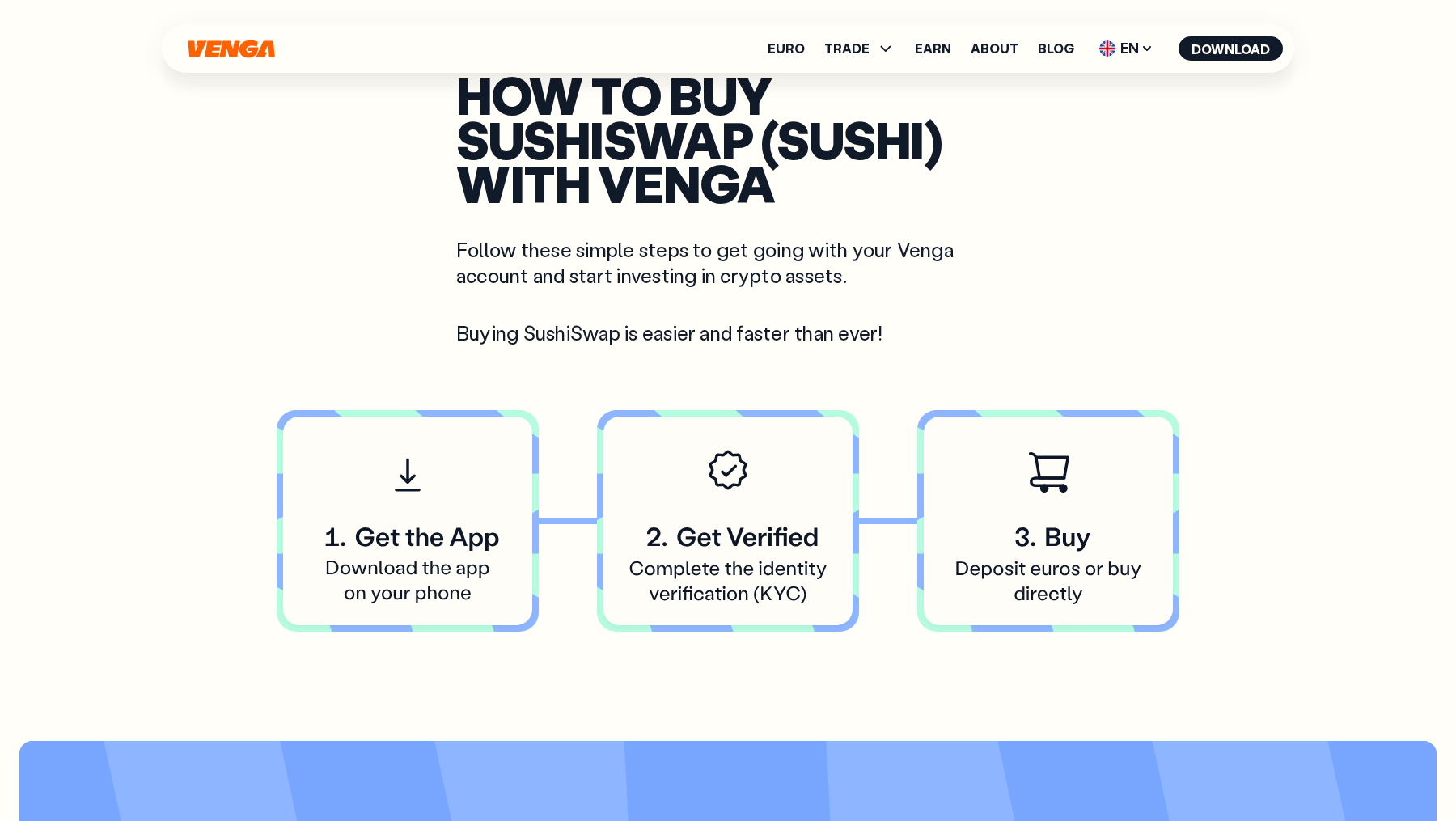 drag, startPoint x: 264, startPoint y: 413, endPoint x: 850, endPoint y: 580, distance: 609.3316 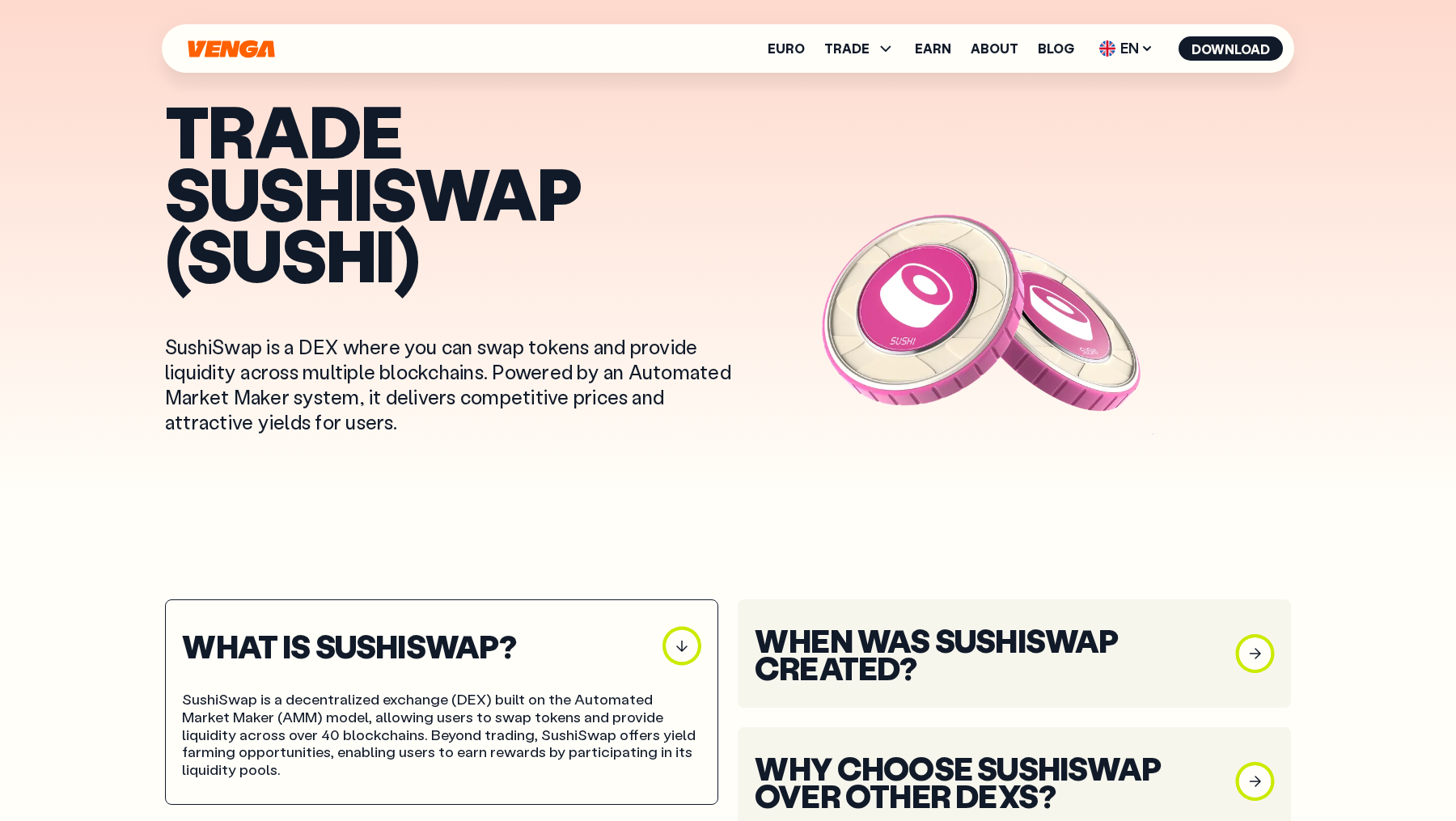 scroll, scrollTop: 0, scrollLeft: 0, axis: both 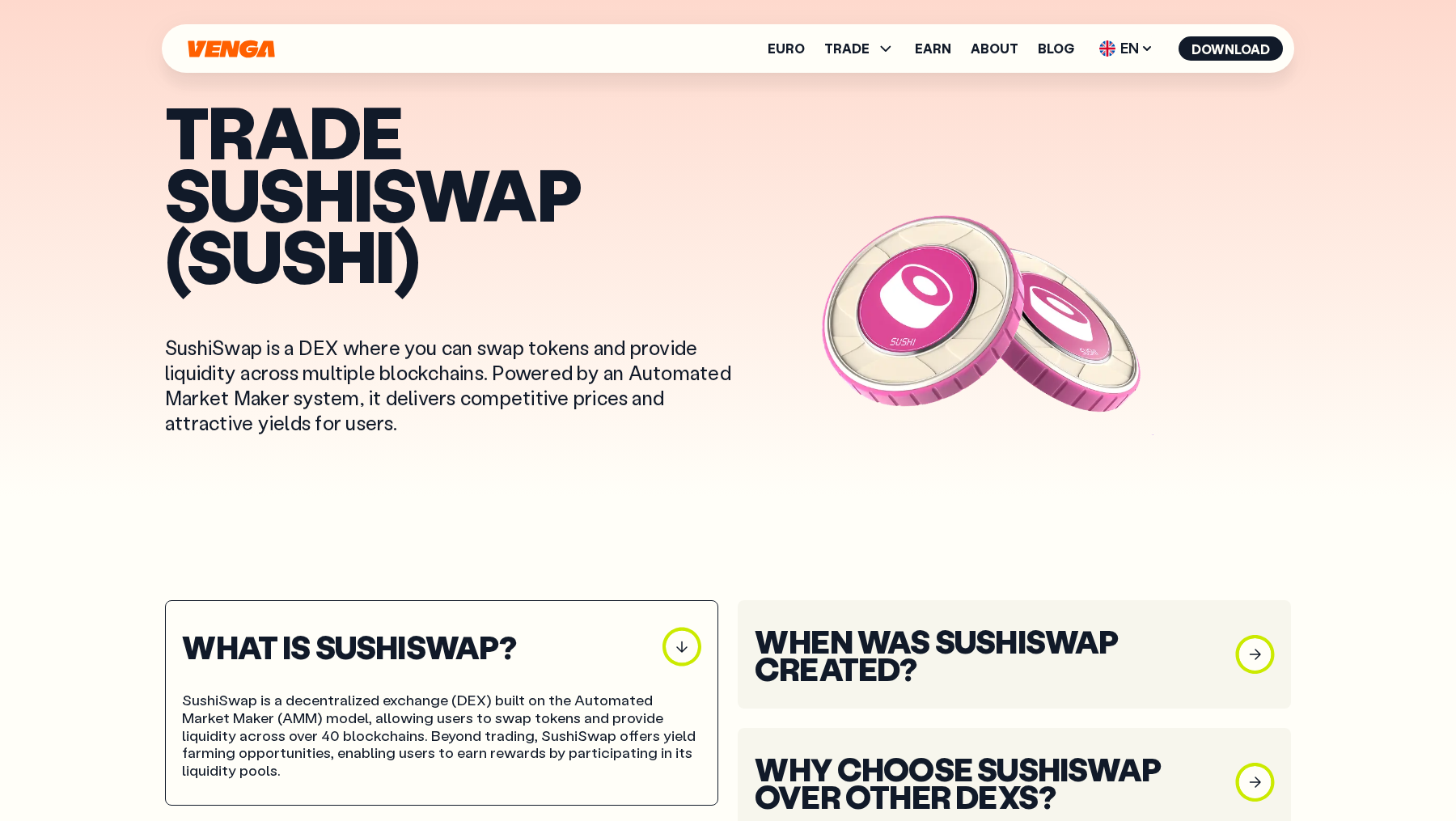 click 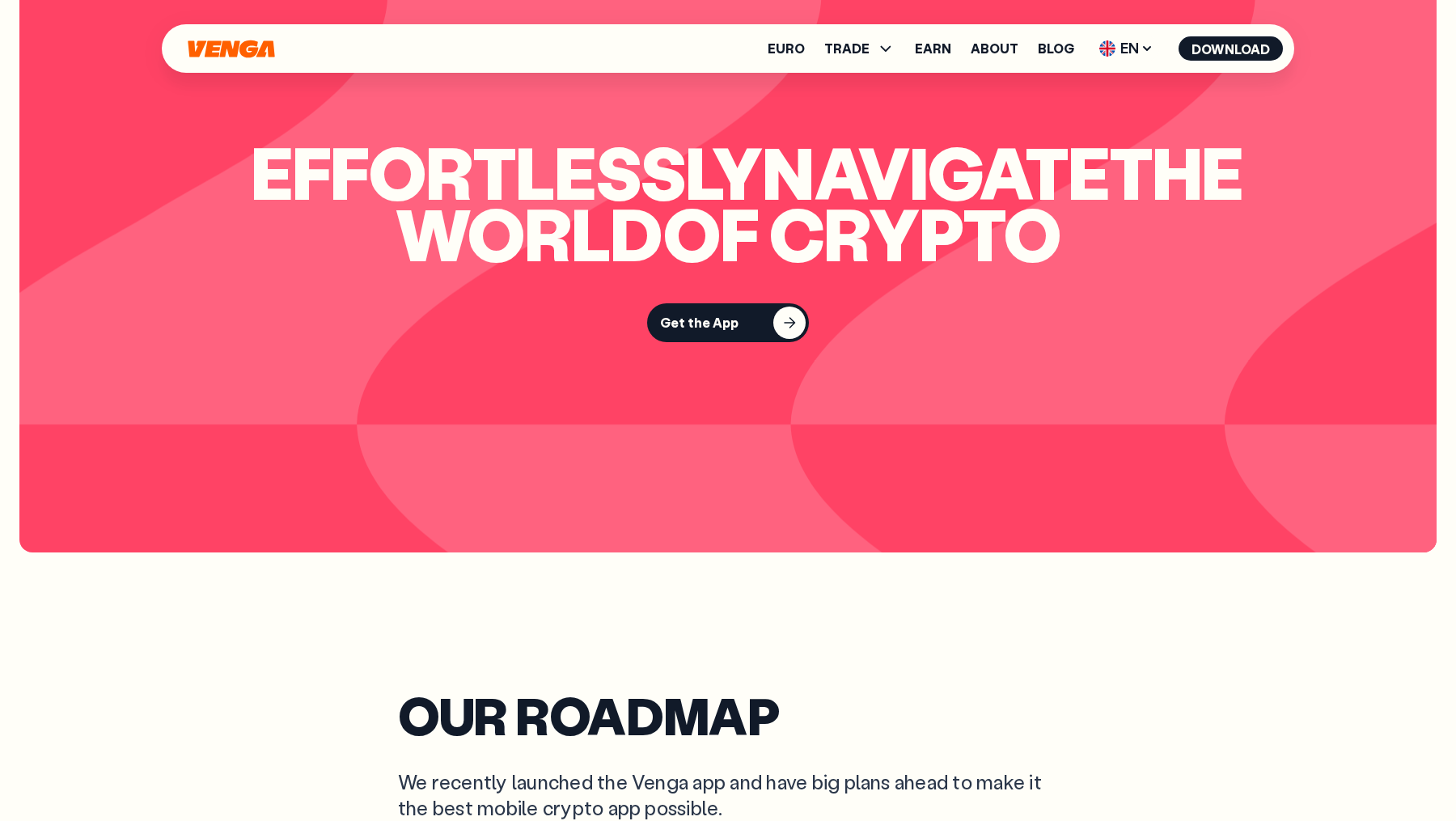 scroll, scrollTop: 6129, scrollLeft: 0, axis: vertical 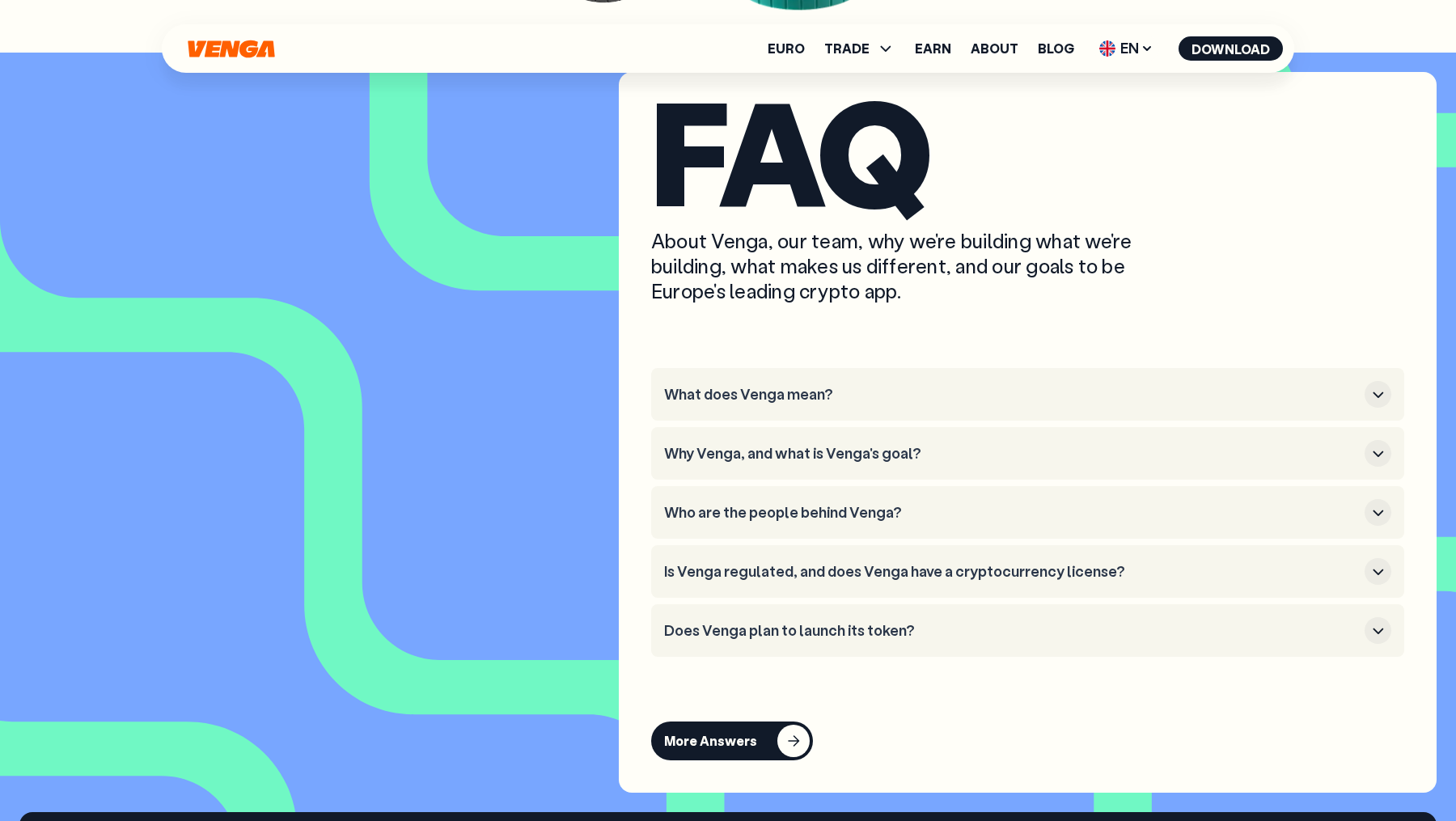 click on "What does Venga mean?" at bounding box center [1011, 395] 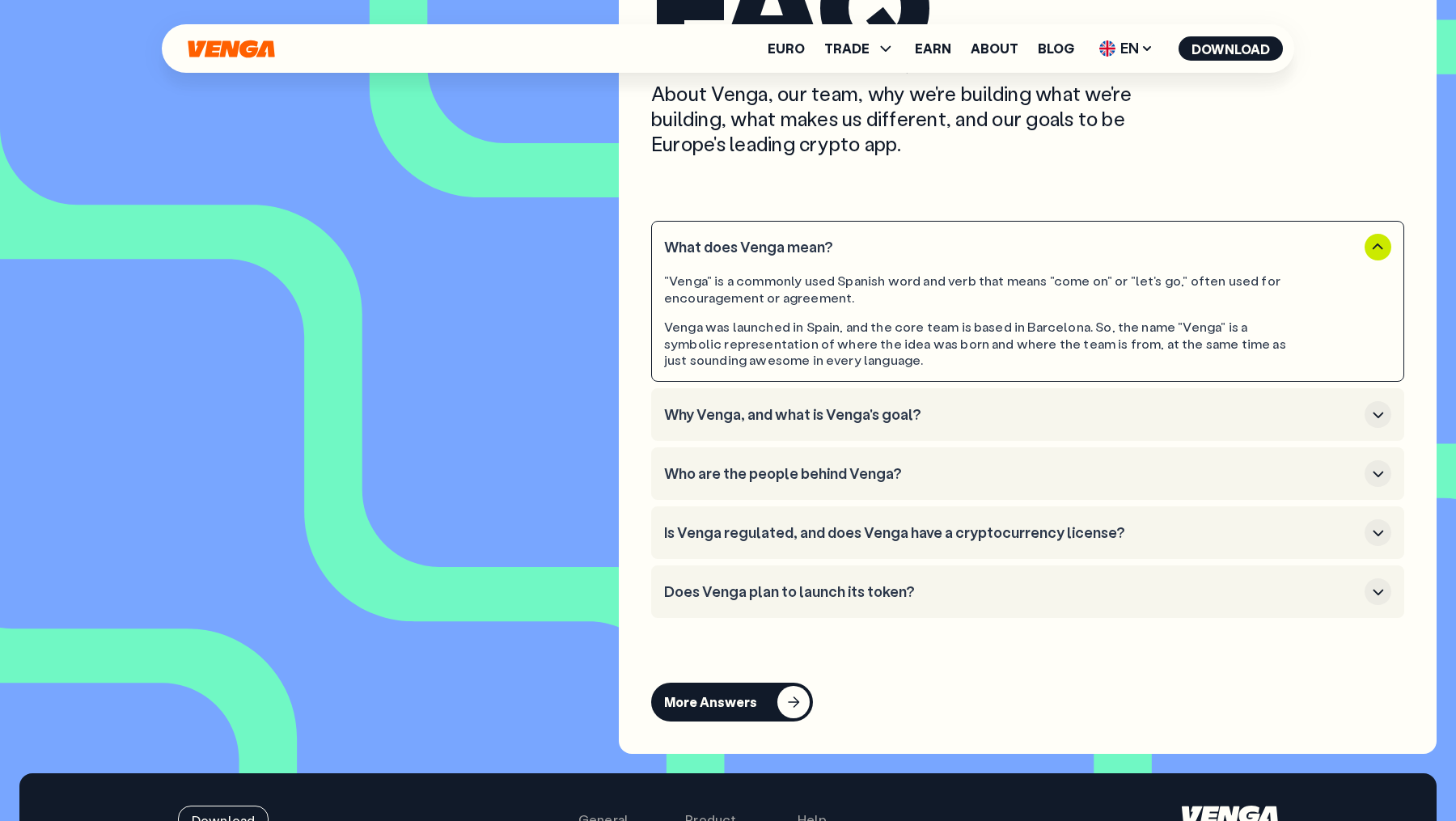 scroll, scrollTop: 6761, scrollLeft: 0, axis: vertical 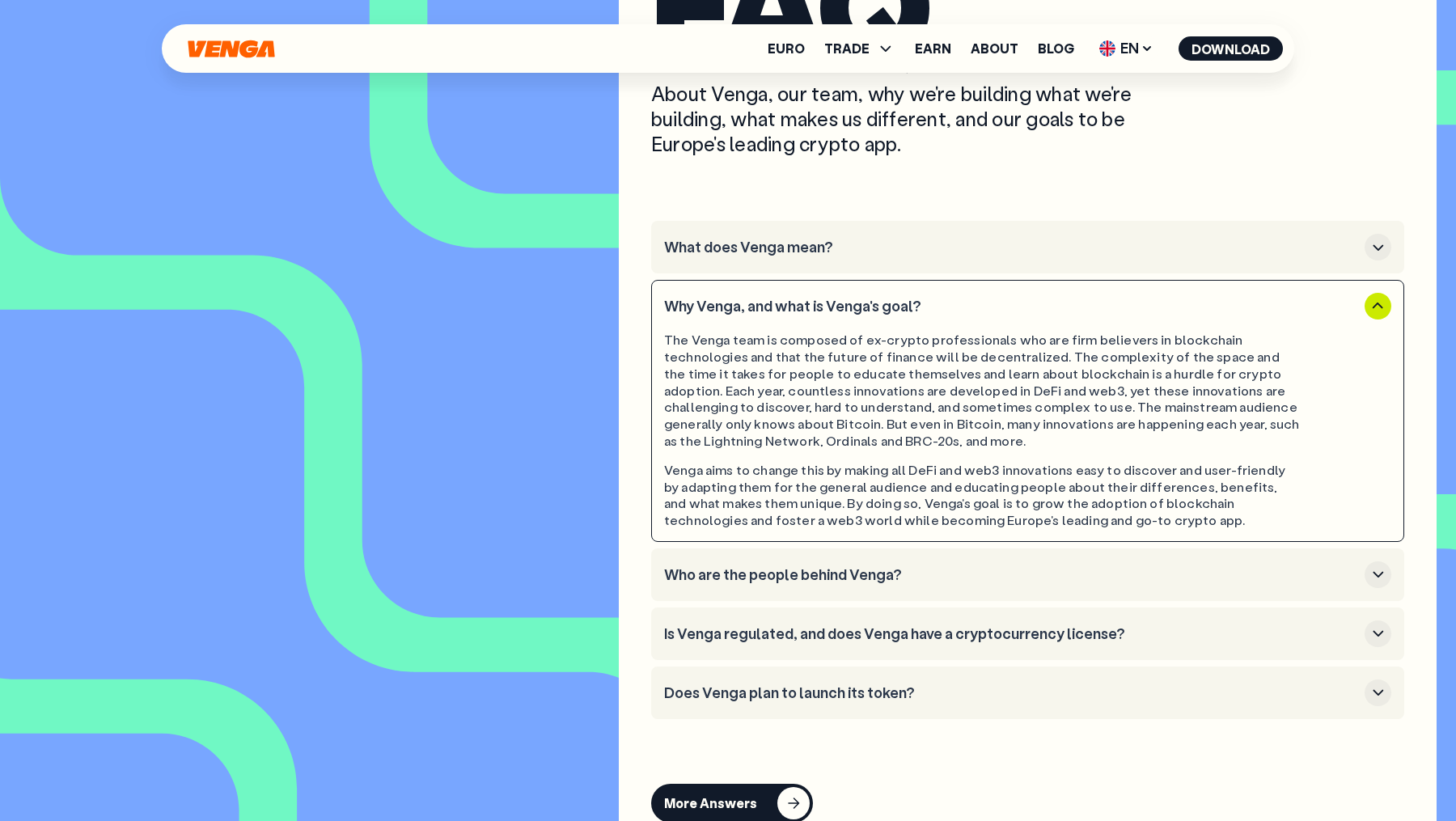click on "Who are the people behind Venga?" at bounding box center [1011, 575] 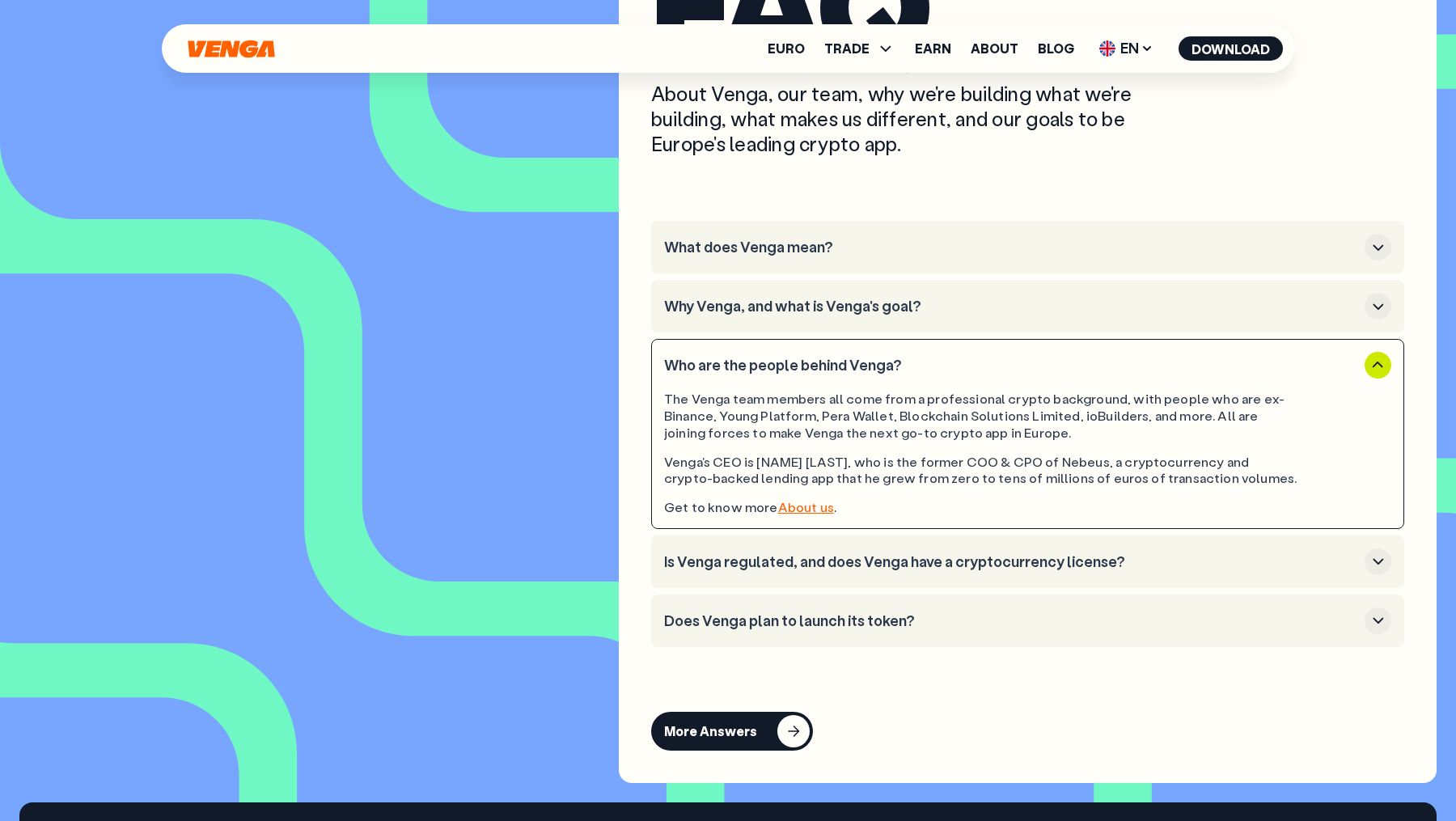 click on "Is Venga regulated, and does Venga have a cryptocurrency license?" at bounding box center (1027, 561) 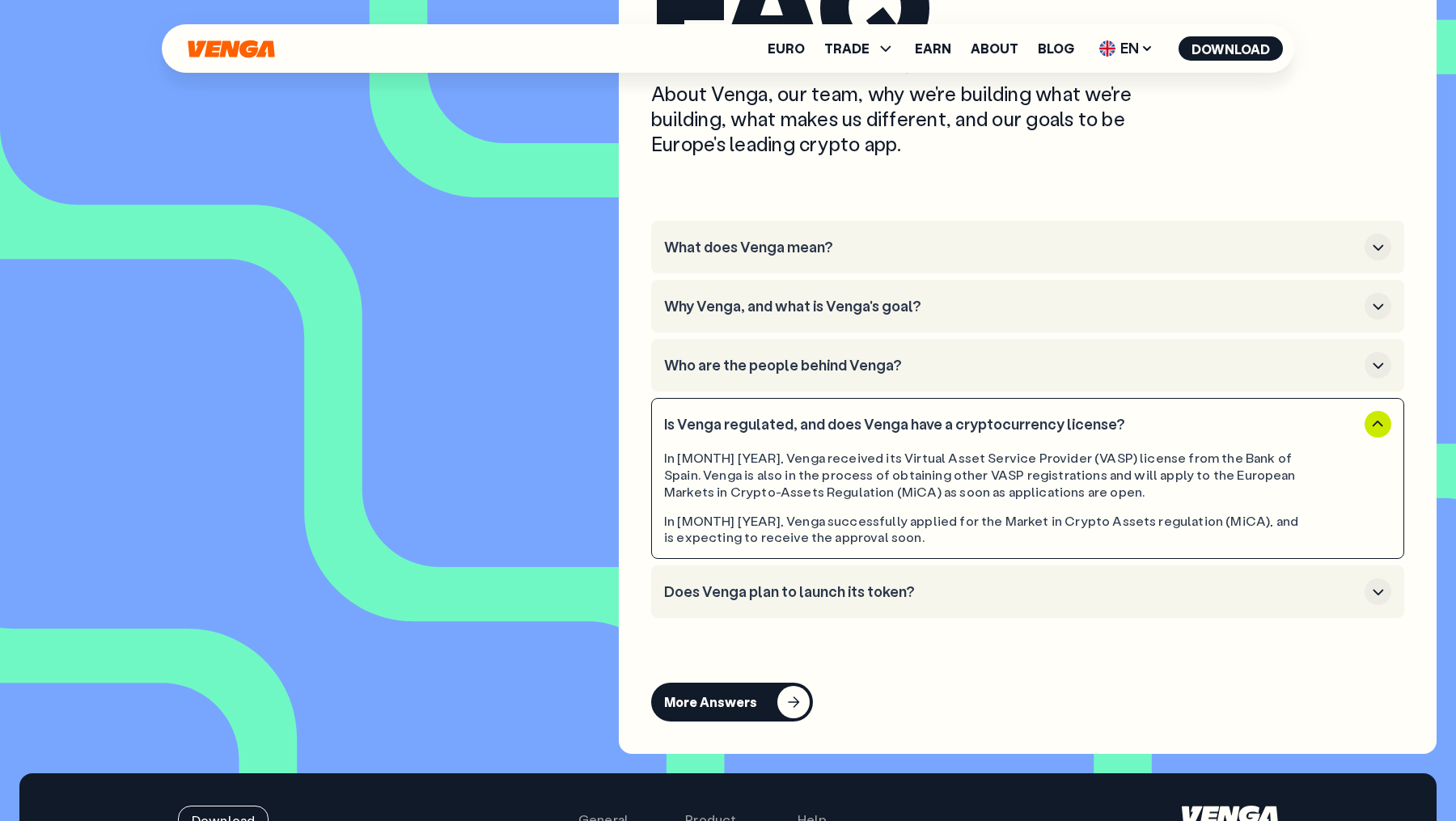 click on "Does Venga plan to launch its token?" at bounding box center (1027, 591) 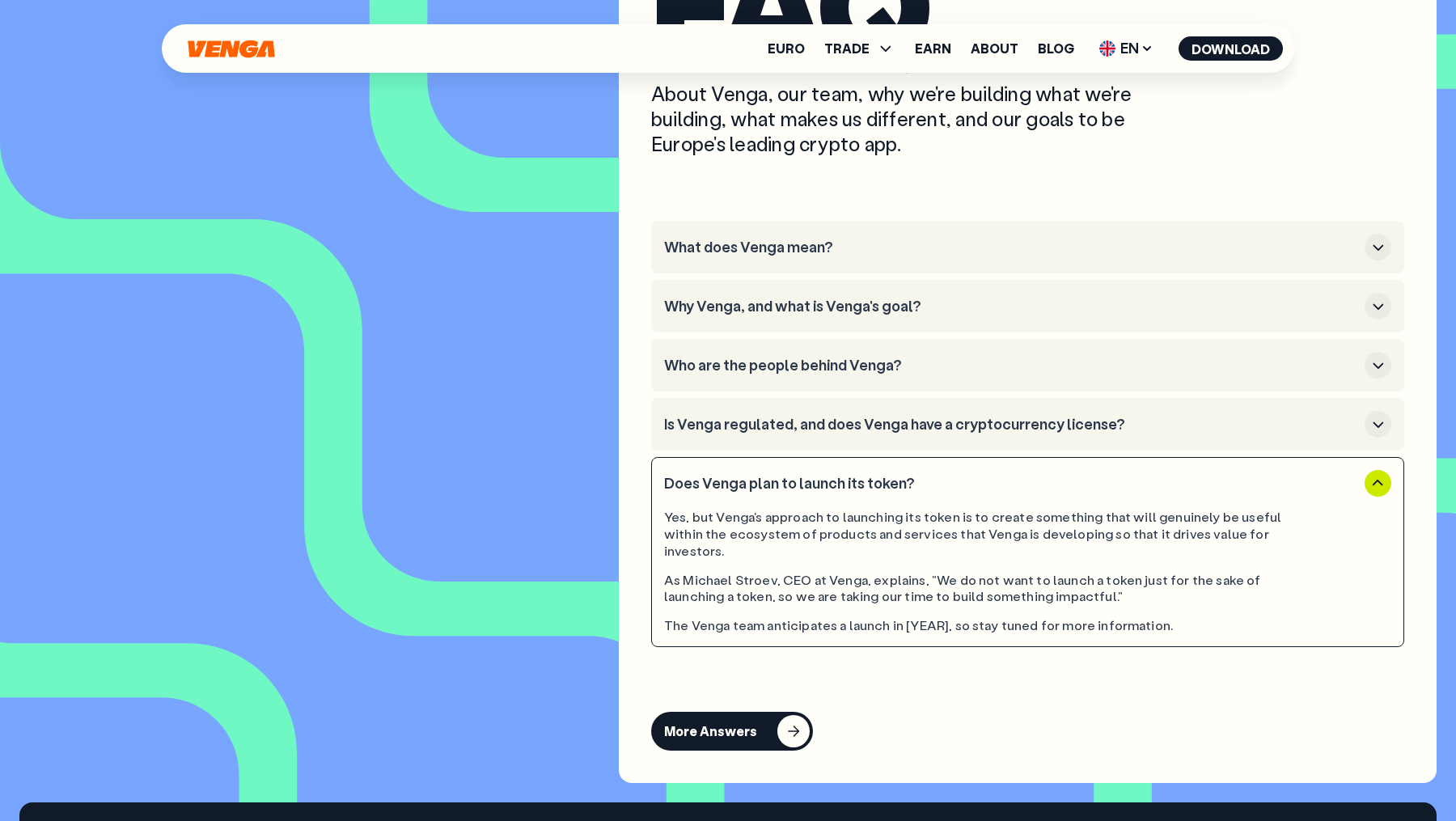 click on "Does Venga plan to launch its token?" at bounding box center [1011, 484] 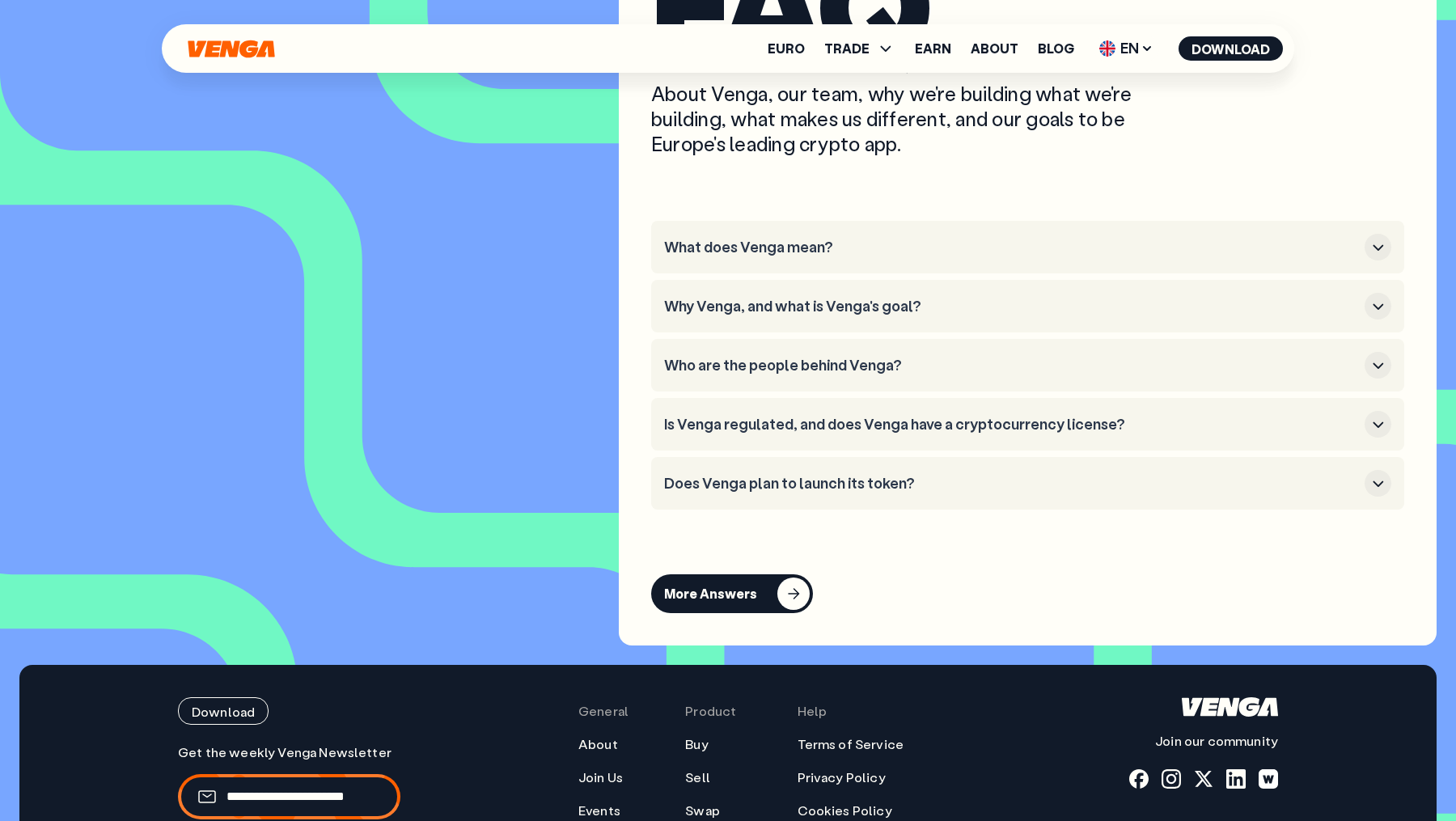 click on "What does Venga mean?" at bounding box center [1011, 248] 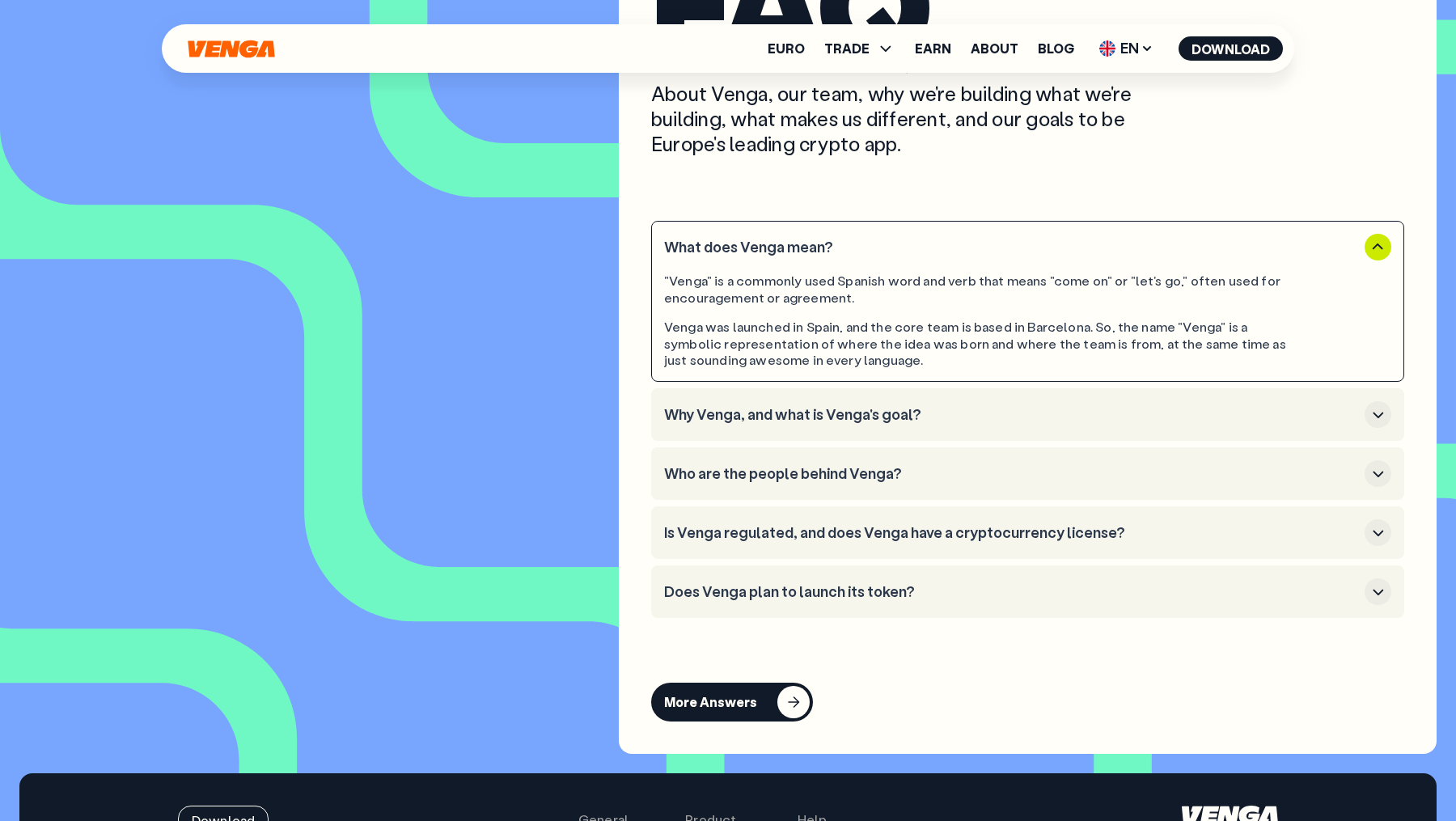 click on "Why Venga, and what is Venga's goal?" at bounding box center (1011, 415) 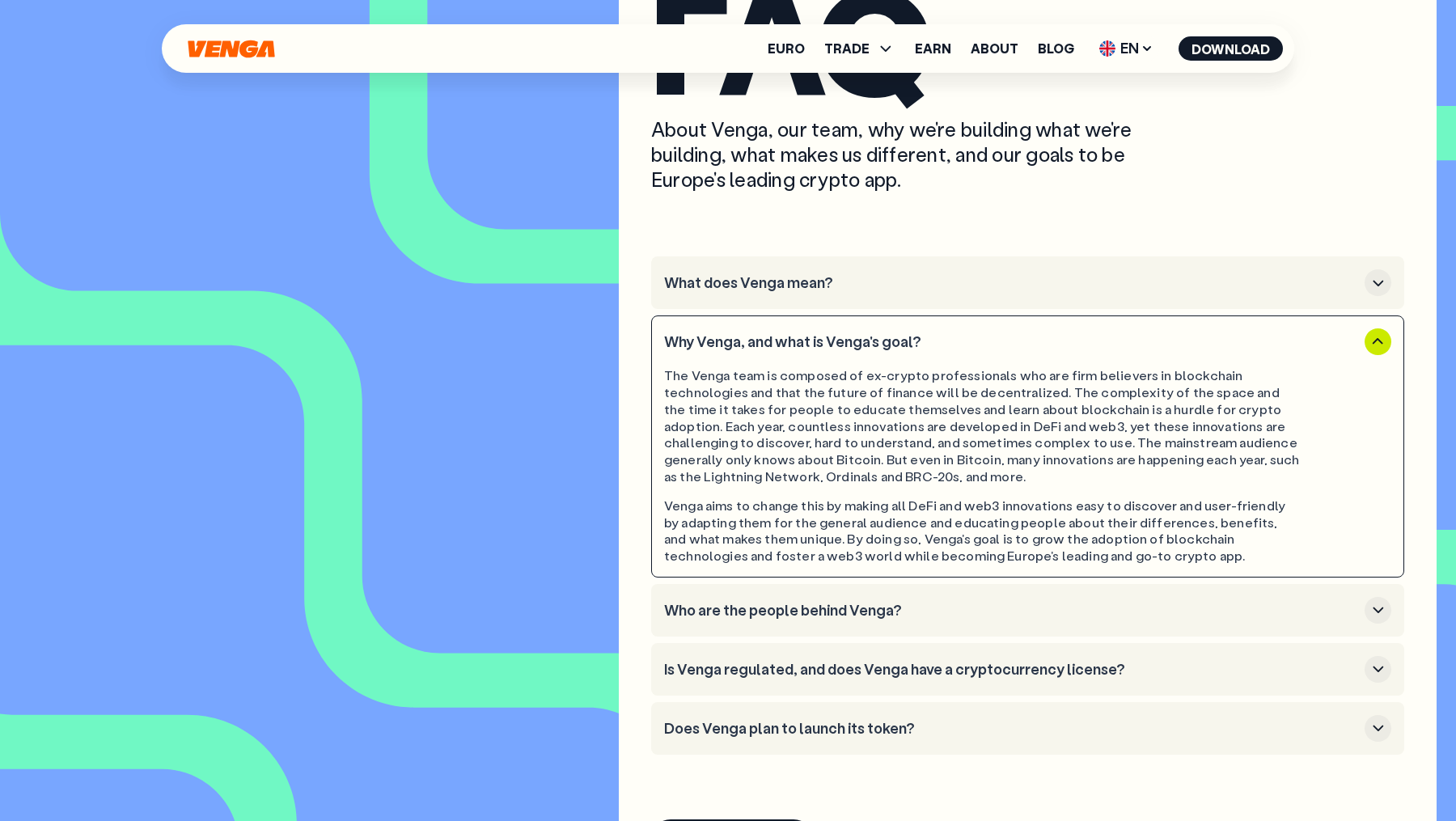 scroll, scrollTop: 6724, scrollLeft: 0, axis: vertical 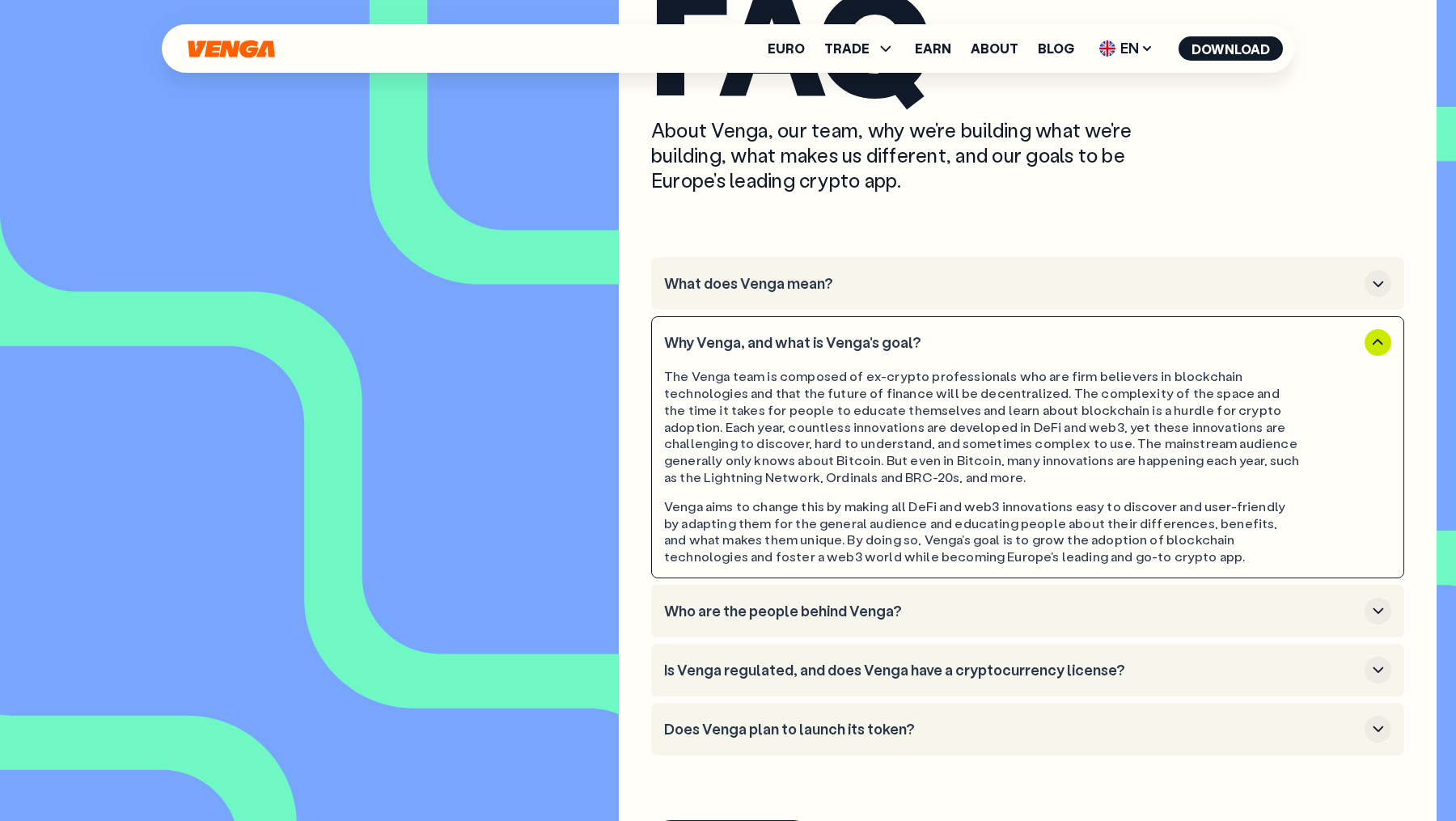 click on "Why Venga, and what is Venga's goal?" at bounding box center (1011, 343) 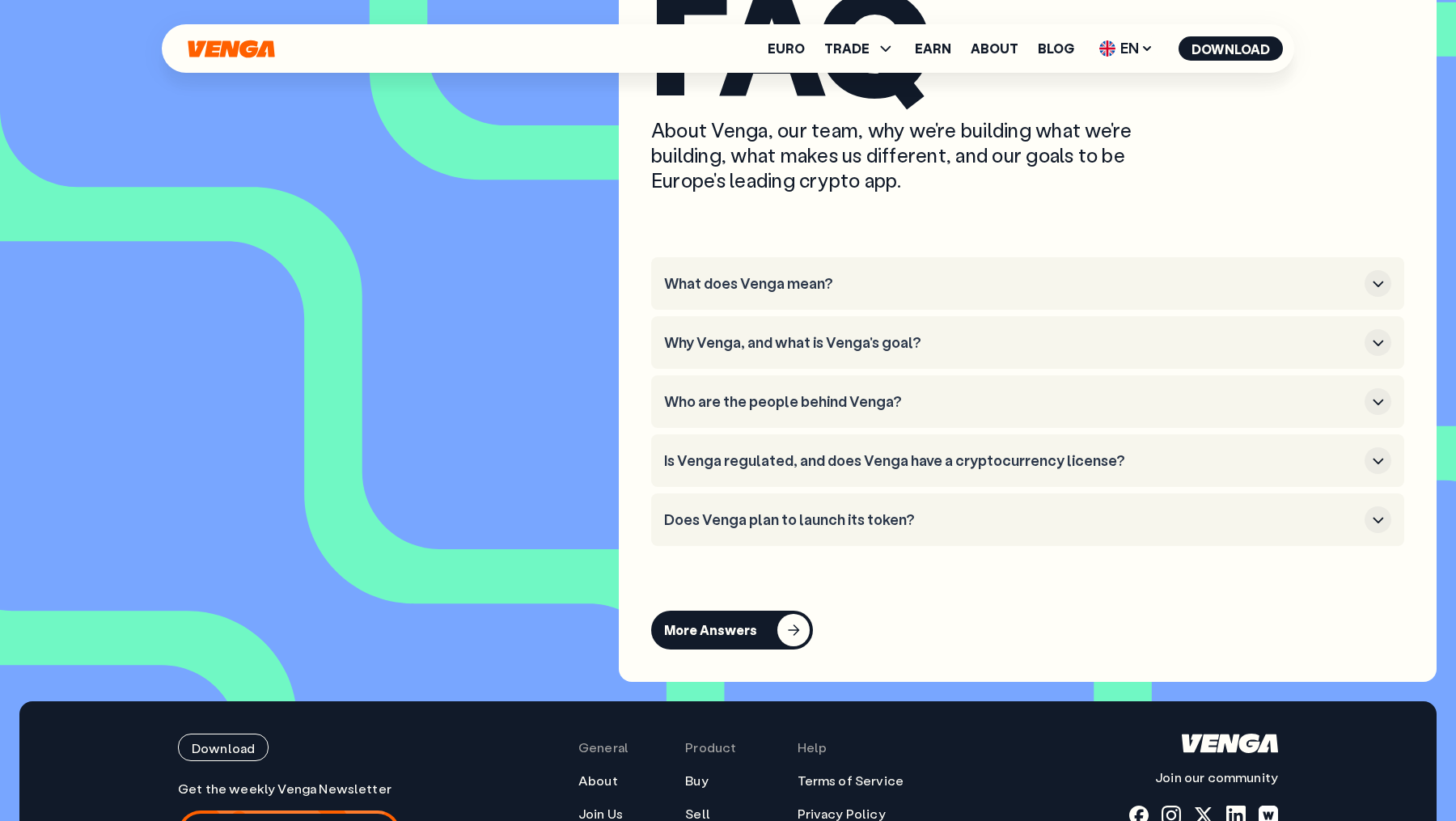 click on "Why Venga, and what is Venga's goal?" at bounding box center (1011, 343) 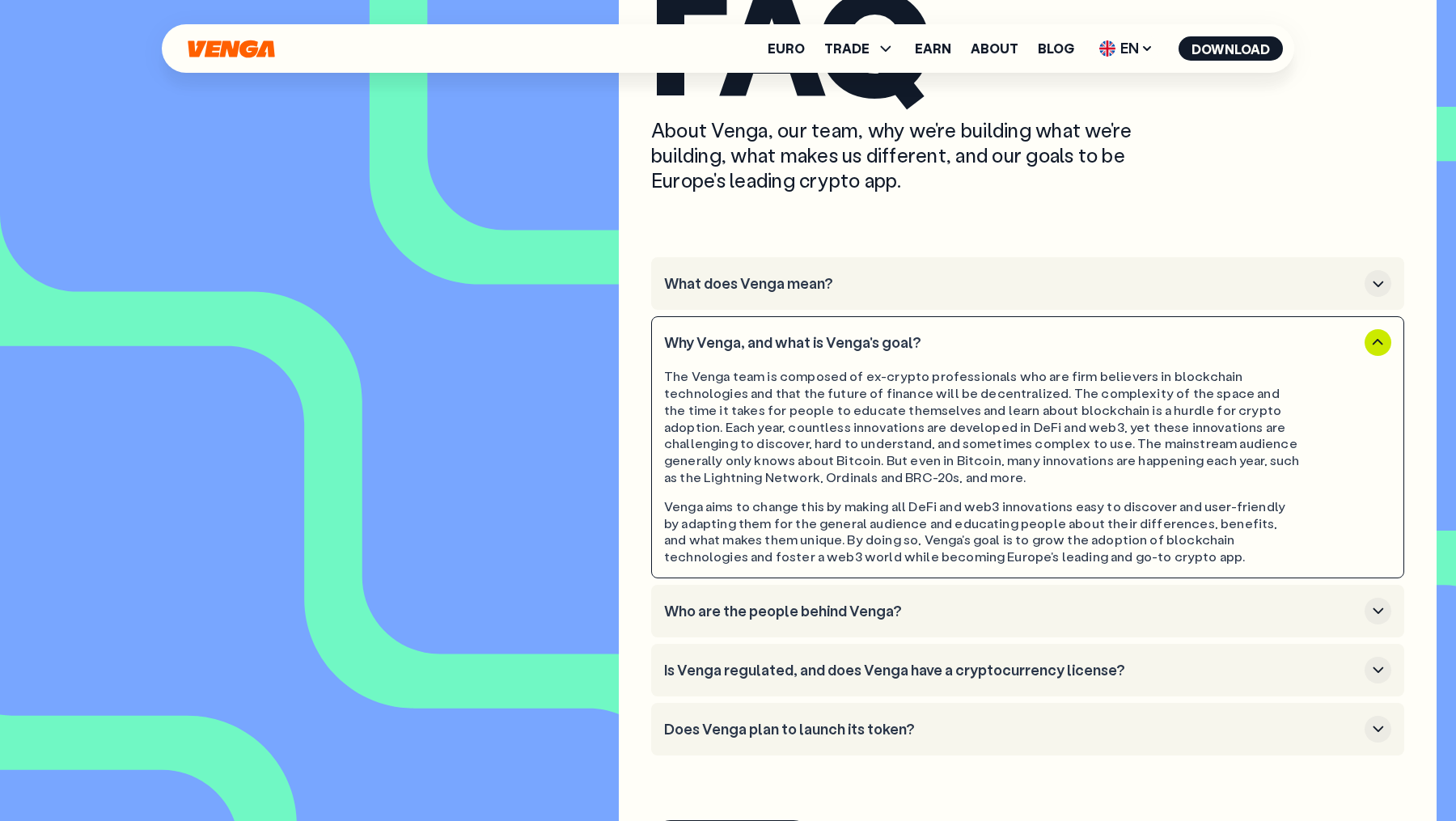 click on "Who are the people behind Venga?" at bounding box center (1011, 612) 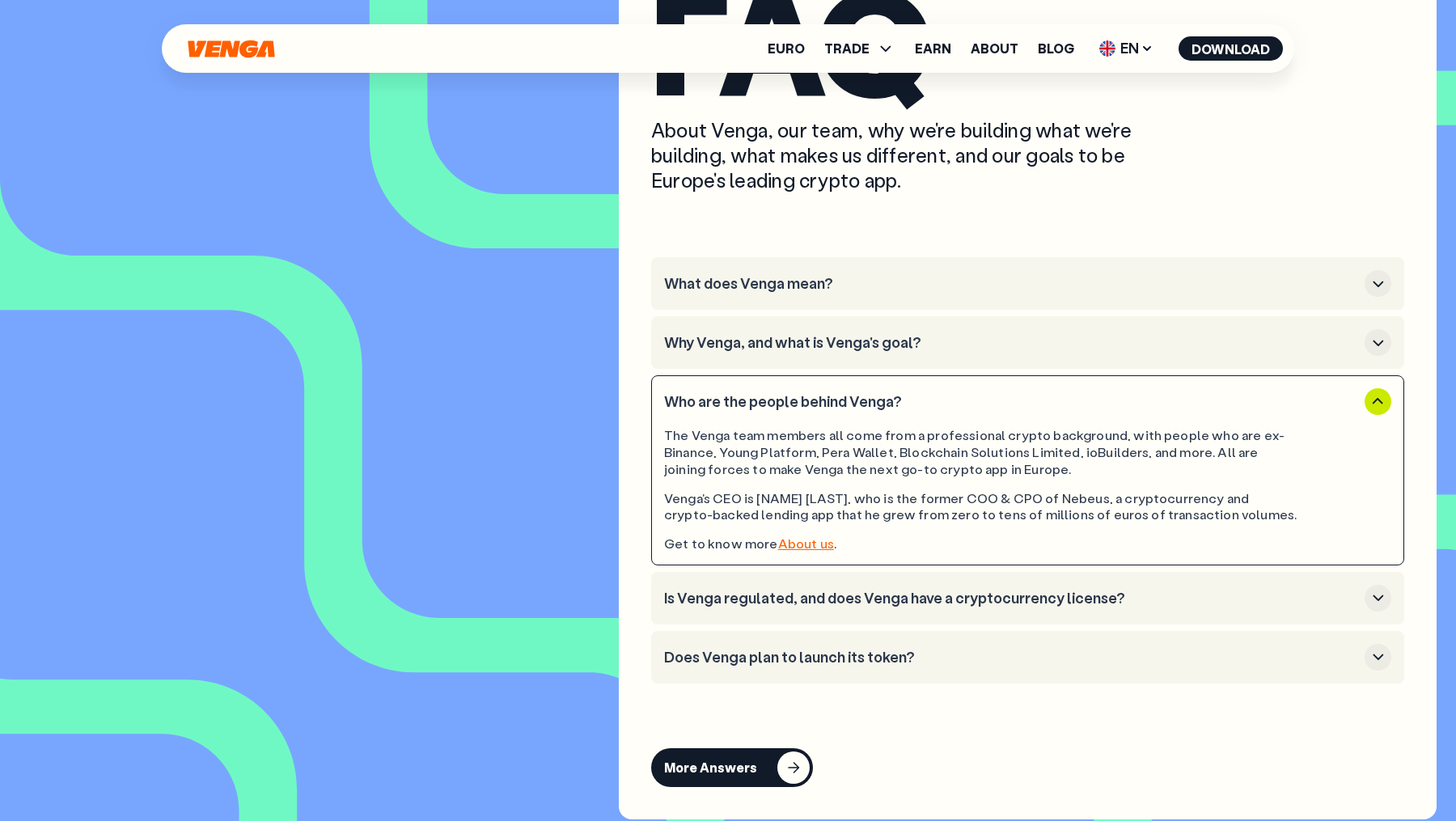 click on "Is Venga regulated, and does Venga have a cryptocurrency license?" at bounding box center [1011, 599] 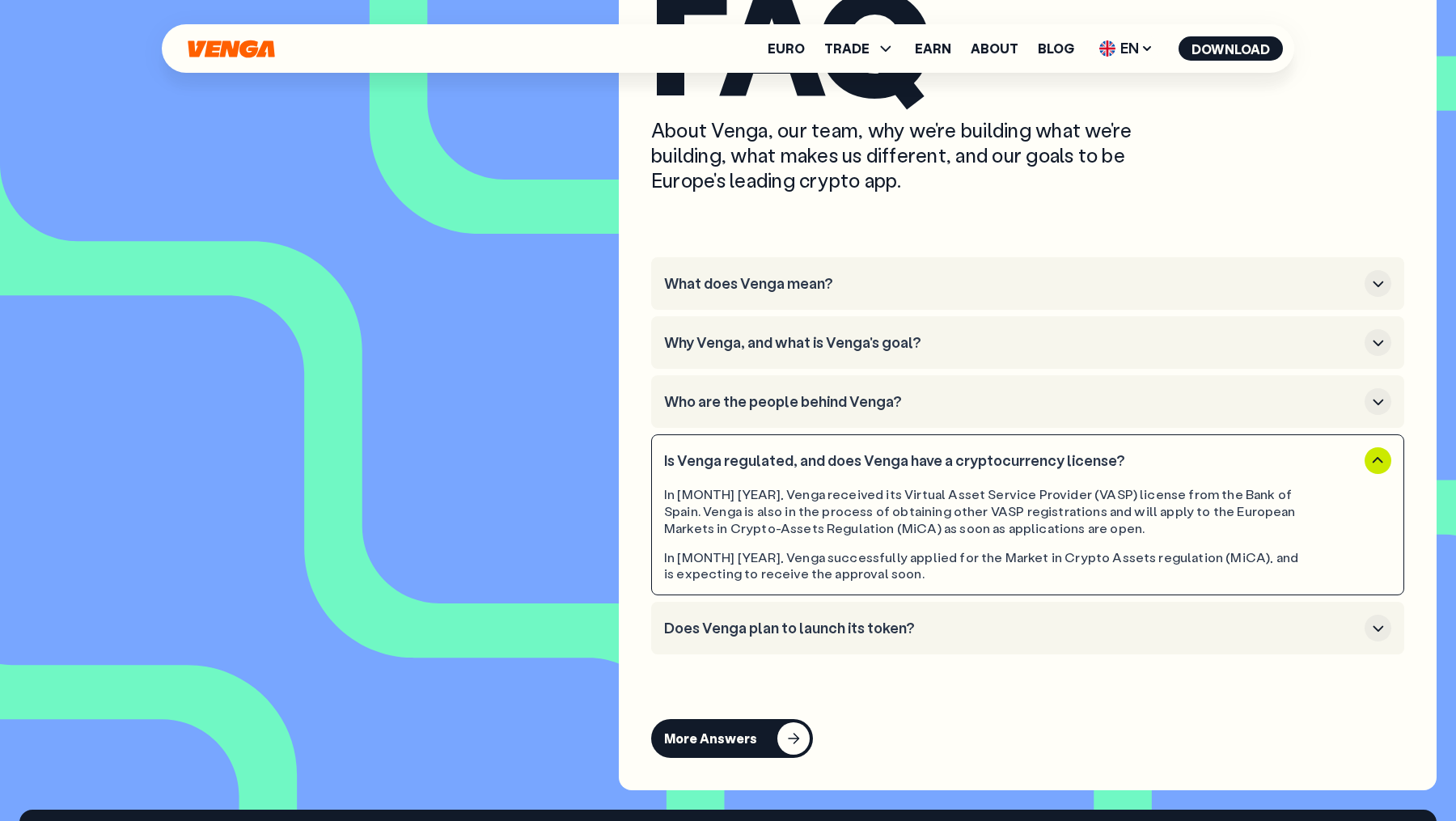click on "Does Venga plan to launch its token?" at bounding box center (1011, 628) 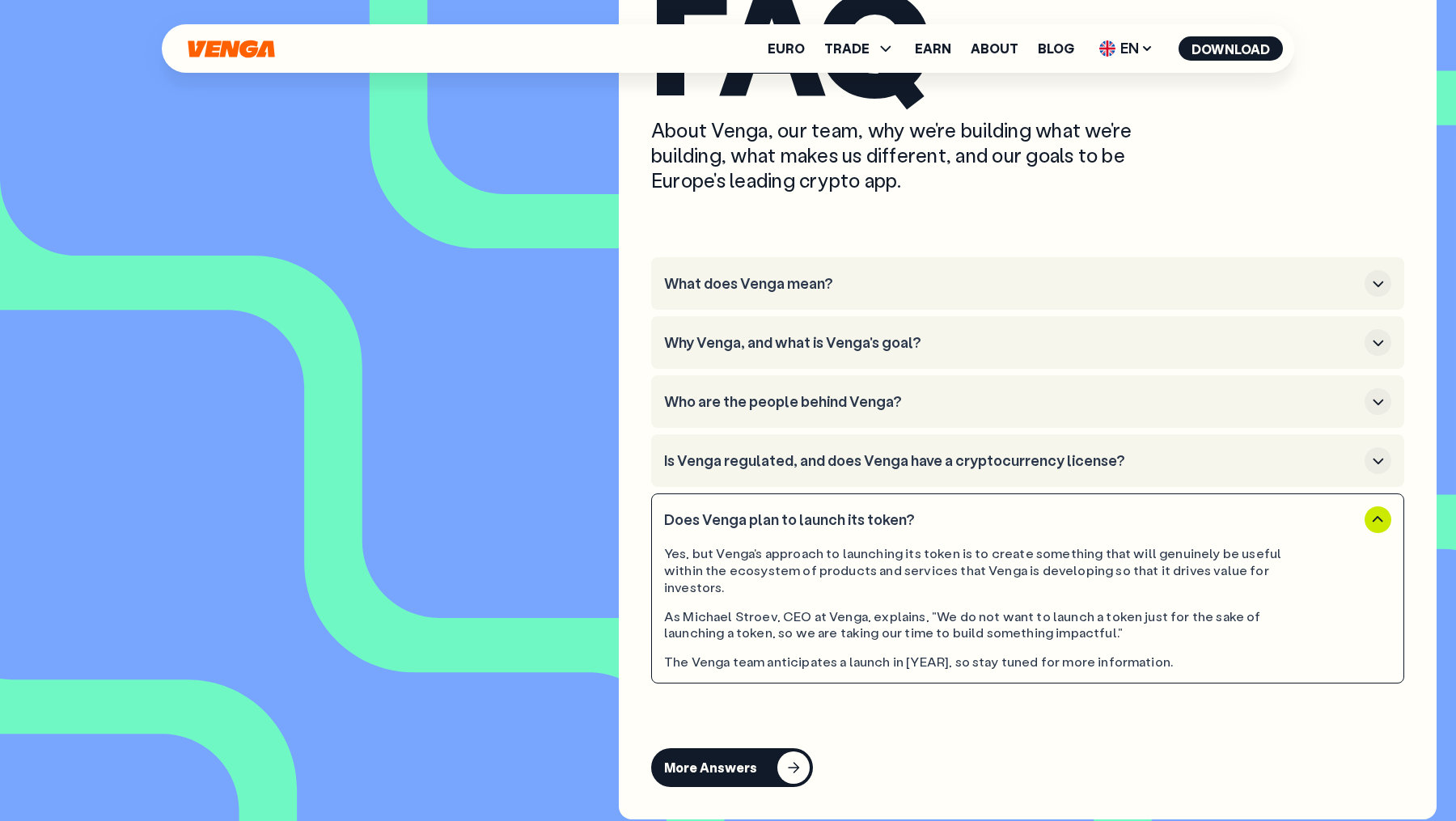 click on "Is Venga regulated, and does Venga have a cryptocurrency license?" at bounding box center [1011, 461] 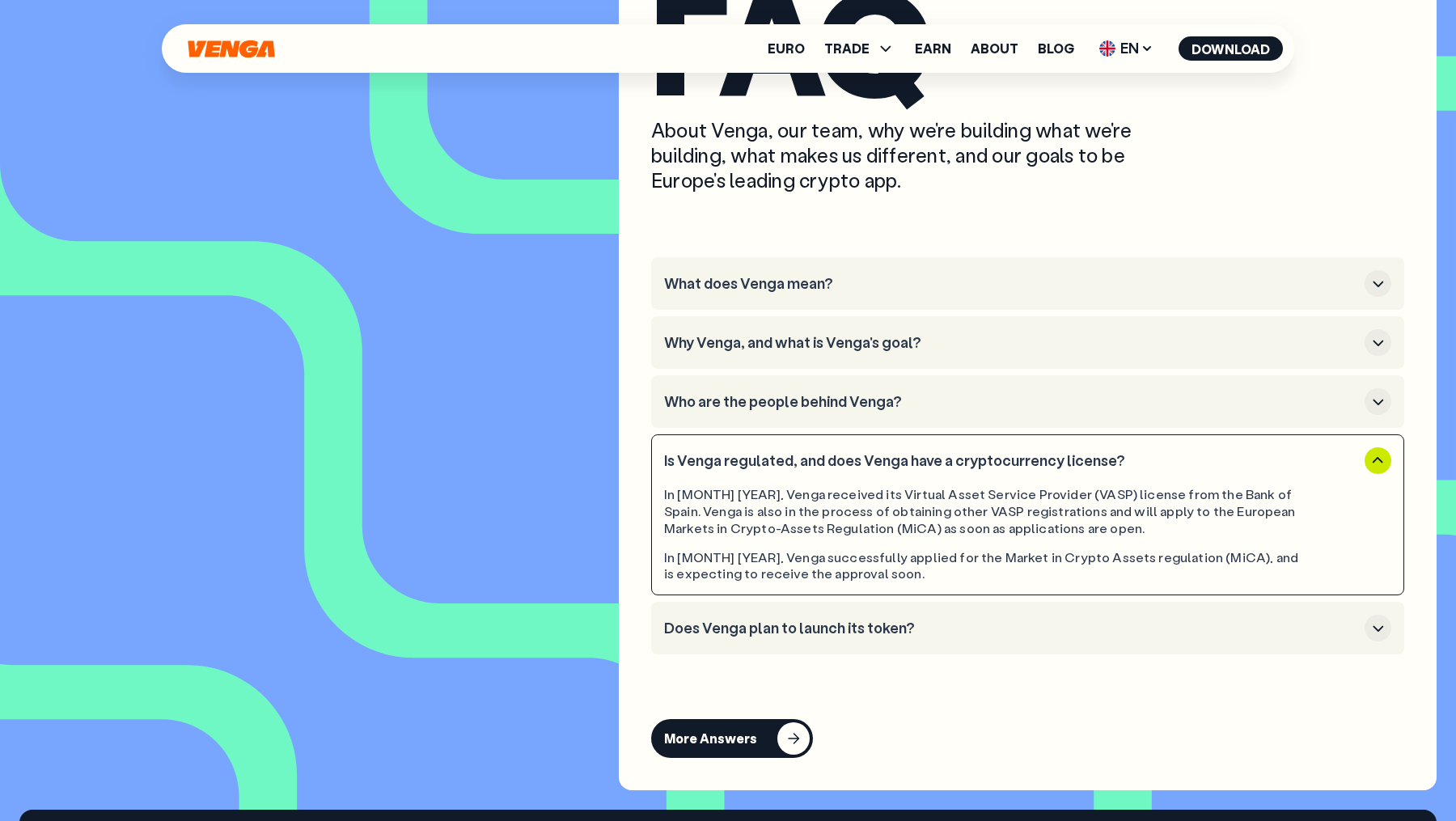 click on "Is Venga regulated, and does Venga have a cryptocurrency license?" at bounding box center [1011, 461] 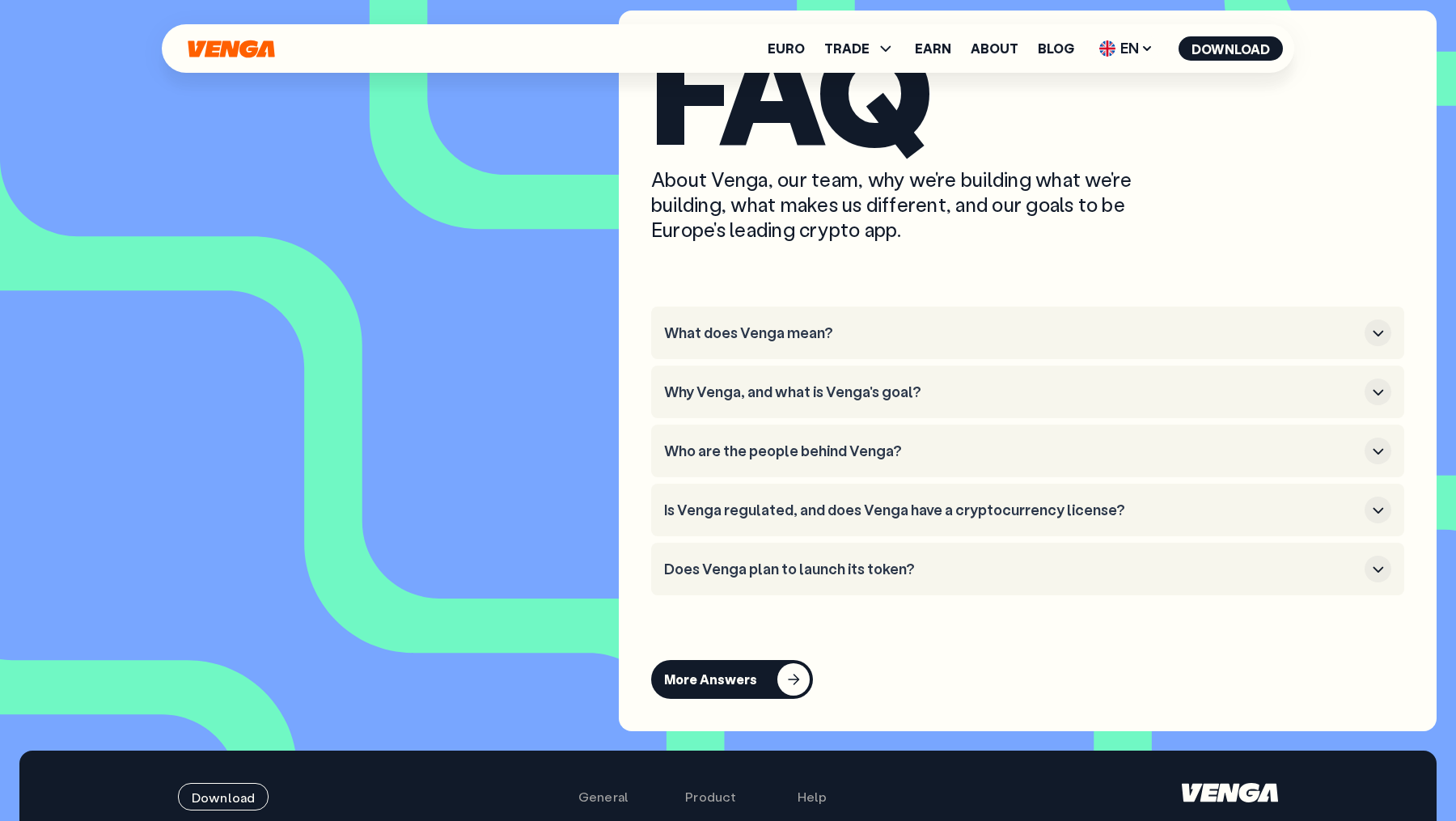 click on "More Answers" at bounding box center (732, 679) 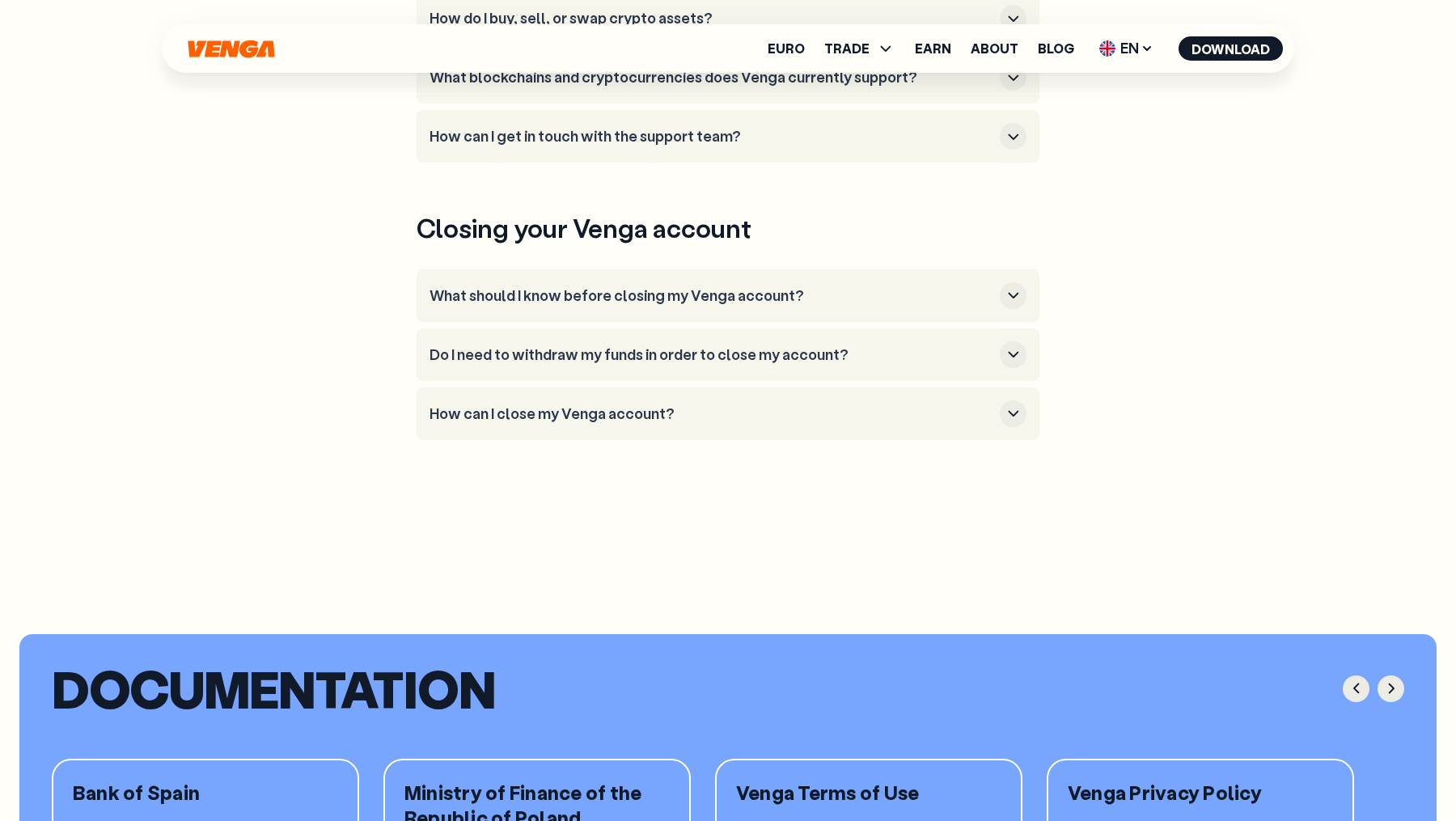 scroll, scrollTop: 882, scrollLeft: 0, axis: vertical 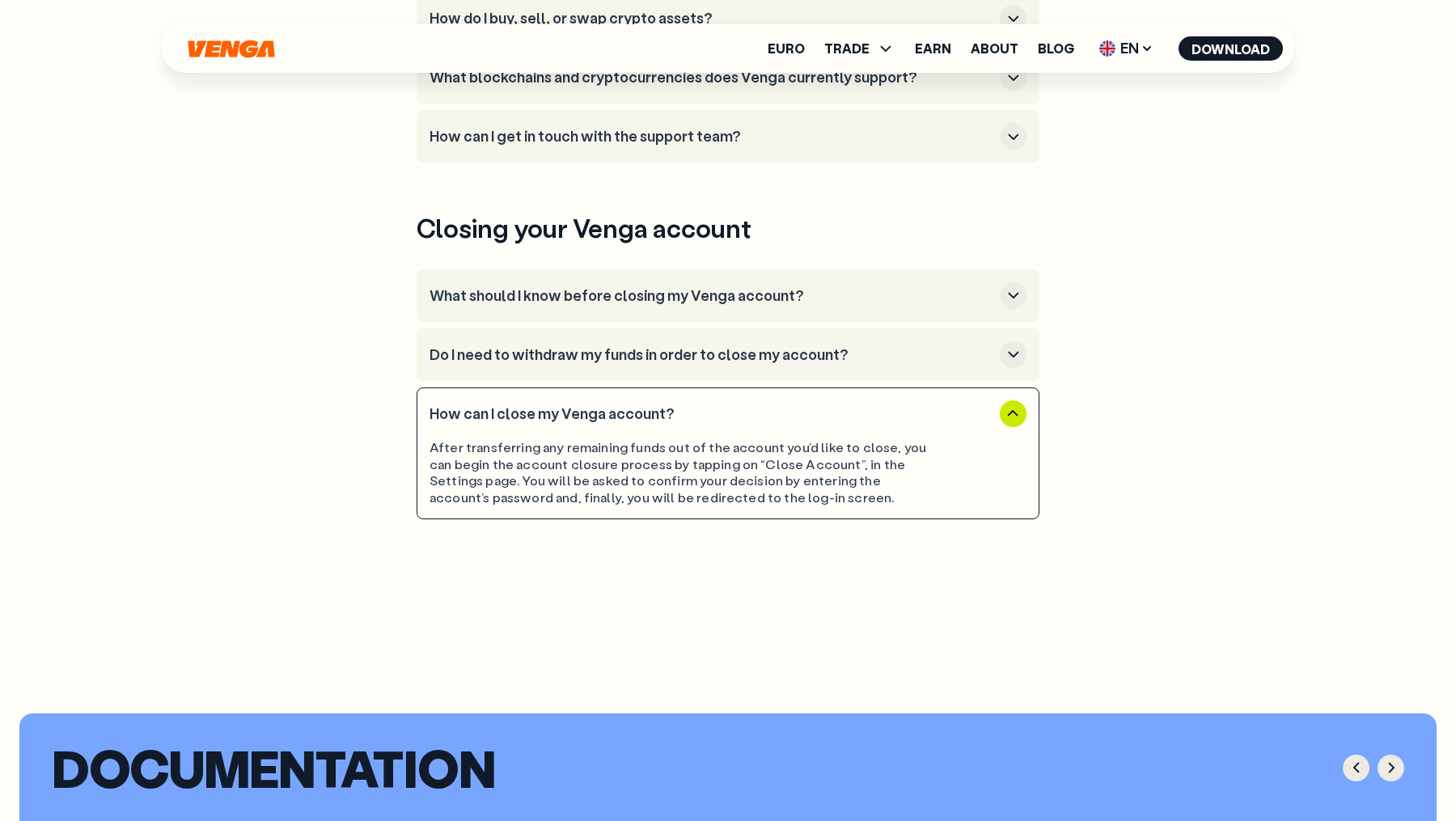 click 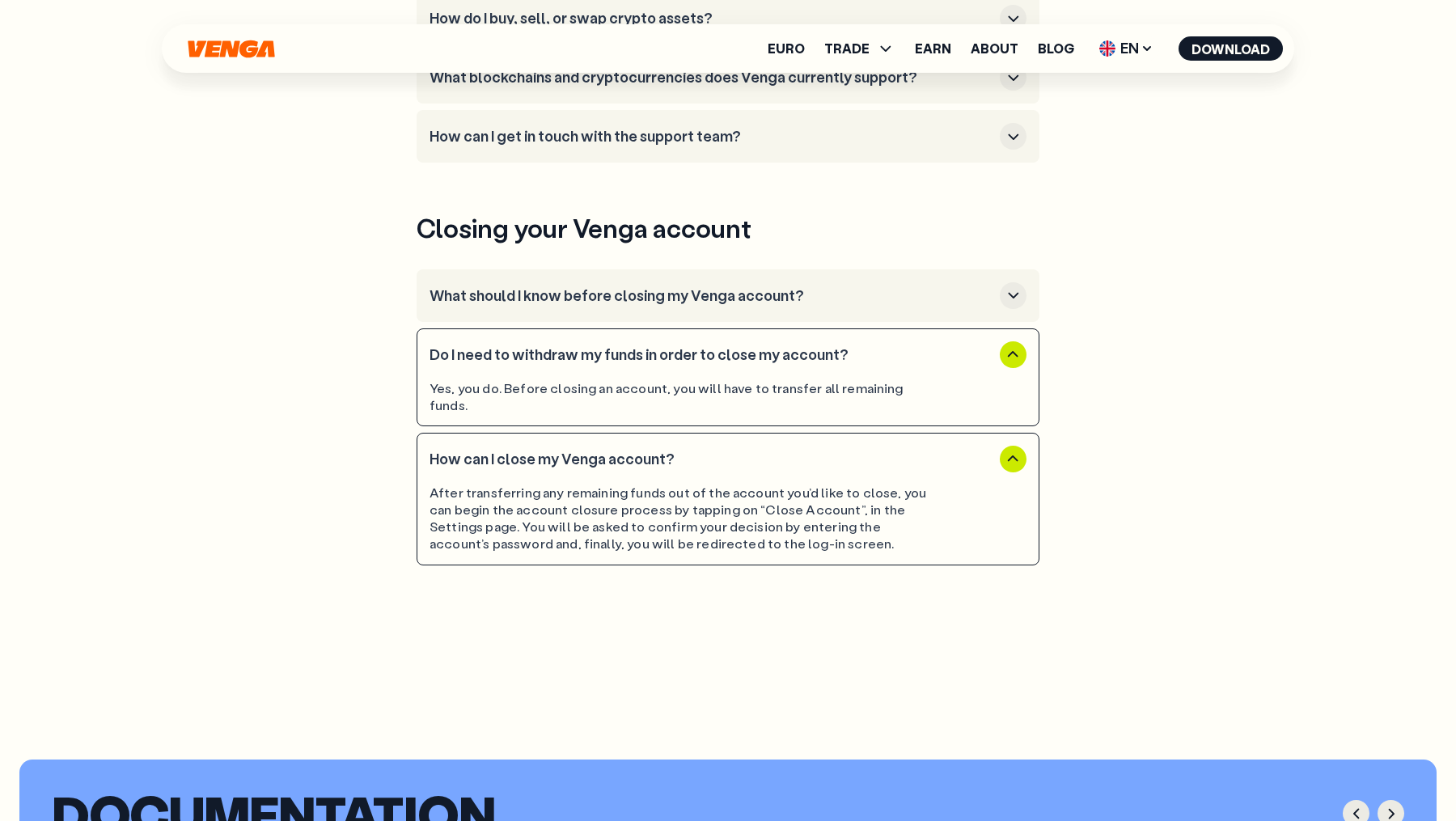 click on "What should I know before closing my Venga account?" at bounding box center [728, 295] 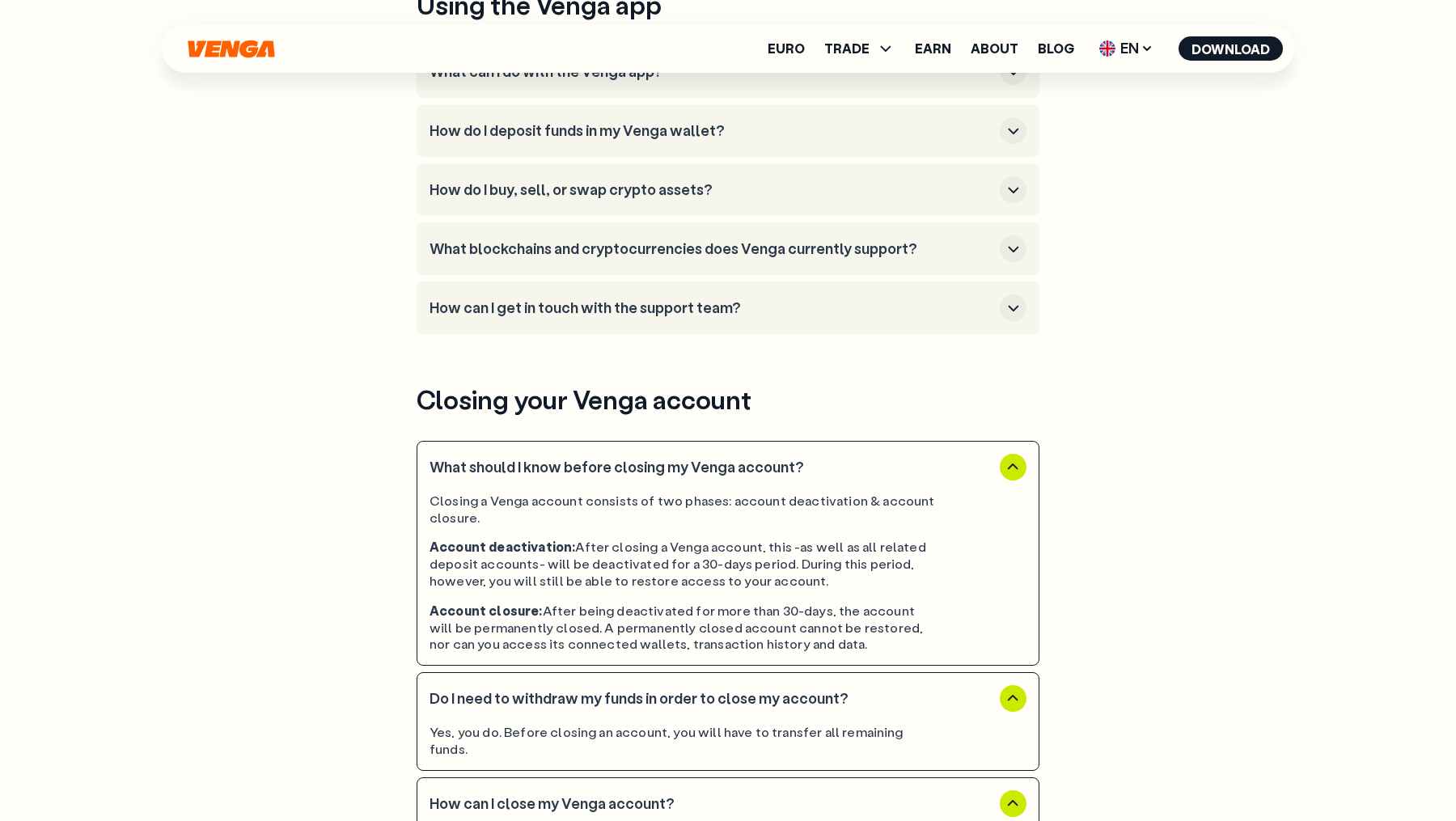 click 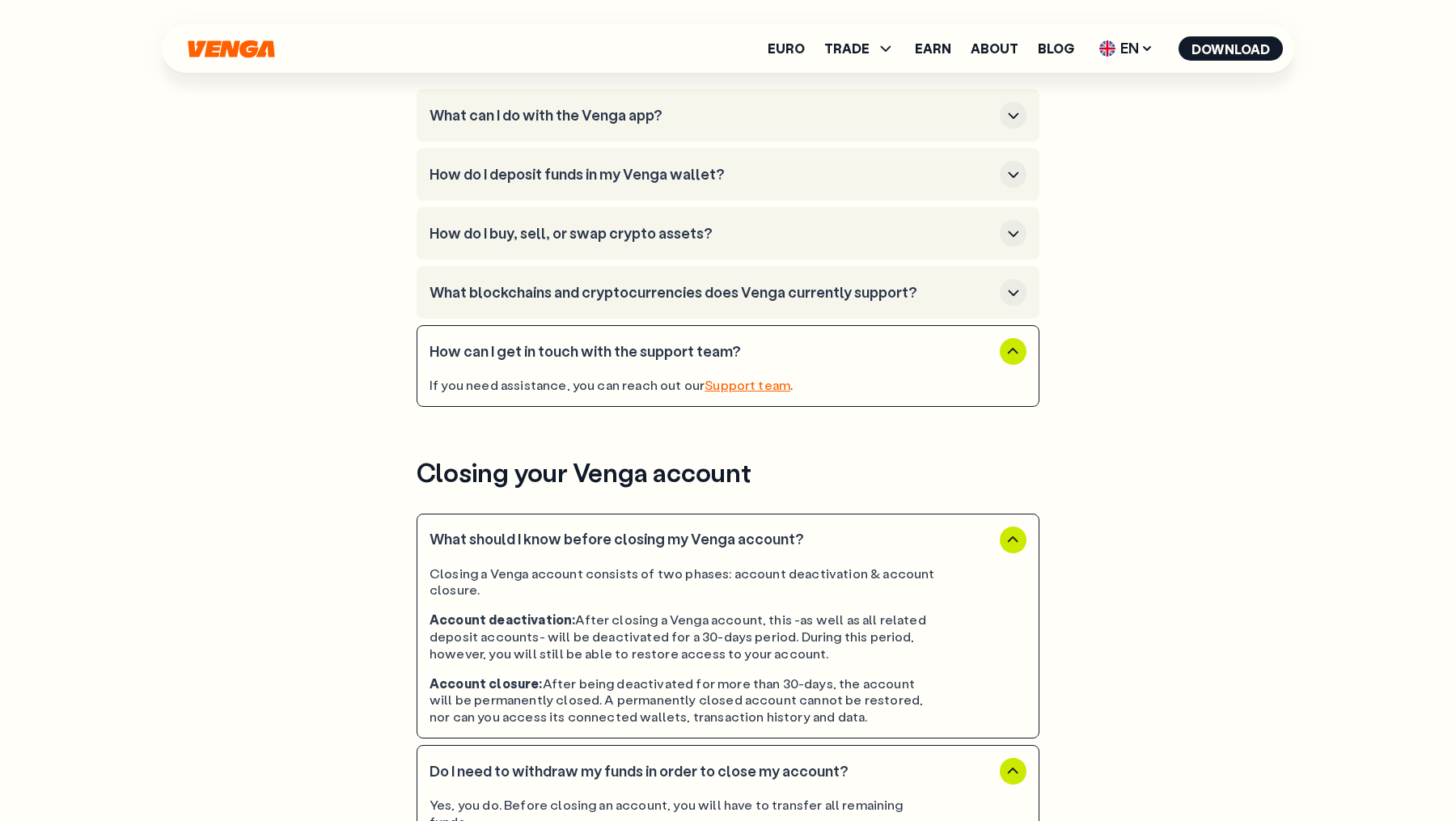 click at bounding box center [1013, 292] 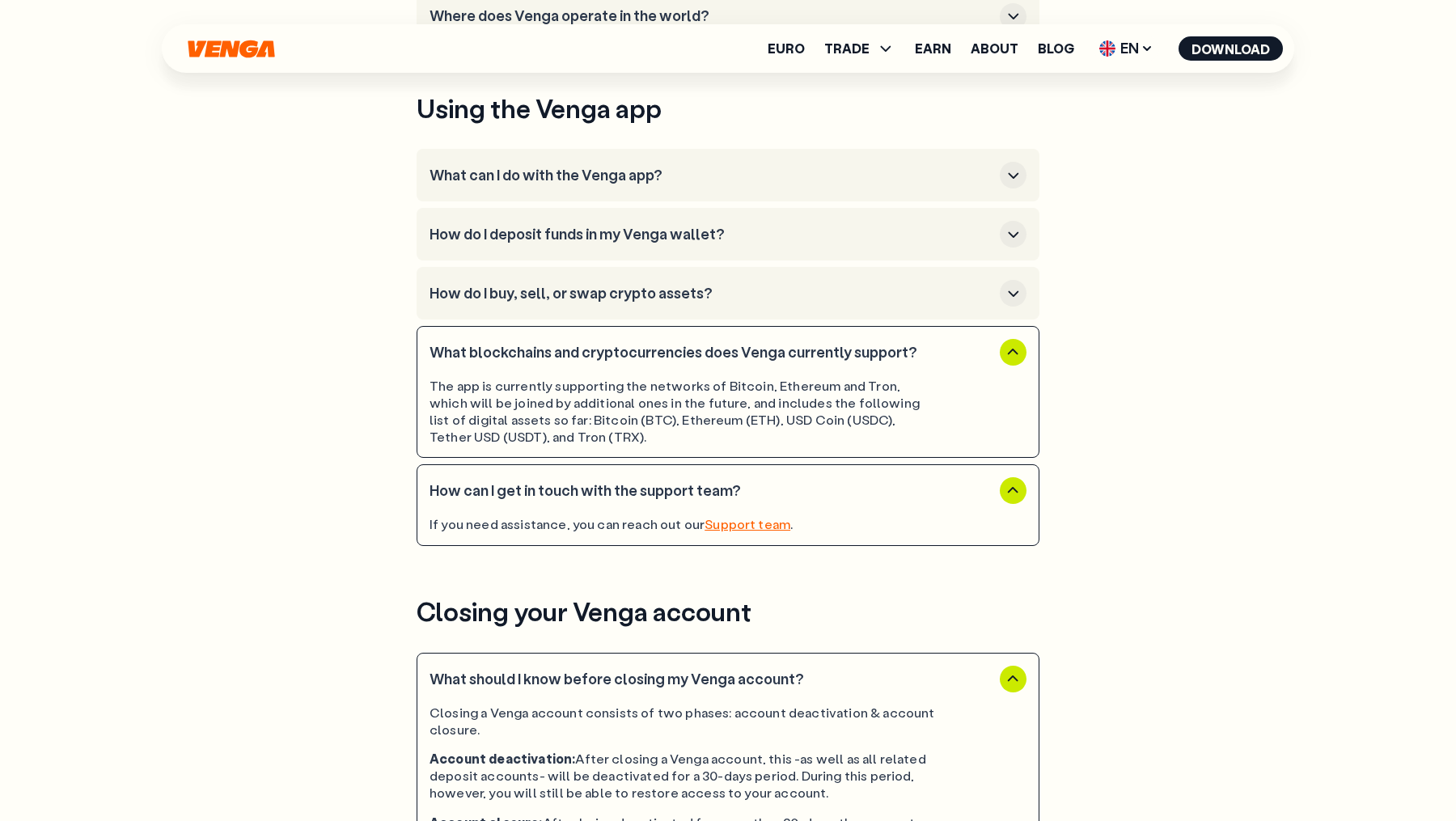 click at bounding box center (1013, 293) 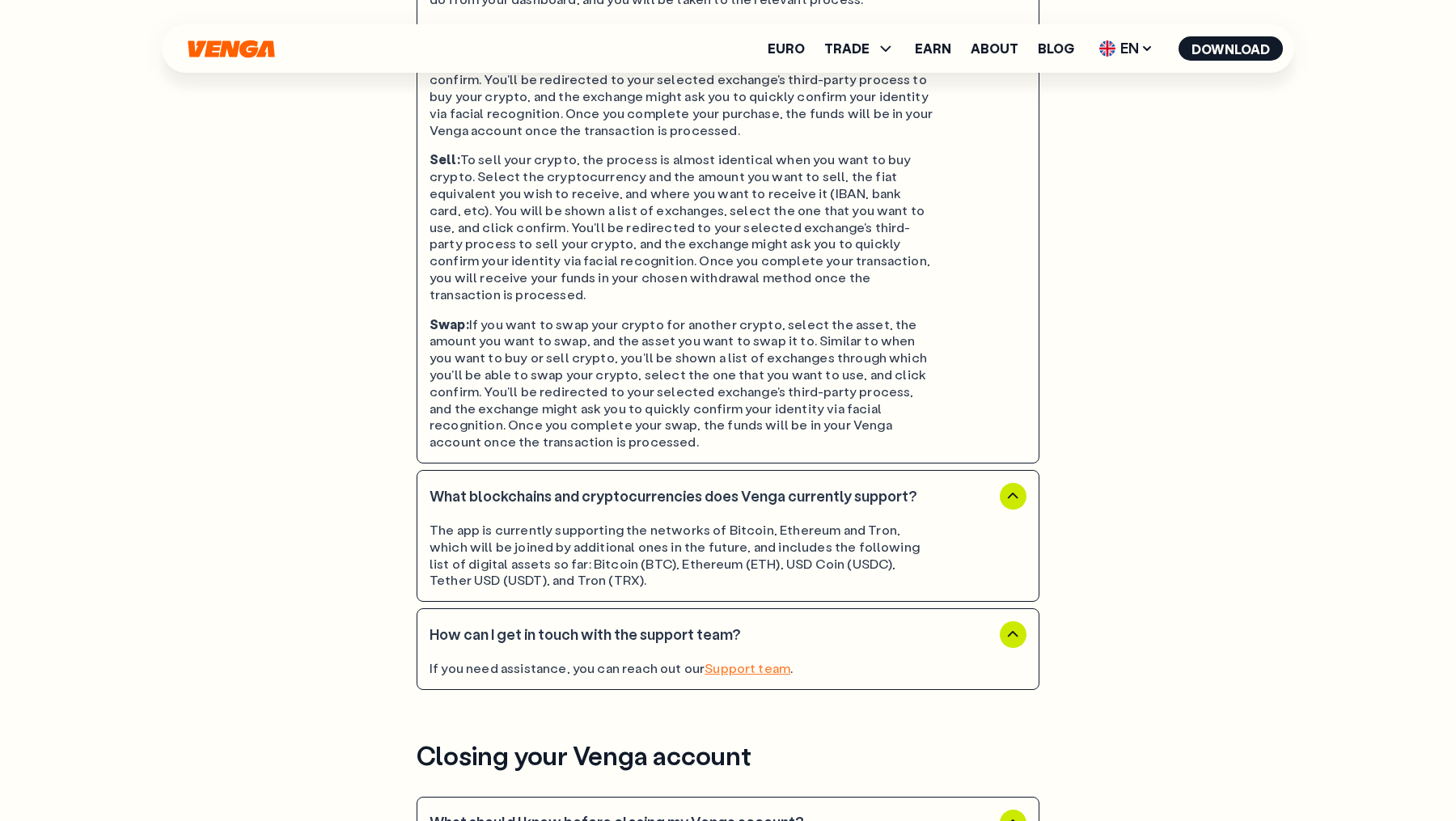 scroll, scrollTop: 953, scrollLeft: 0, axis: vertical 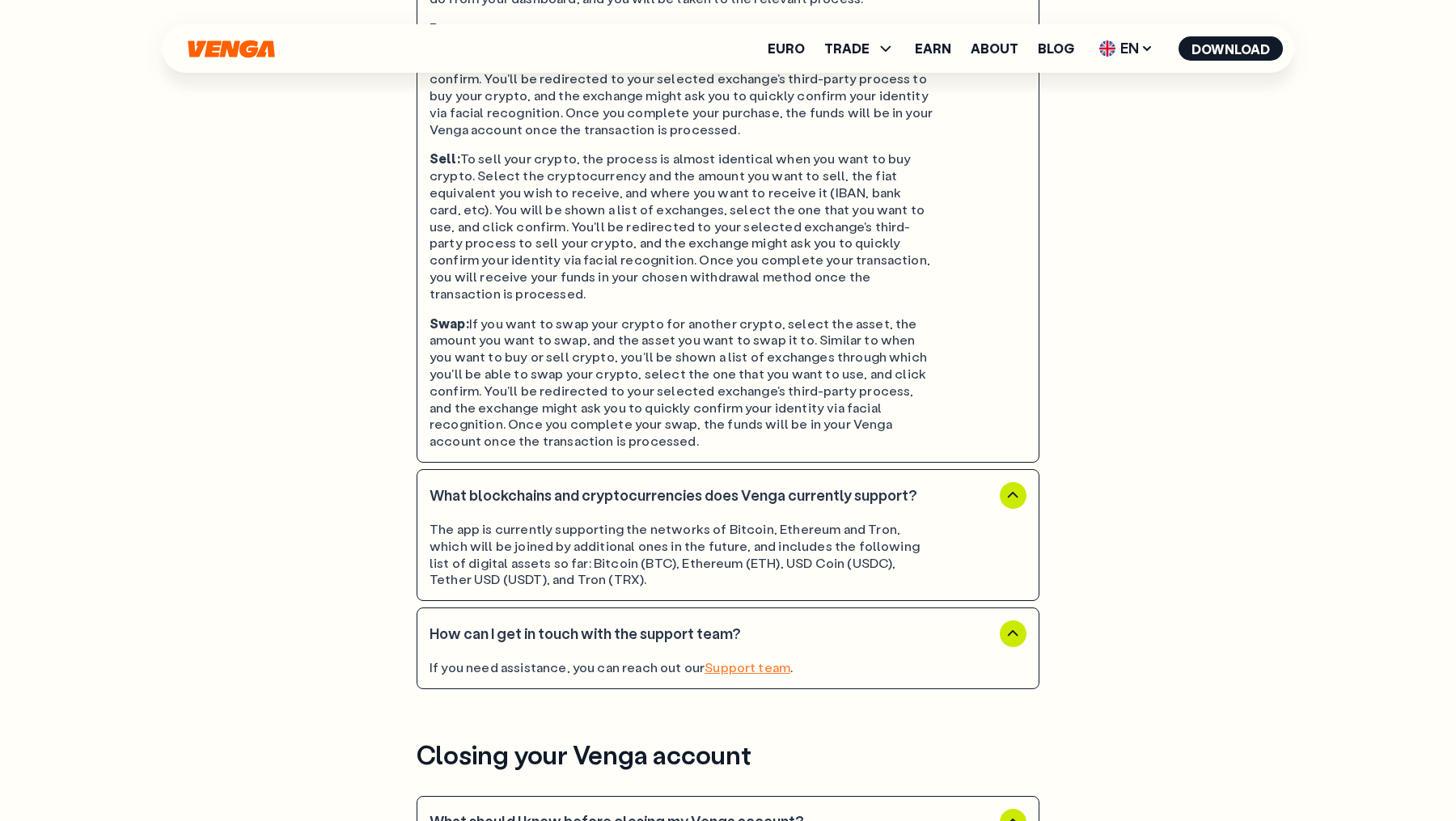 click on "Support team" at bounding box center (747, 667) 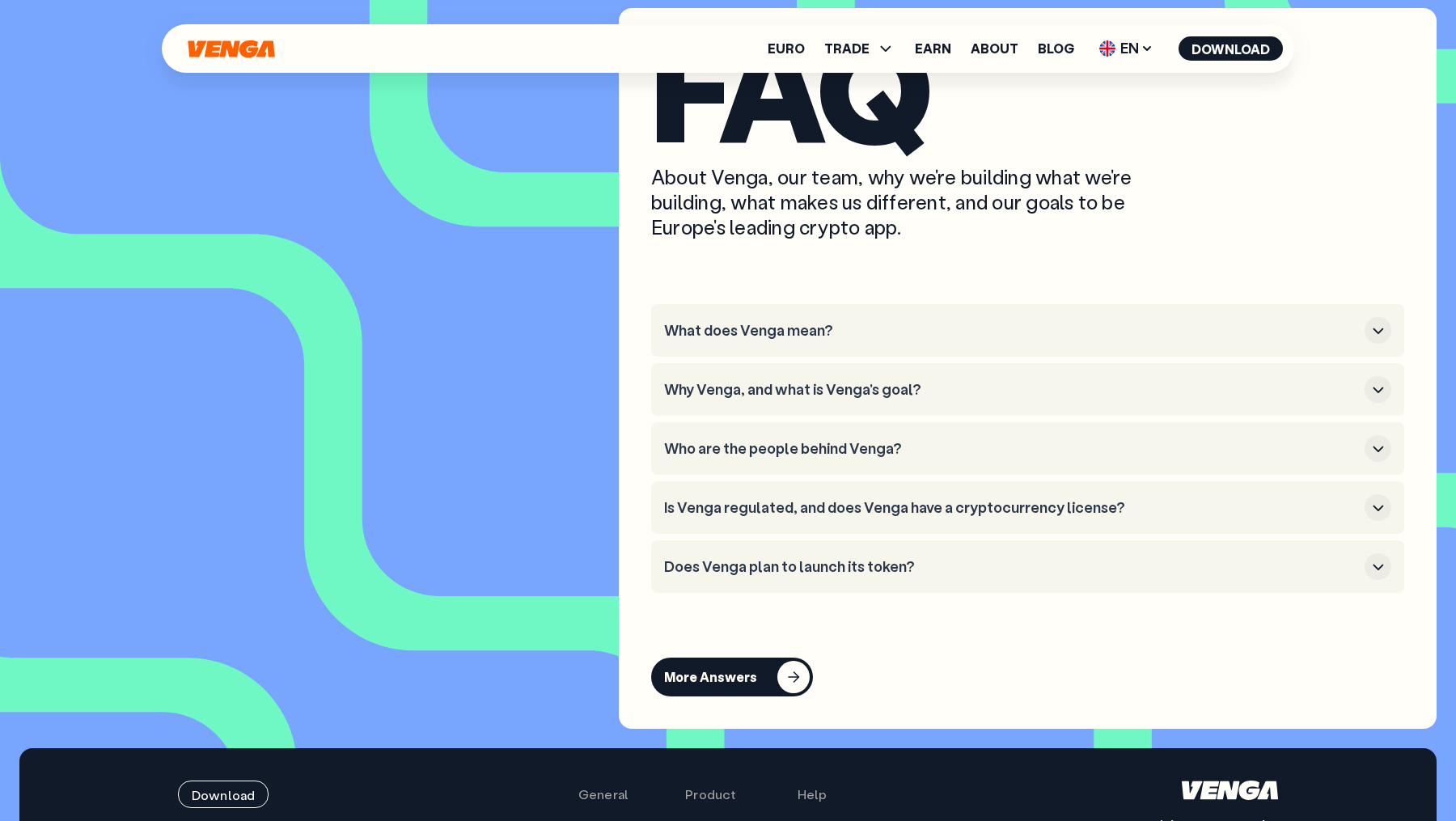 click on "What does Venga mean?" at bounding box center [1027, 330] 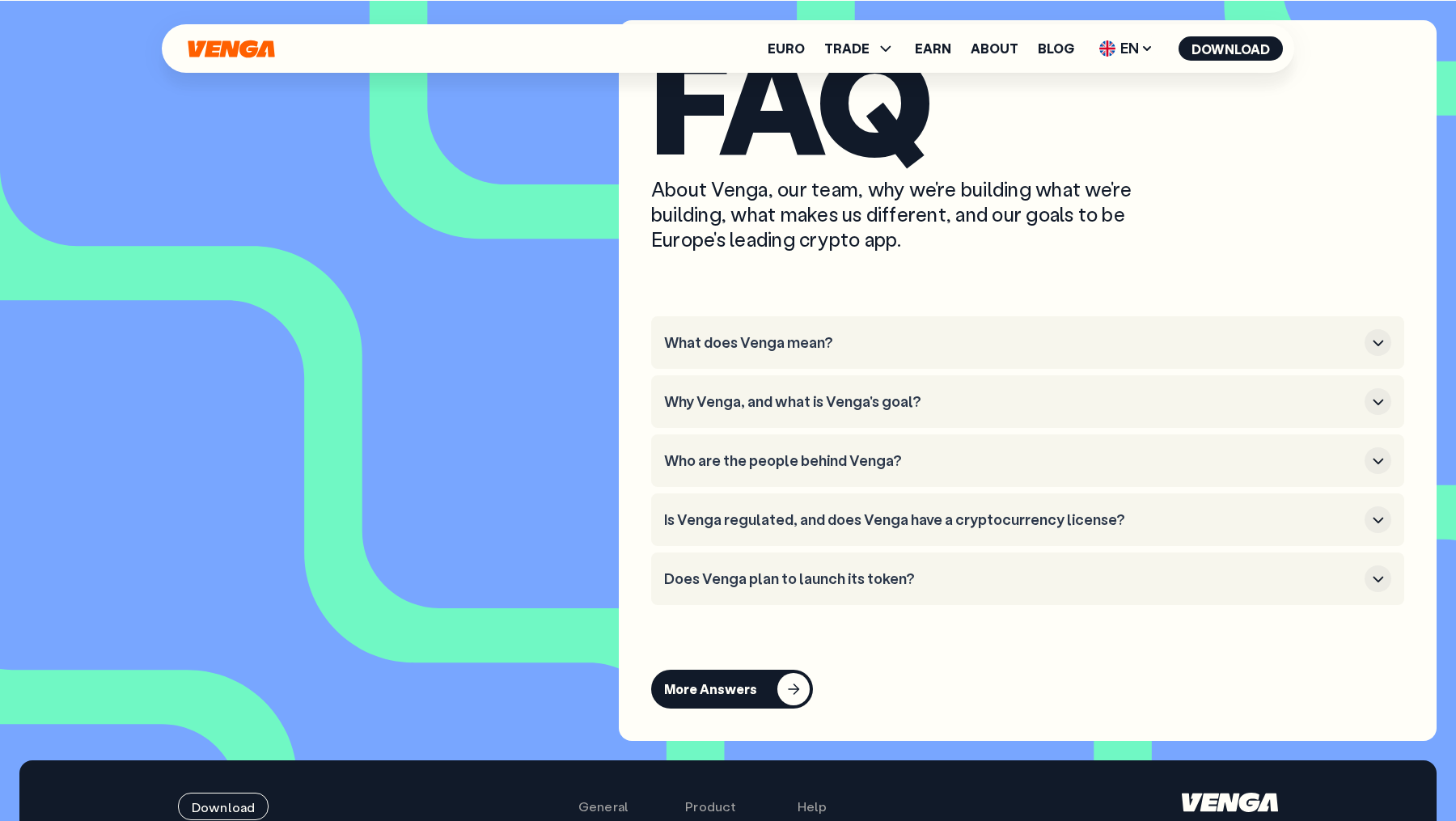 click on "What does Venga mean?" at bounding box center (1027, 342) 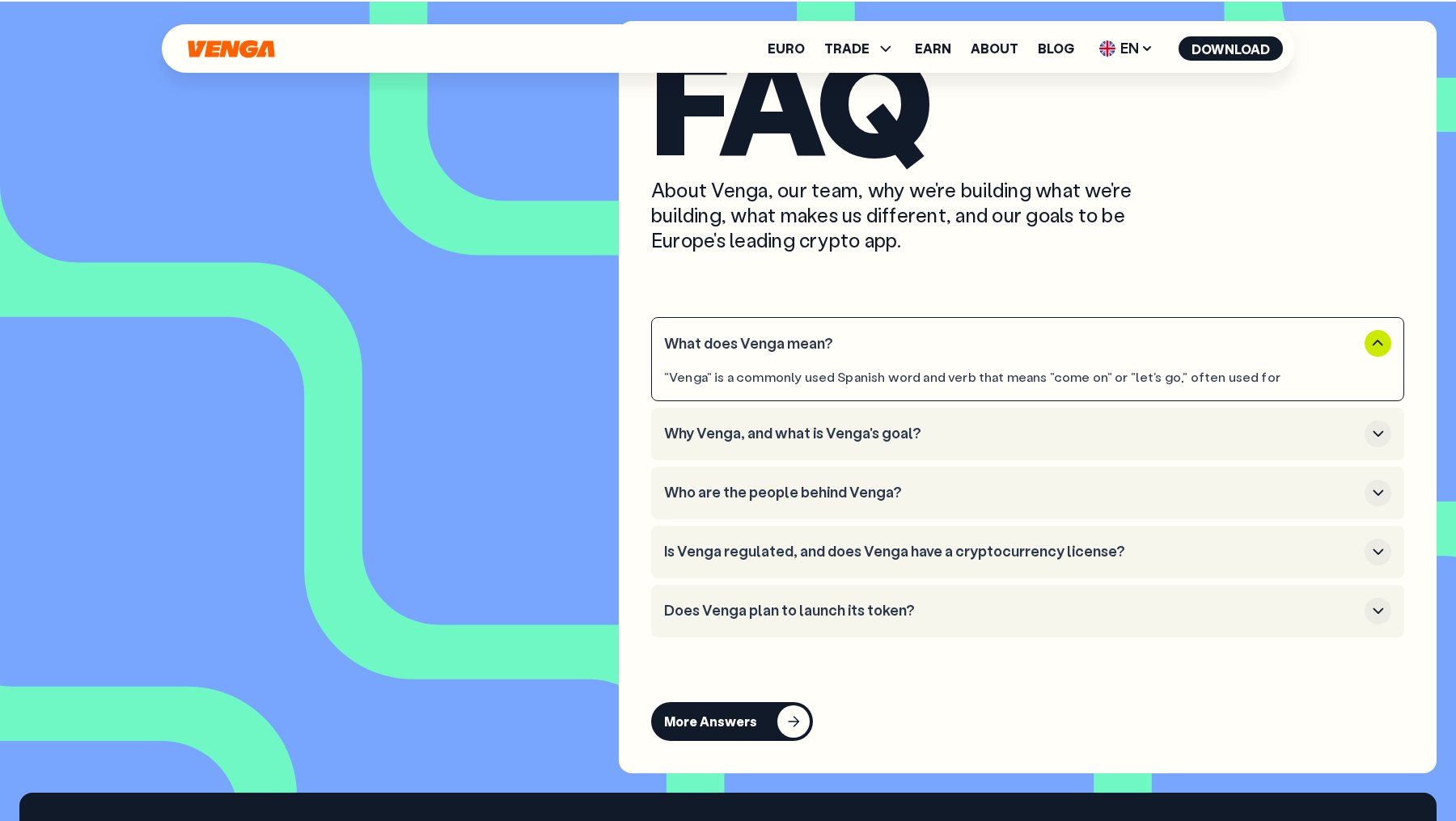 scroll, scrollTop: 6663, scrollLeft: 0, axis: vertical 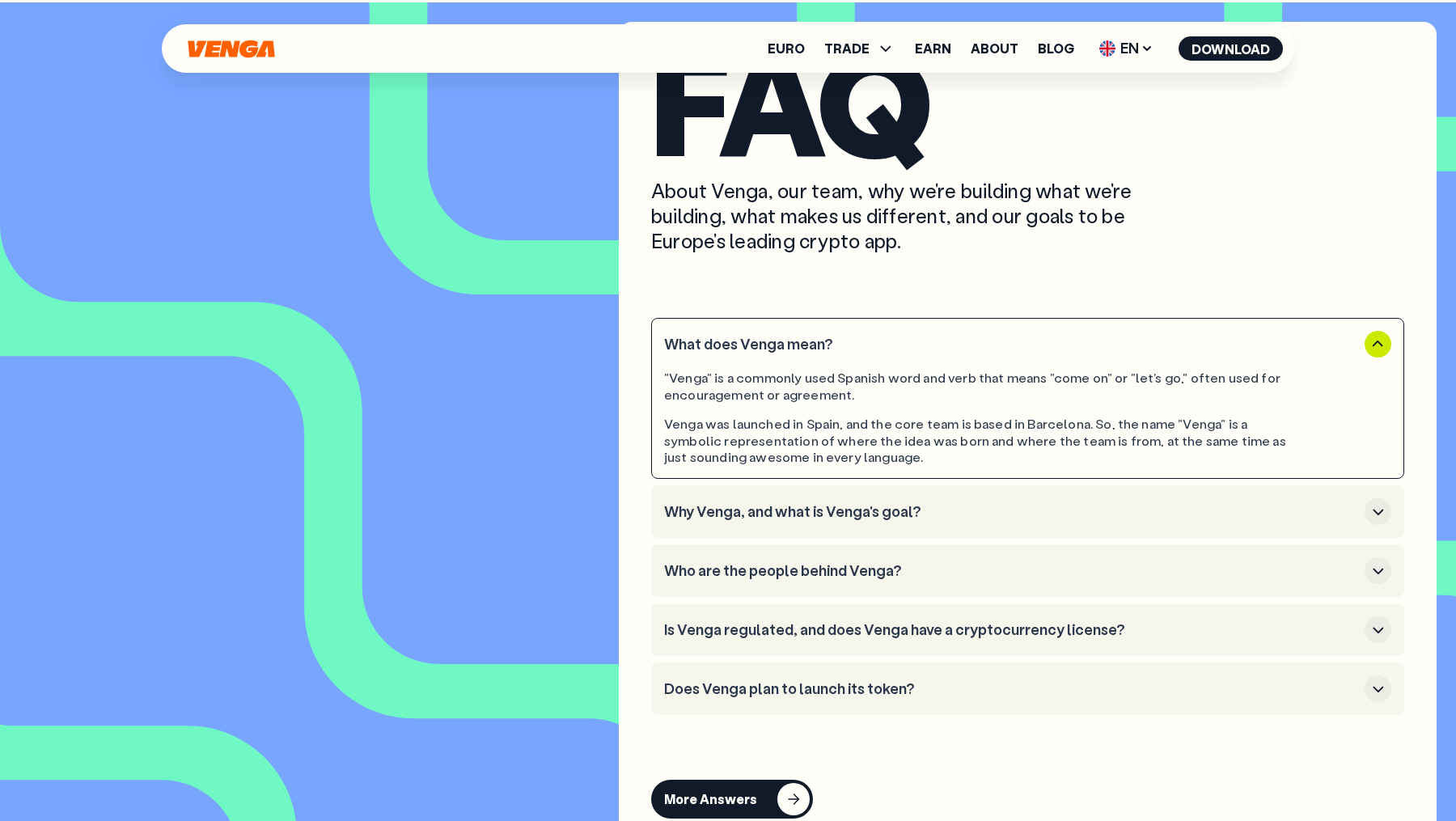 click on "Why Venga, and what is Venga's goal?" at bounding box center (1027, 511) 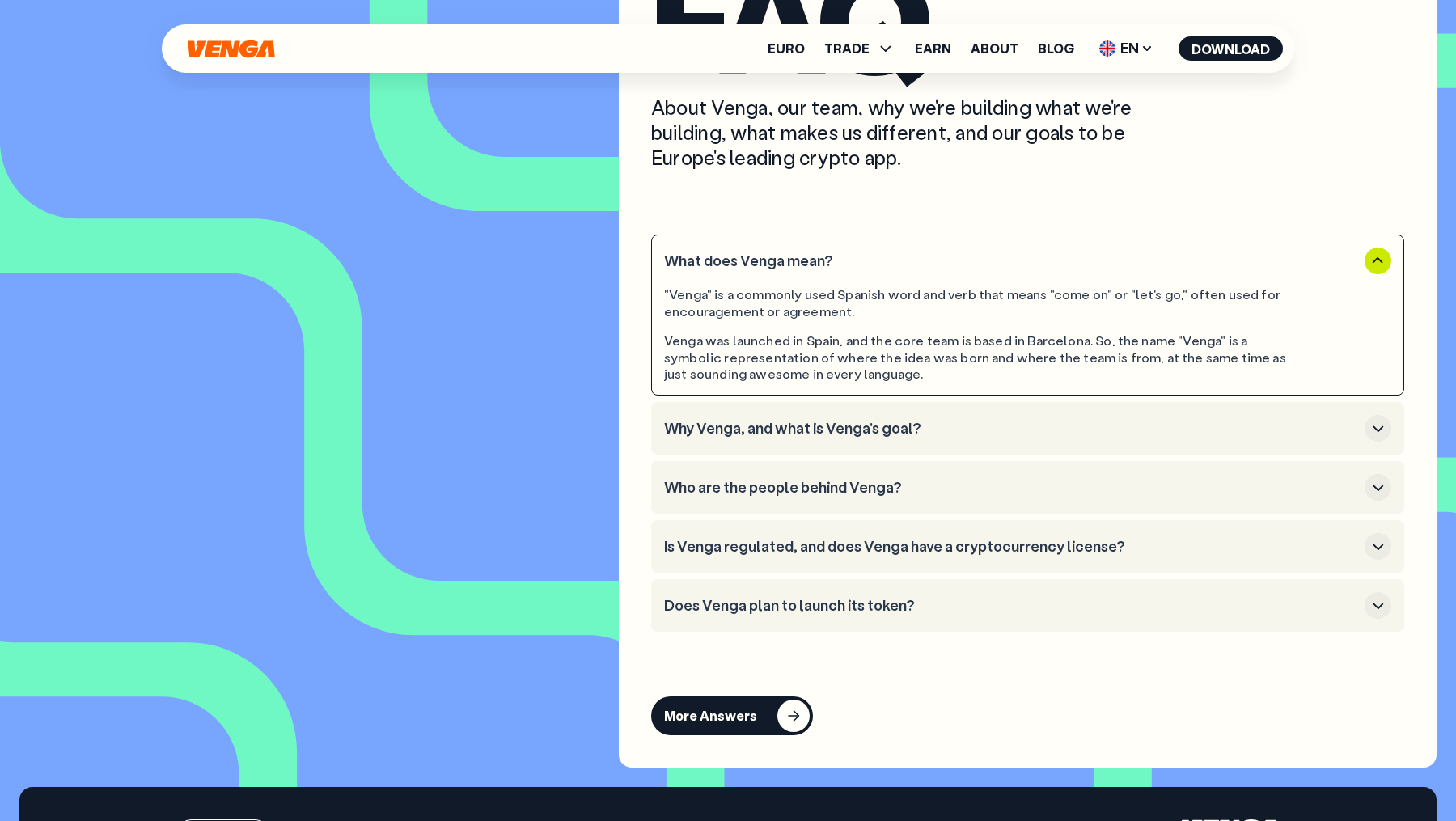 click on "Who are the people behind Venga?" at bounding box center (1027, 487) 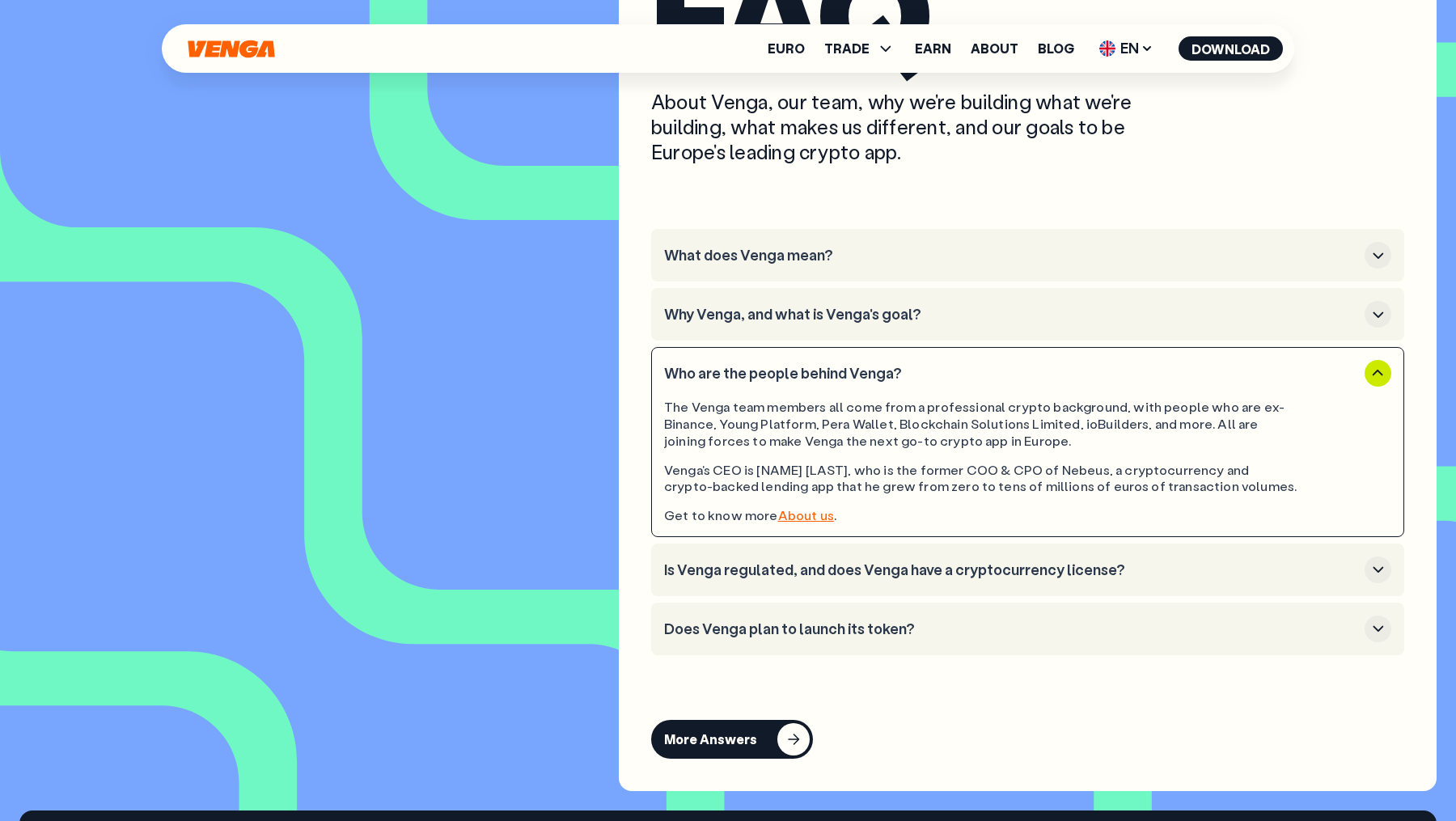 scroll, scrollTop: 6752, scrollLeft: 0, axis: vertical 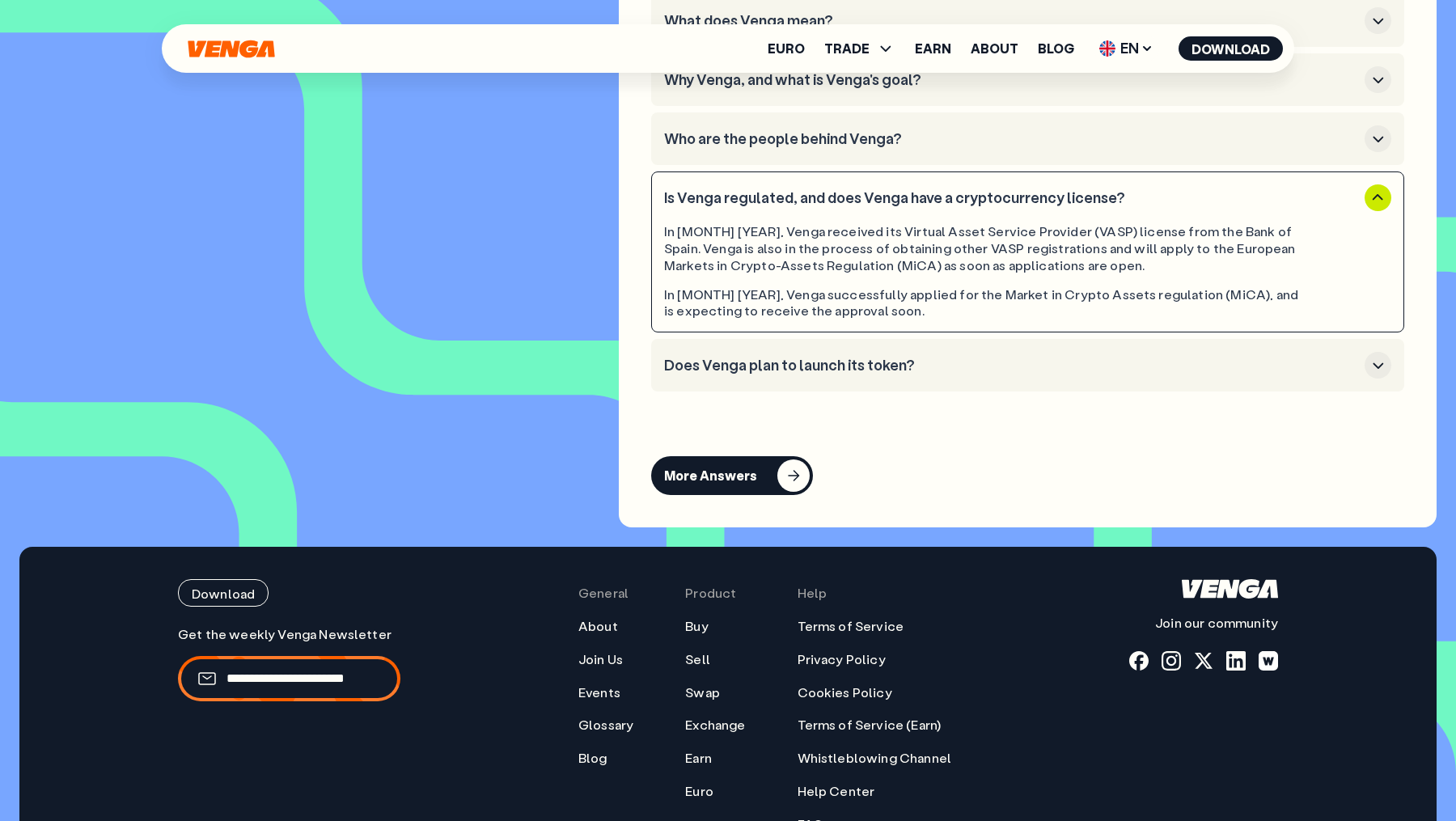 click 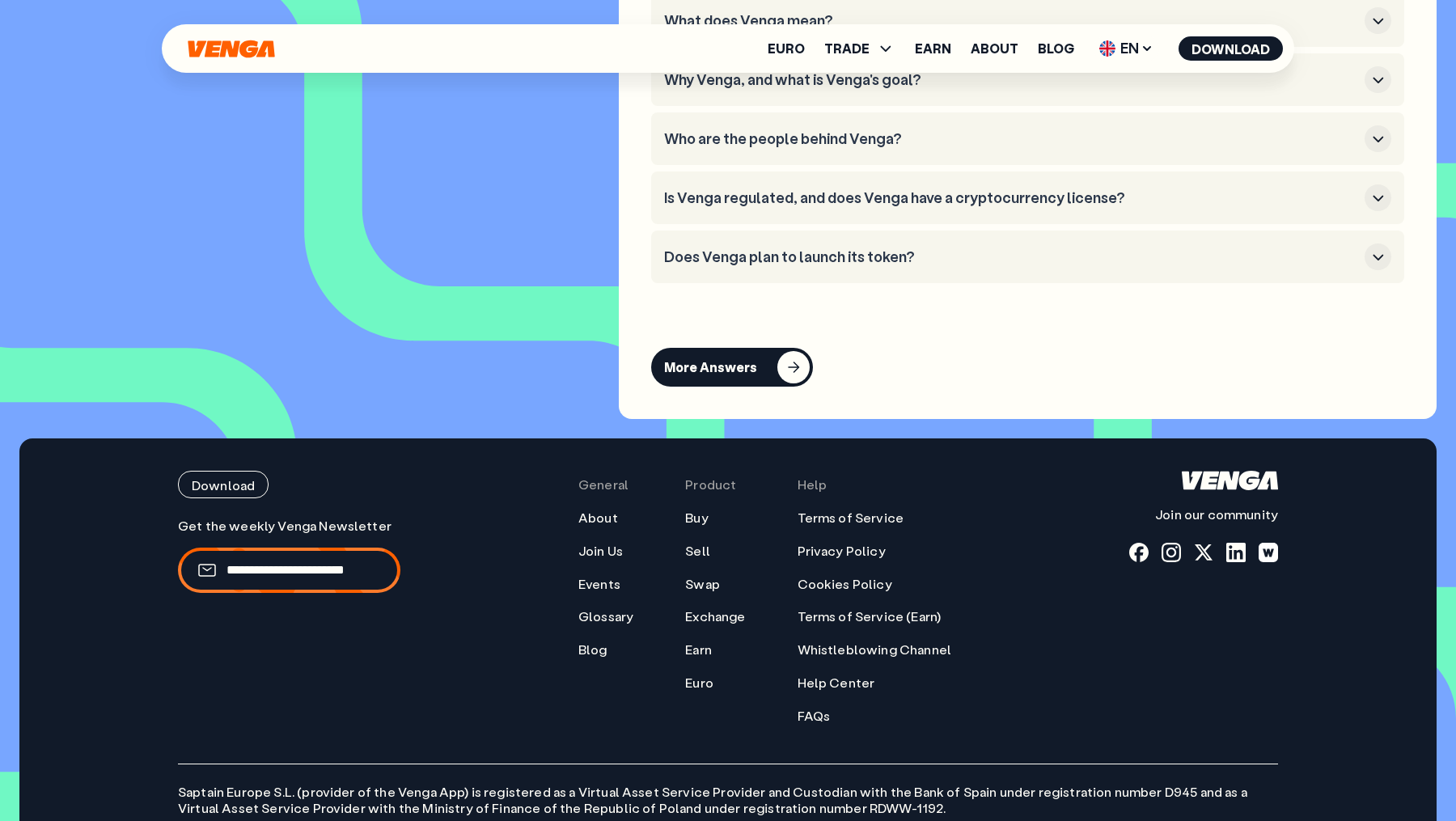 click 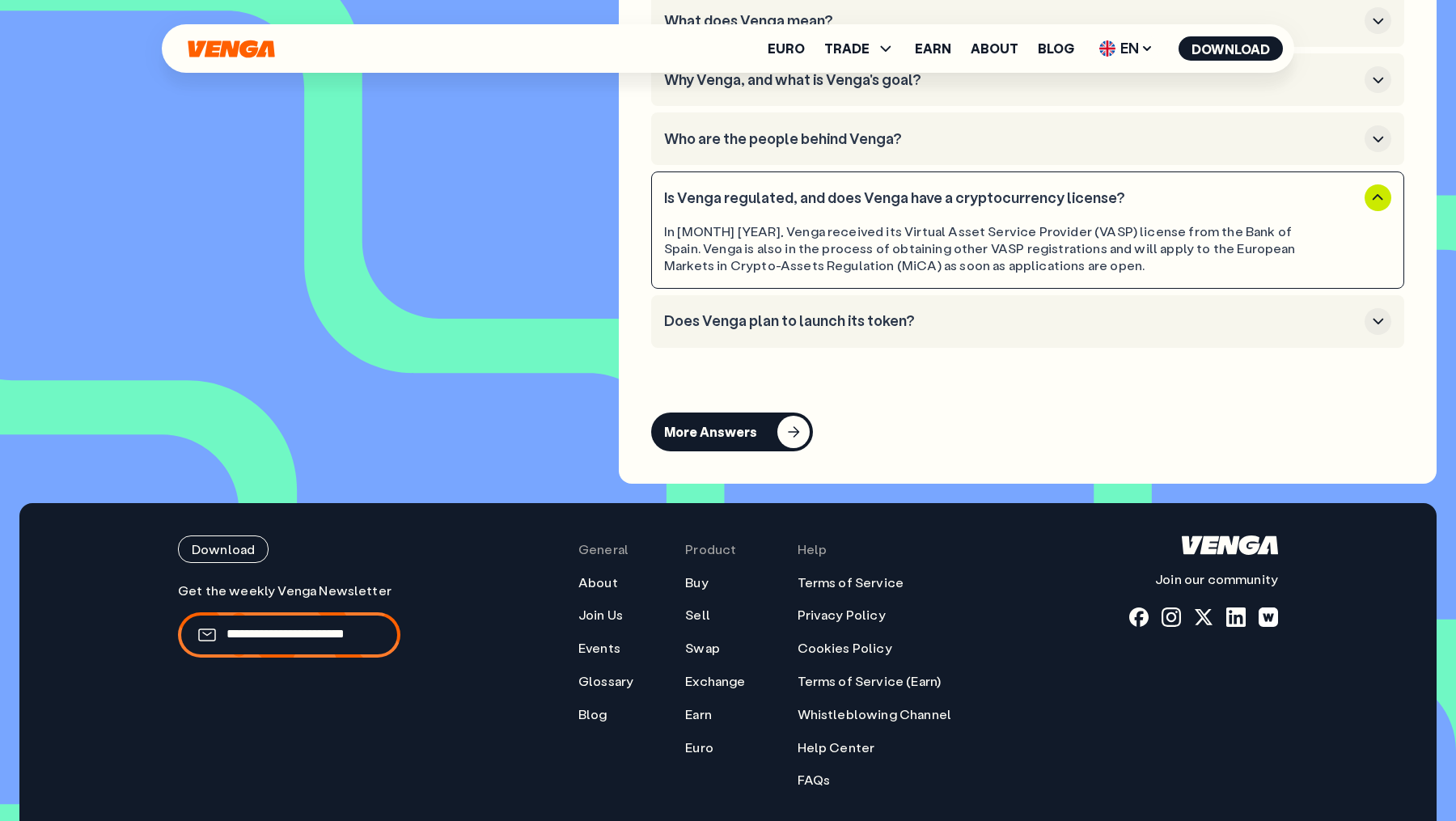 click 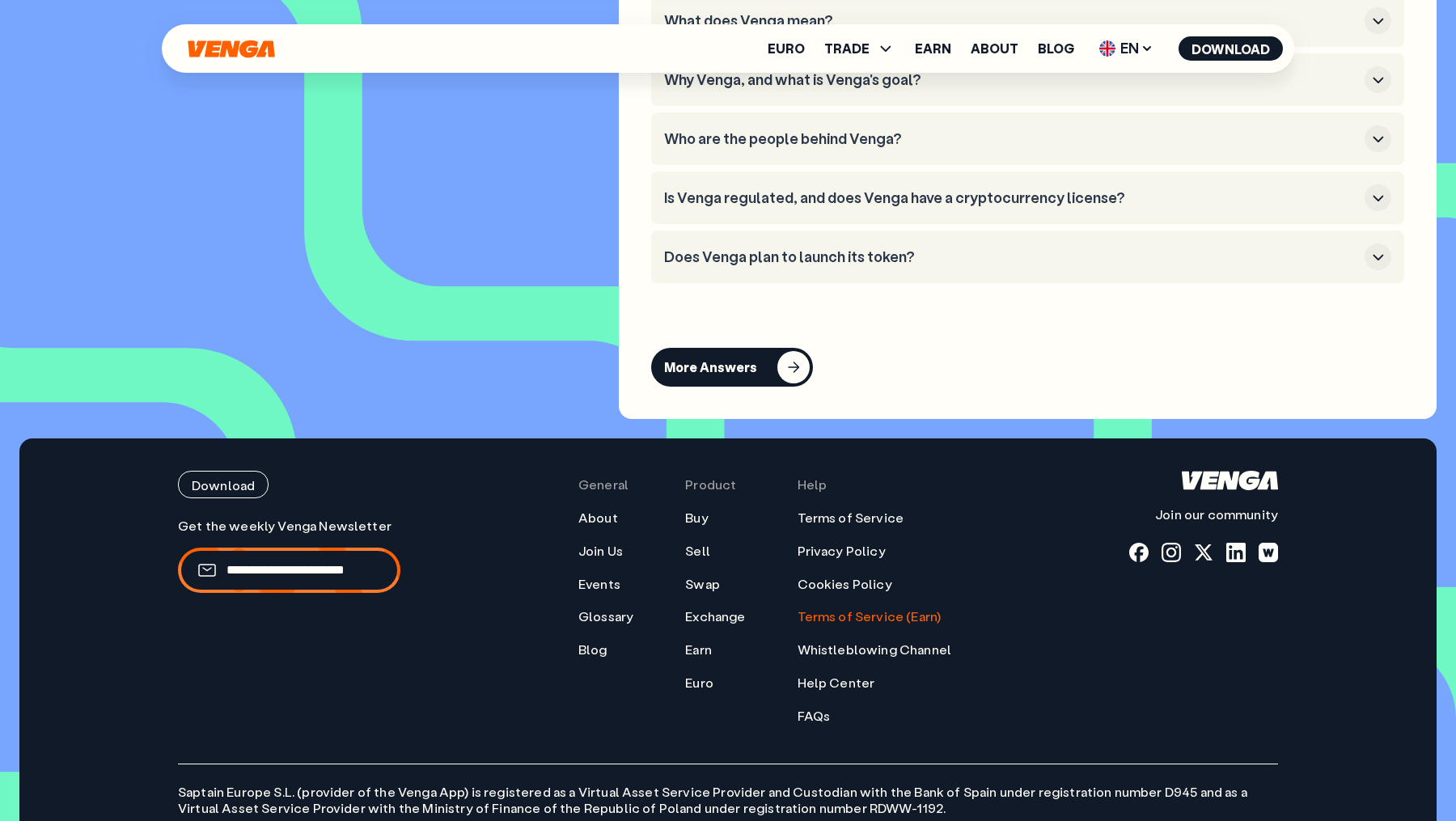 click on "Terms of Service (Earn)" at bounding box center (870, 616) 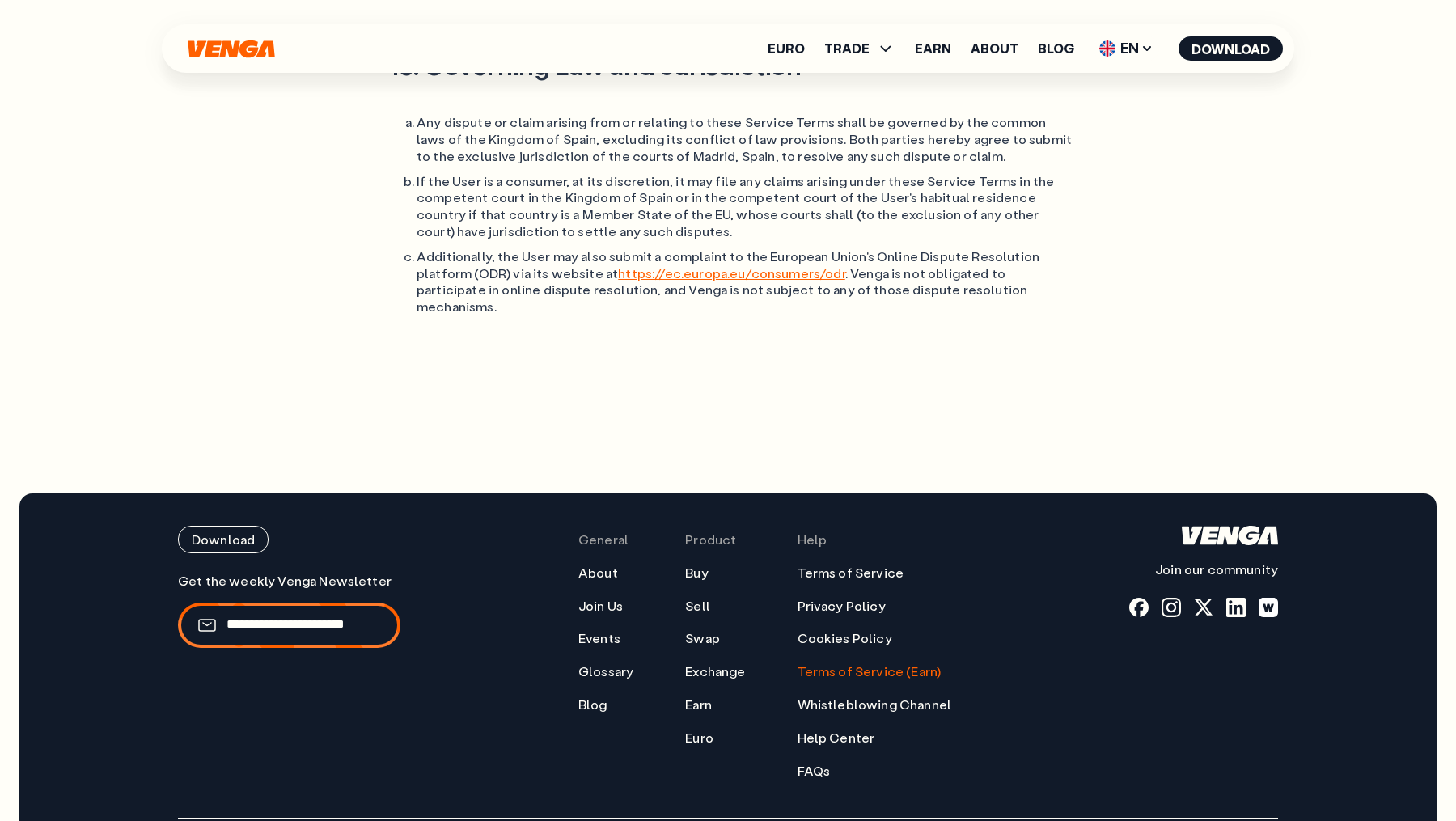 scroll, scrollTop: 5845, scrollLeft: 0, axis: vertical 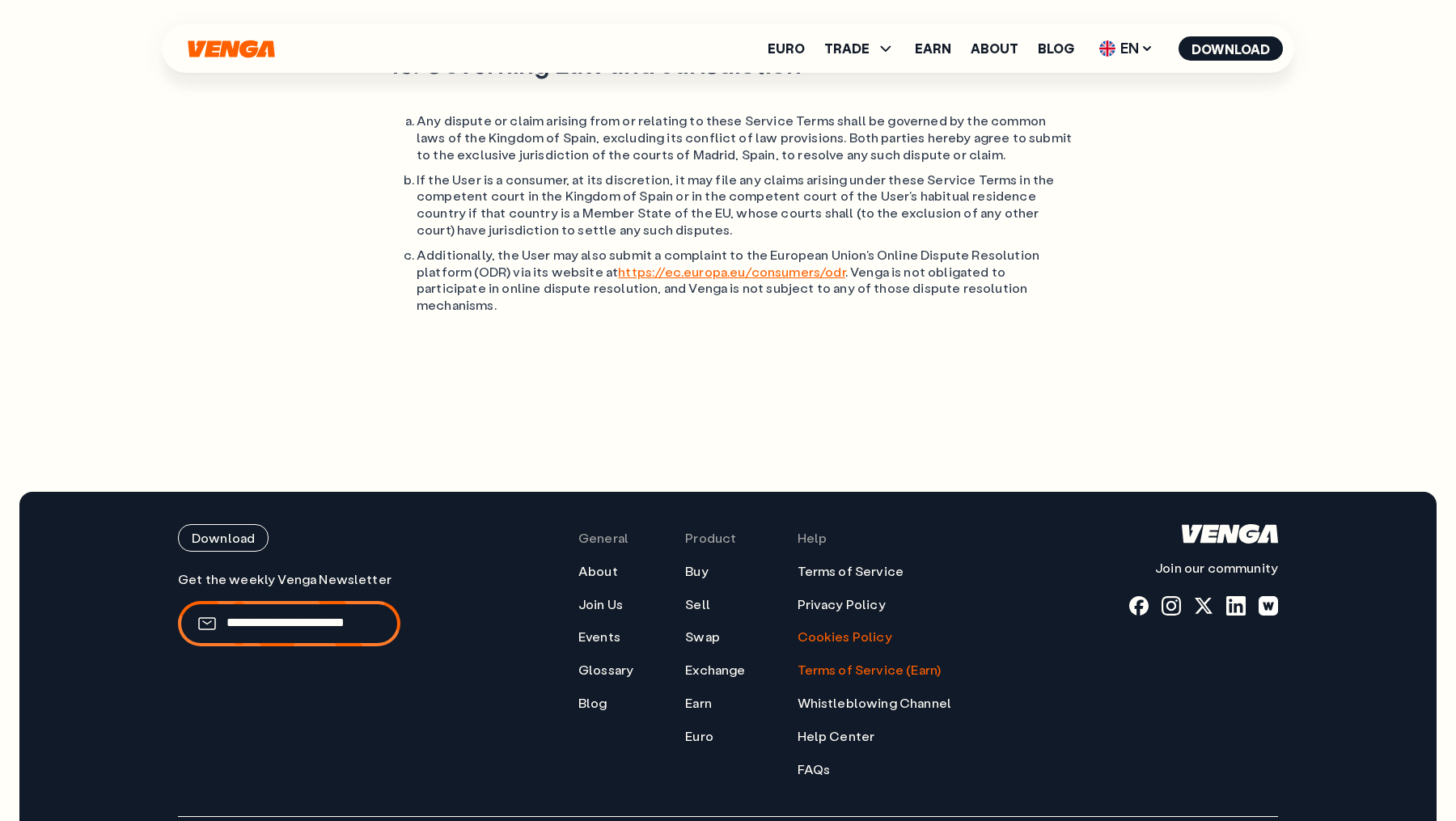 click on "Cookies Policy" at bounding box center (844, 637) 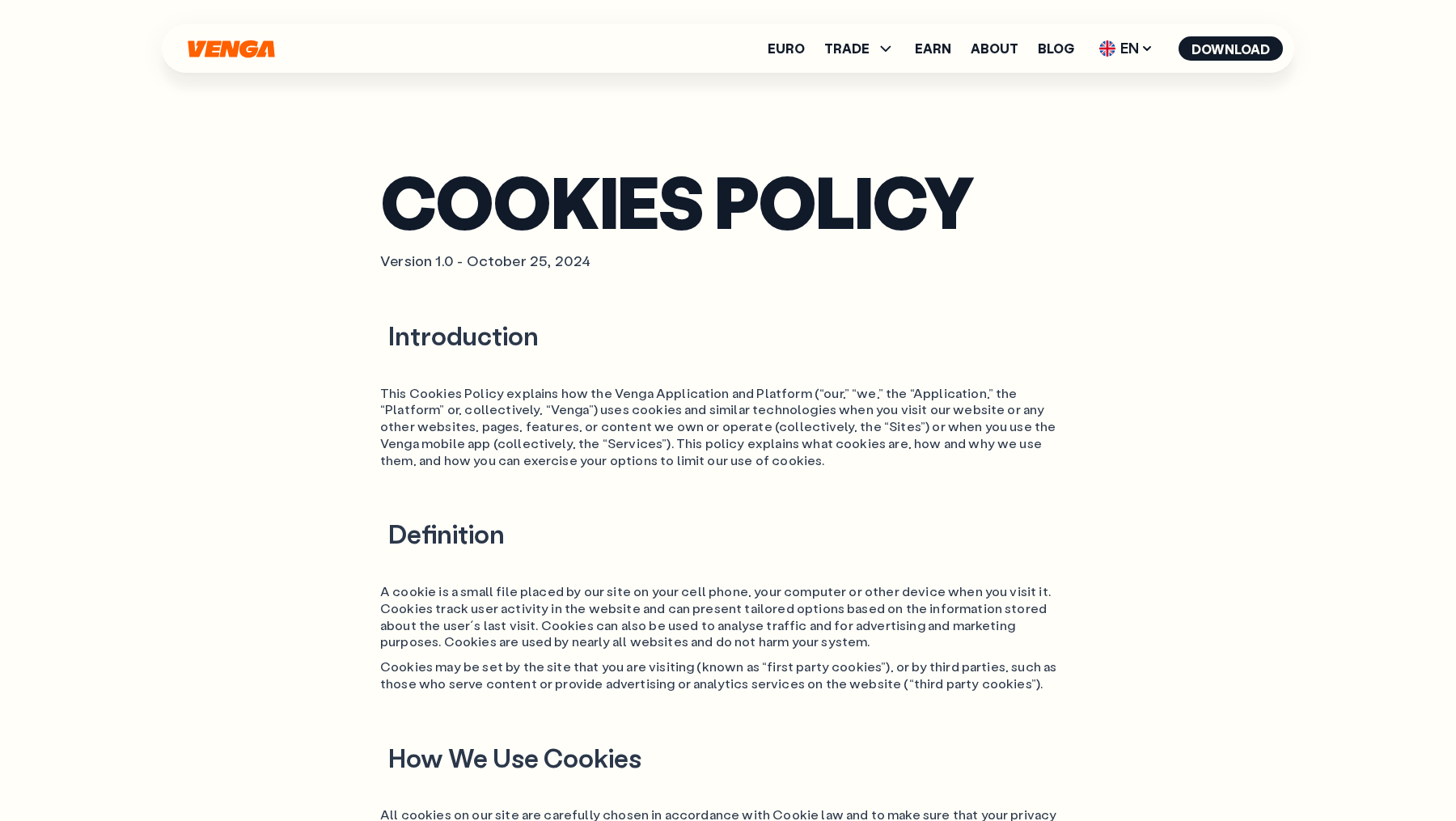 scroll, scrollTop: 0, scrollLeft: 0, axis: both 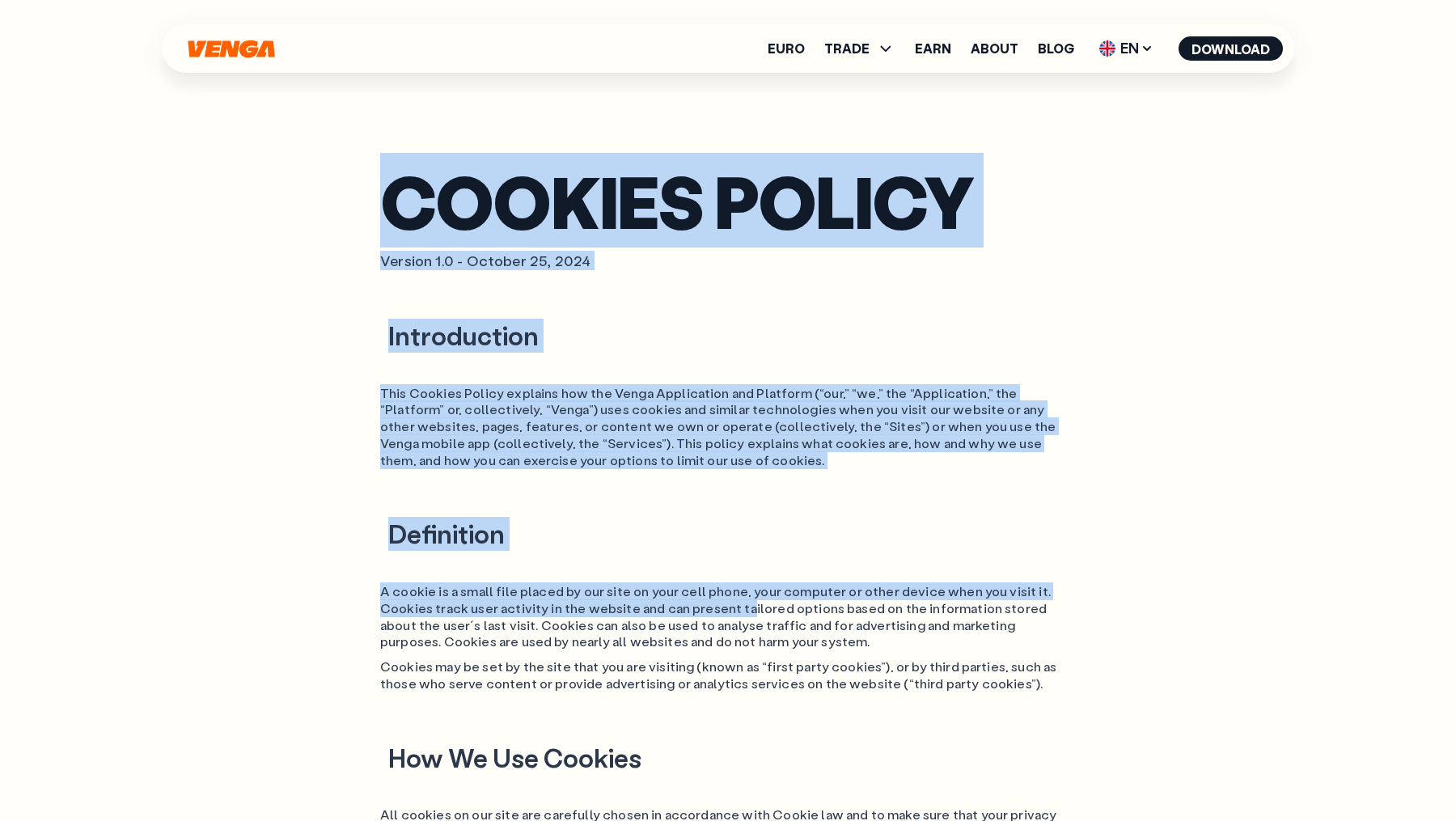 drag, startPoint x: 386, startPoint y: 208, endPoint x: 688, endPoint y: 602, distance: 496.42724 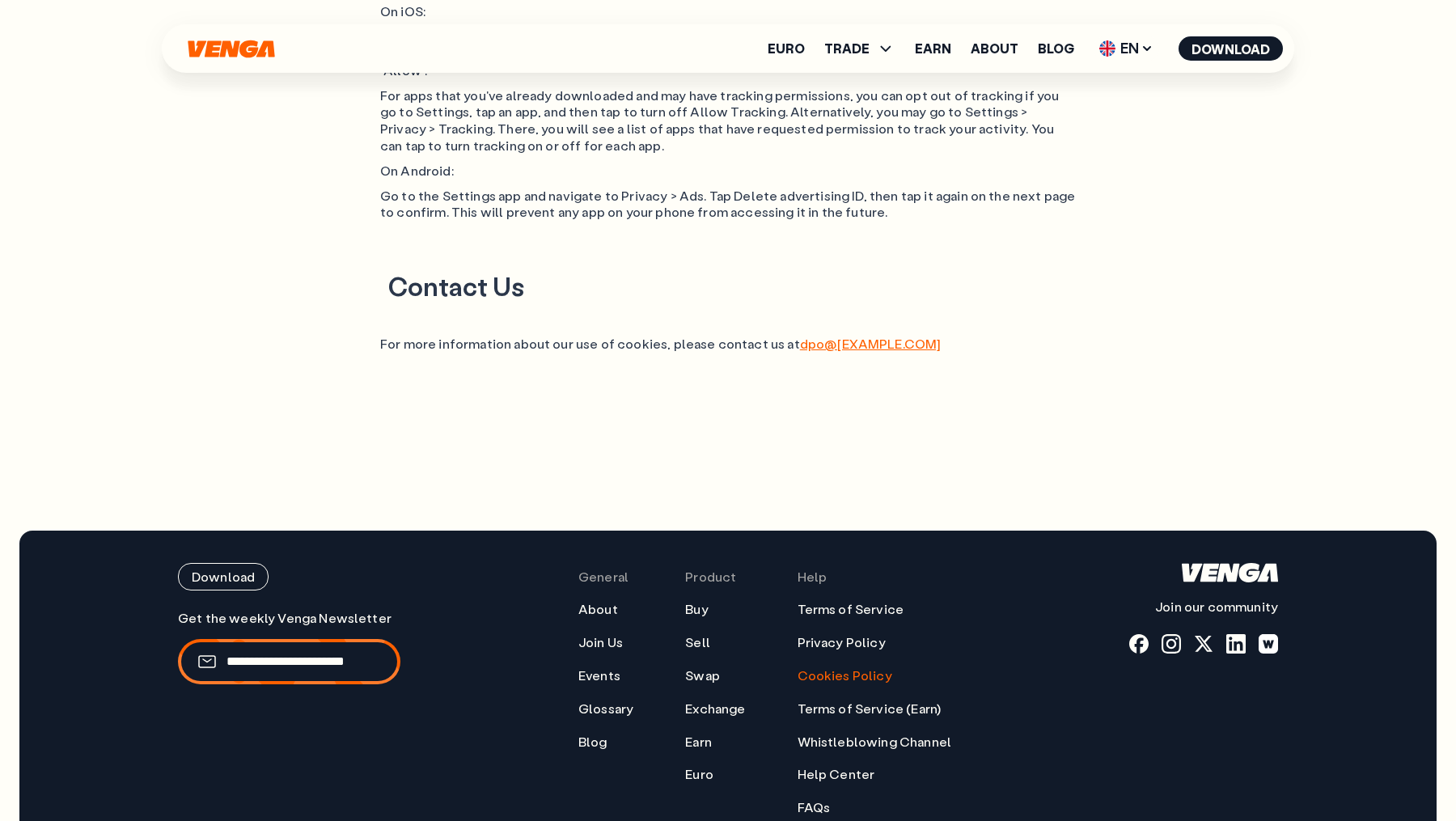 scroll, scrollTop: 1542, scrollLeft: 0, axis: vertical 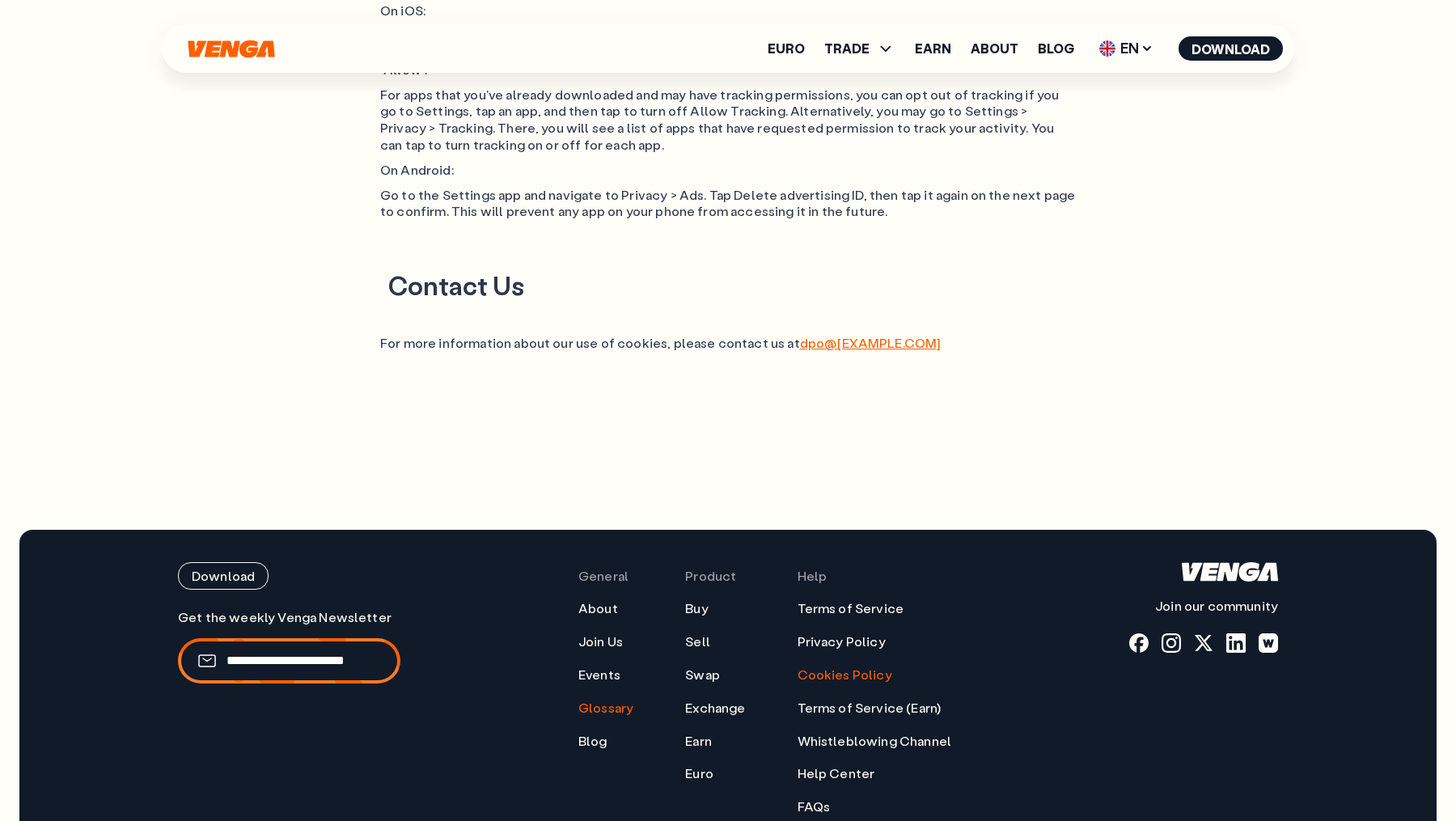 click on "Glossary" at bounding box center (606, 708) 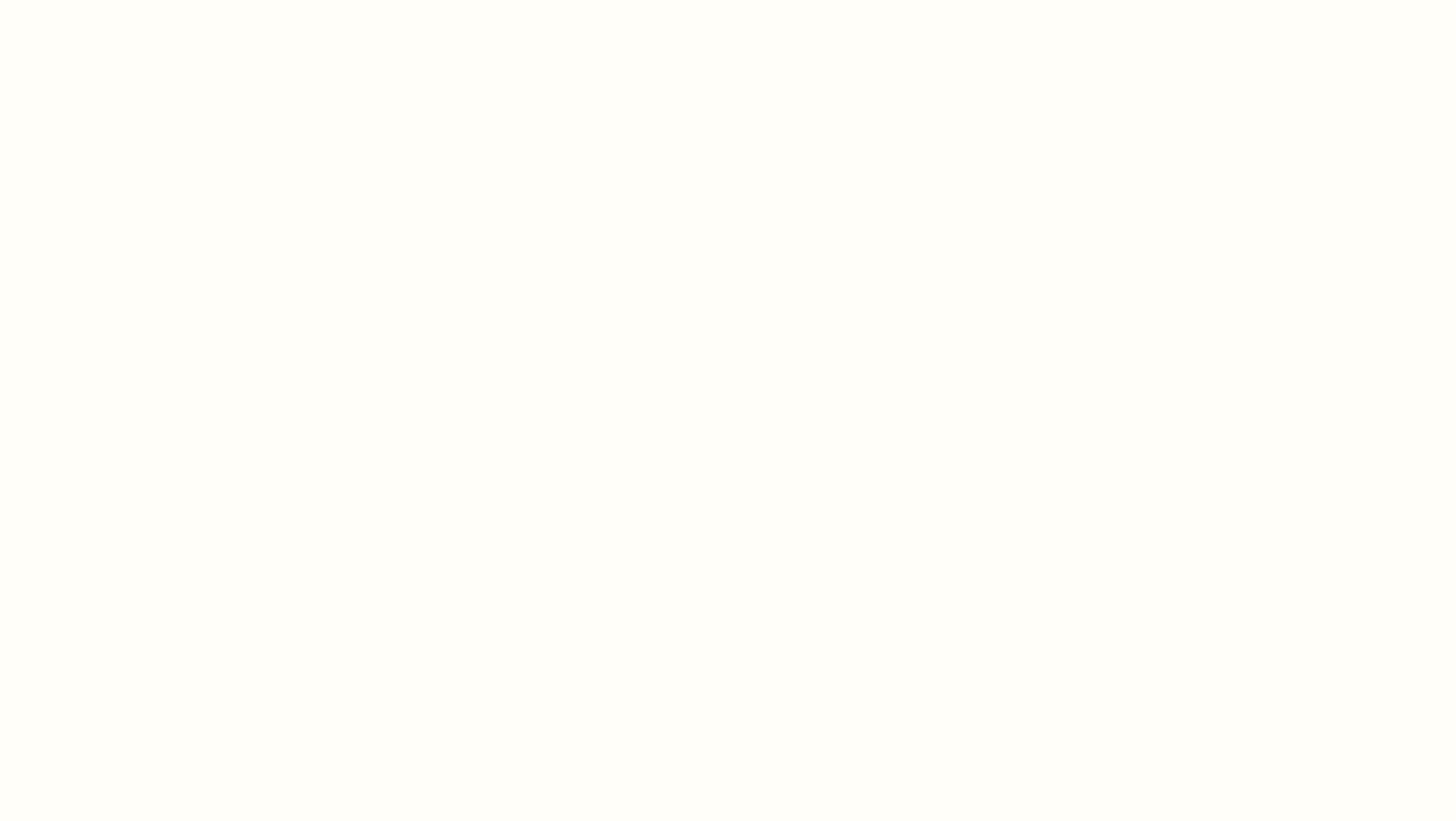 scroll, scrollTop: 0, scrollLeft: 0, axis: both 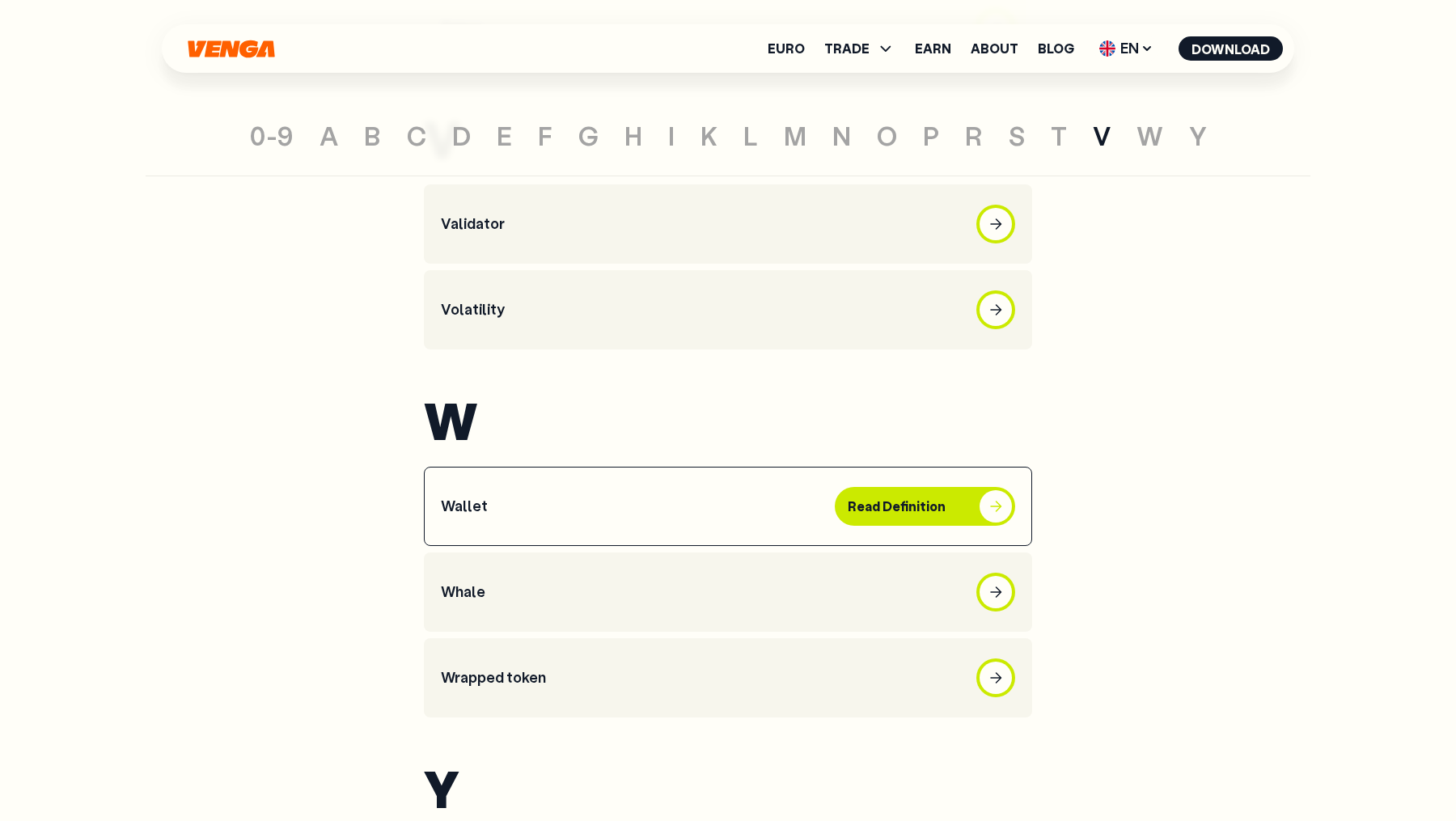 click on "Wallet Read Definition" at bounding box center (728, 506) 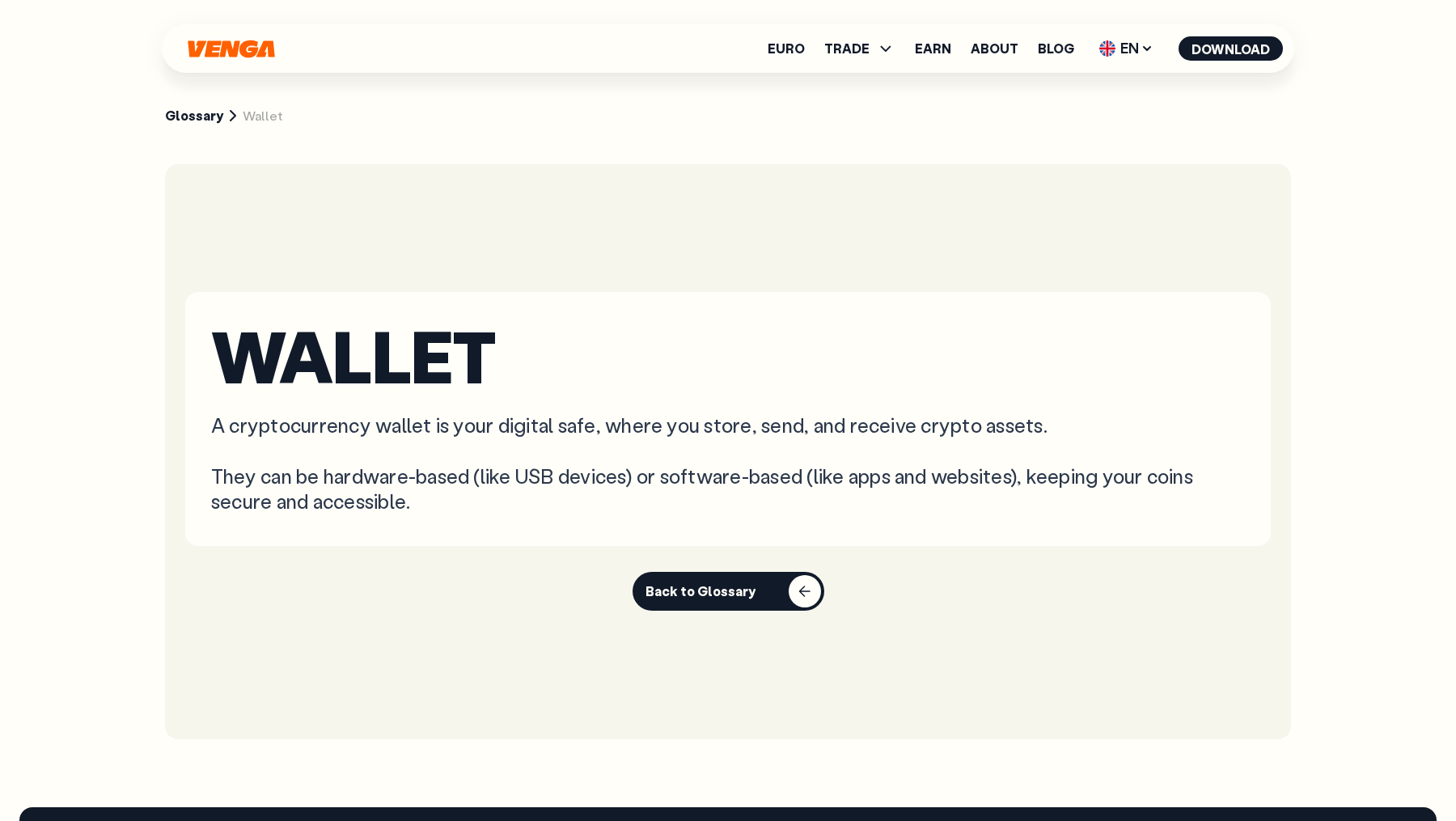 scroll, scrollTop: 0, scrollLeft: 0, axis: both 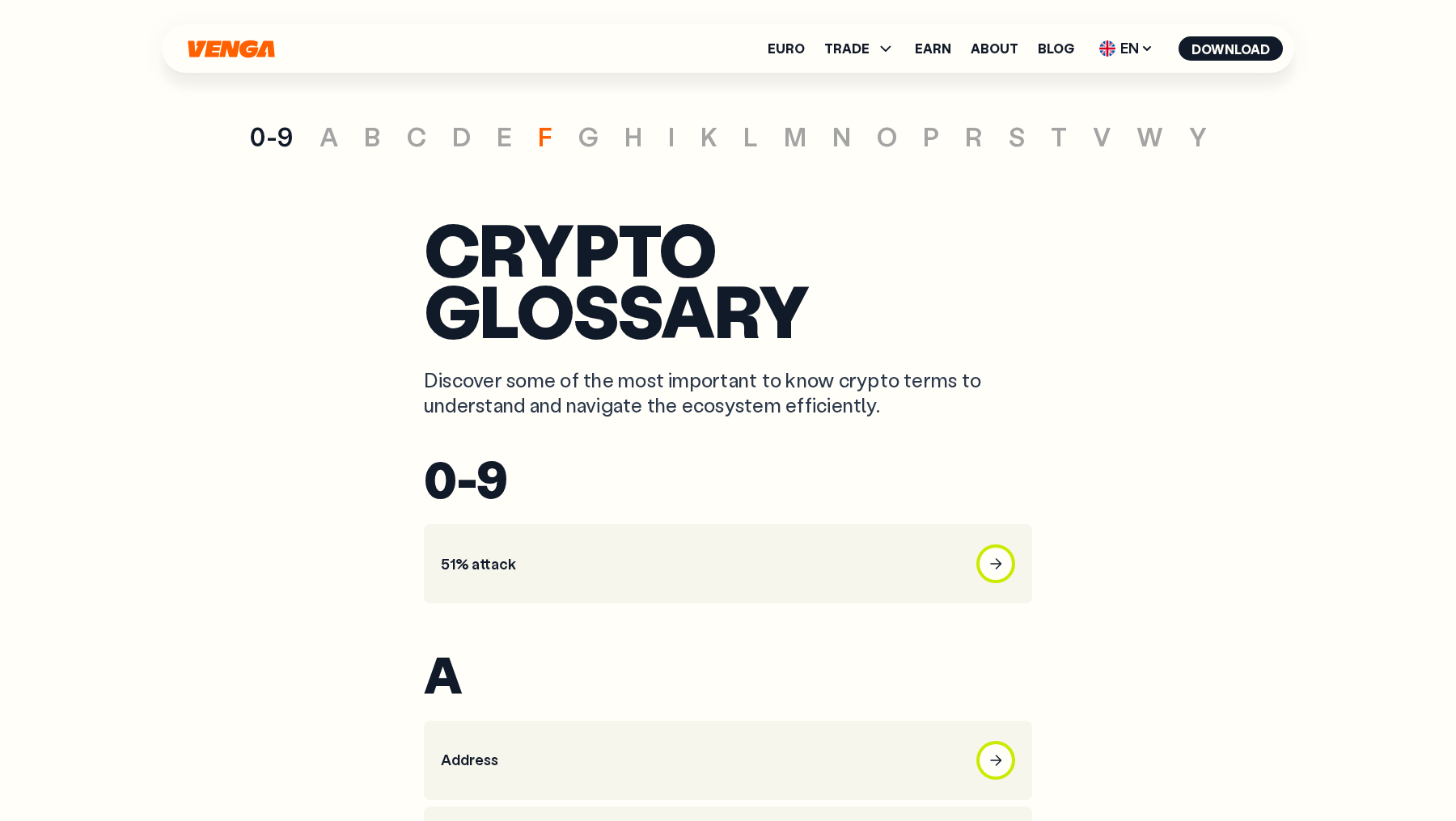 click on "F" at bounding box center [545, 136] 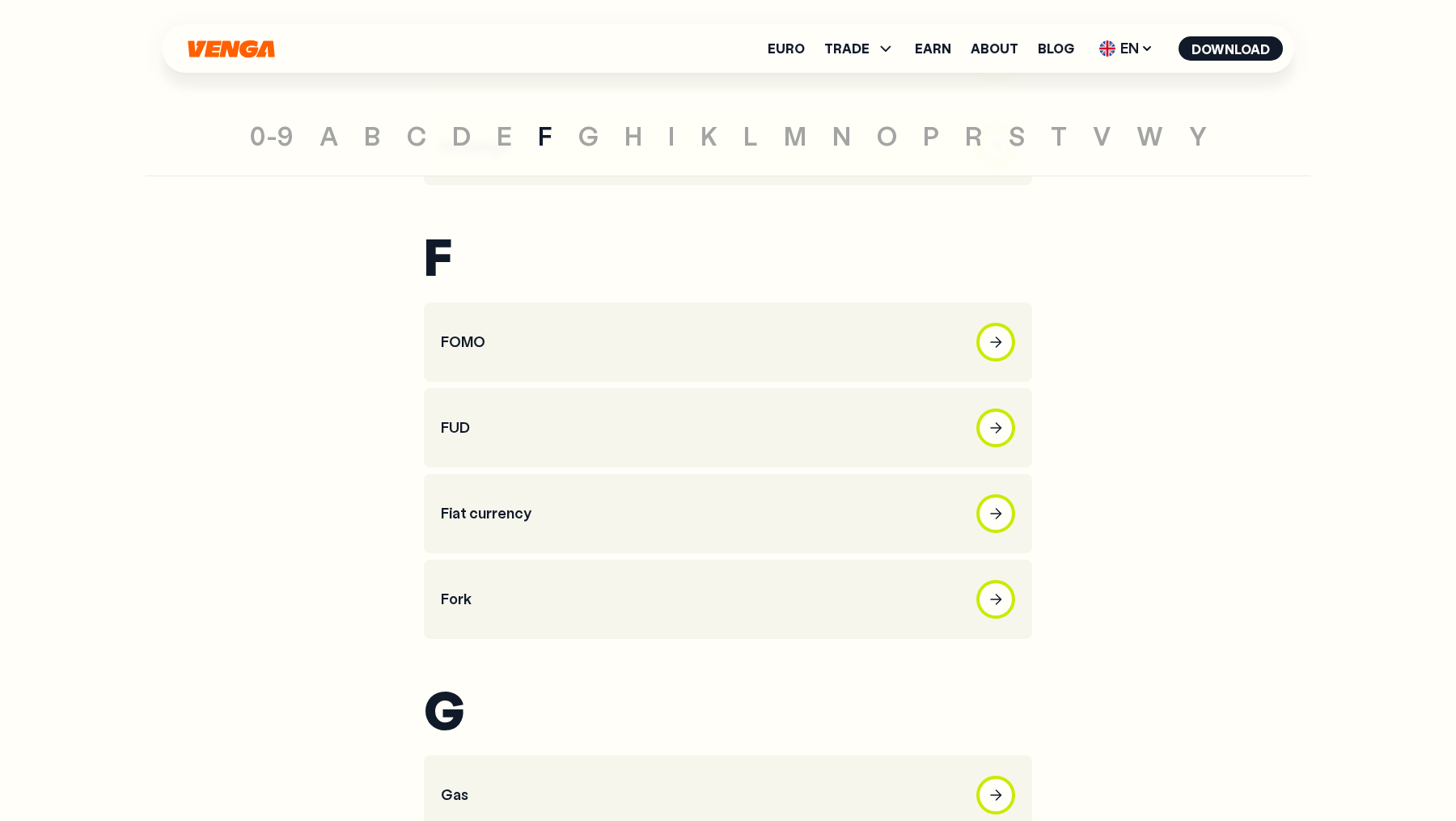 scroll, scrollTop: 2257, scrollLeft: 0, axis: vertical 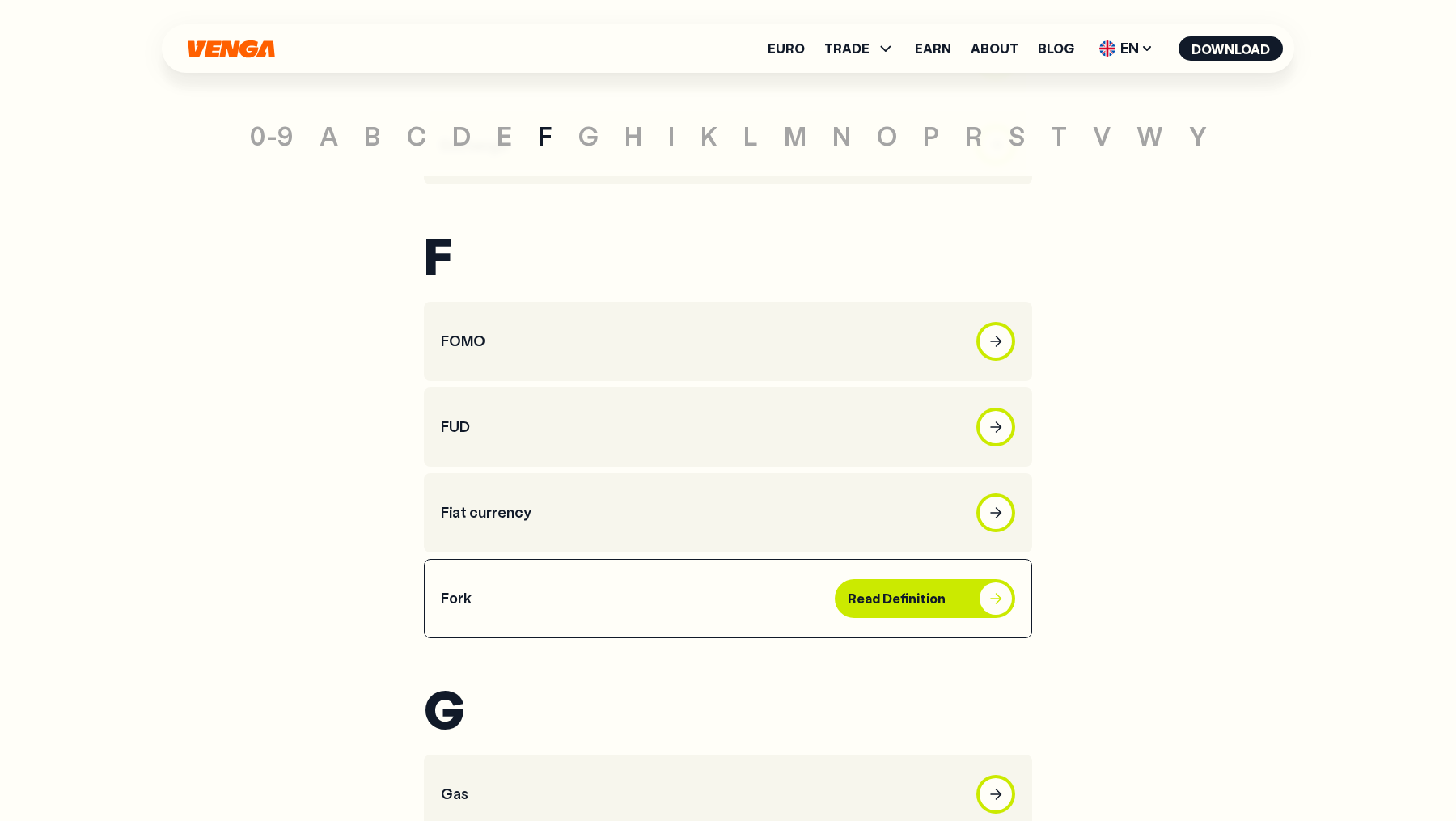 click on "Fork Read Definition" at bounding box center (728, 599) 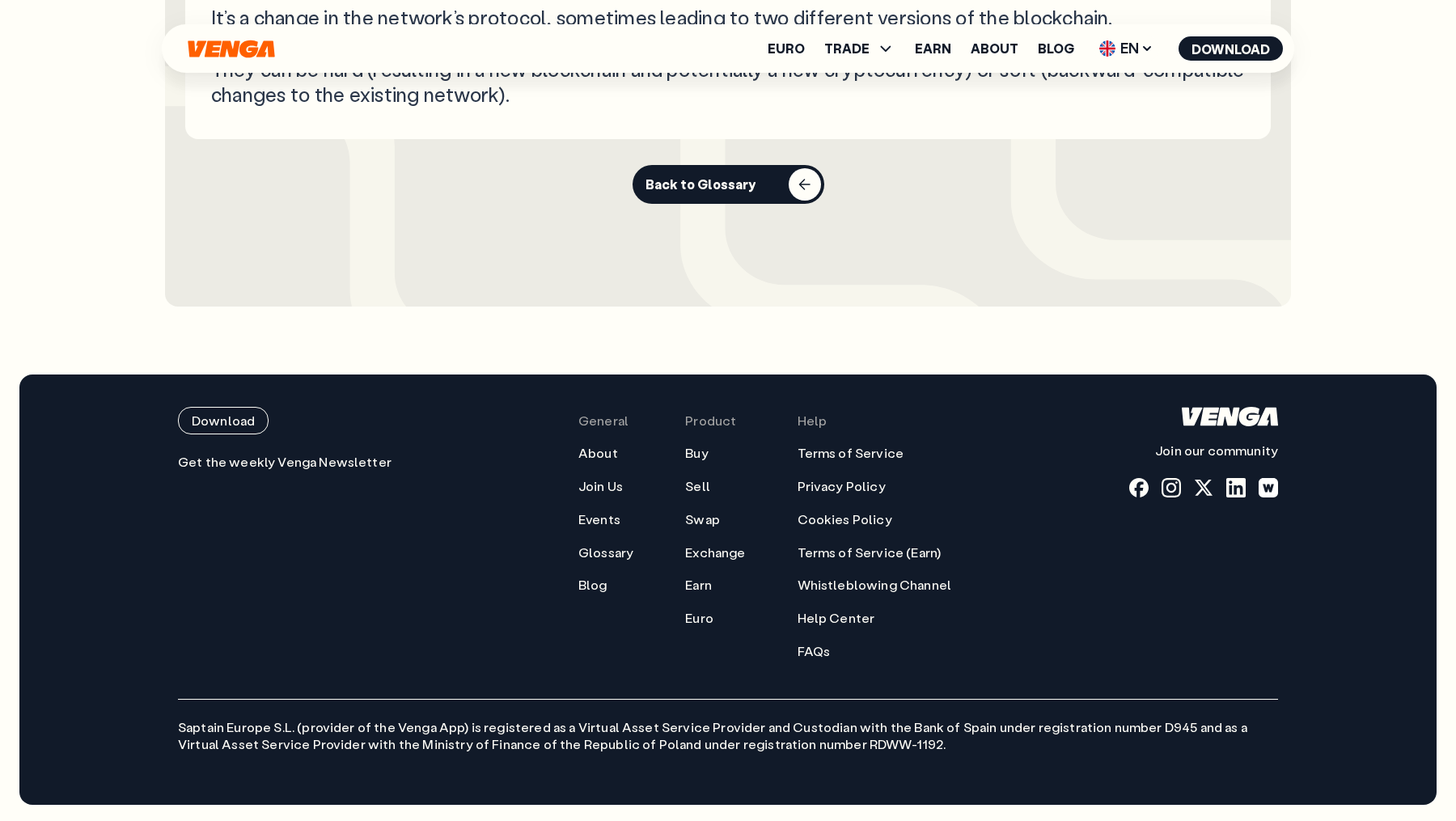 scroll, scrollTop: 0, scrollLeft: 0, axis: both 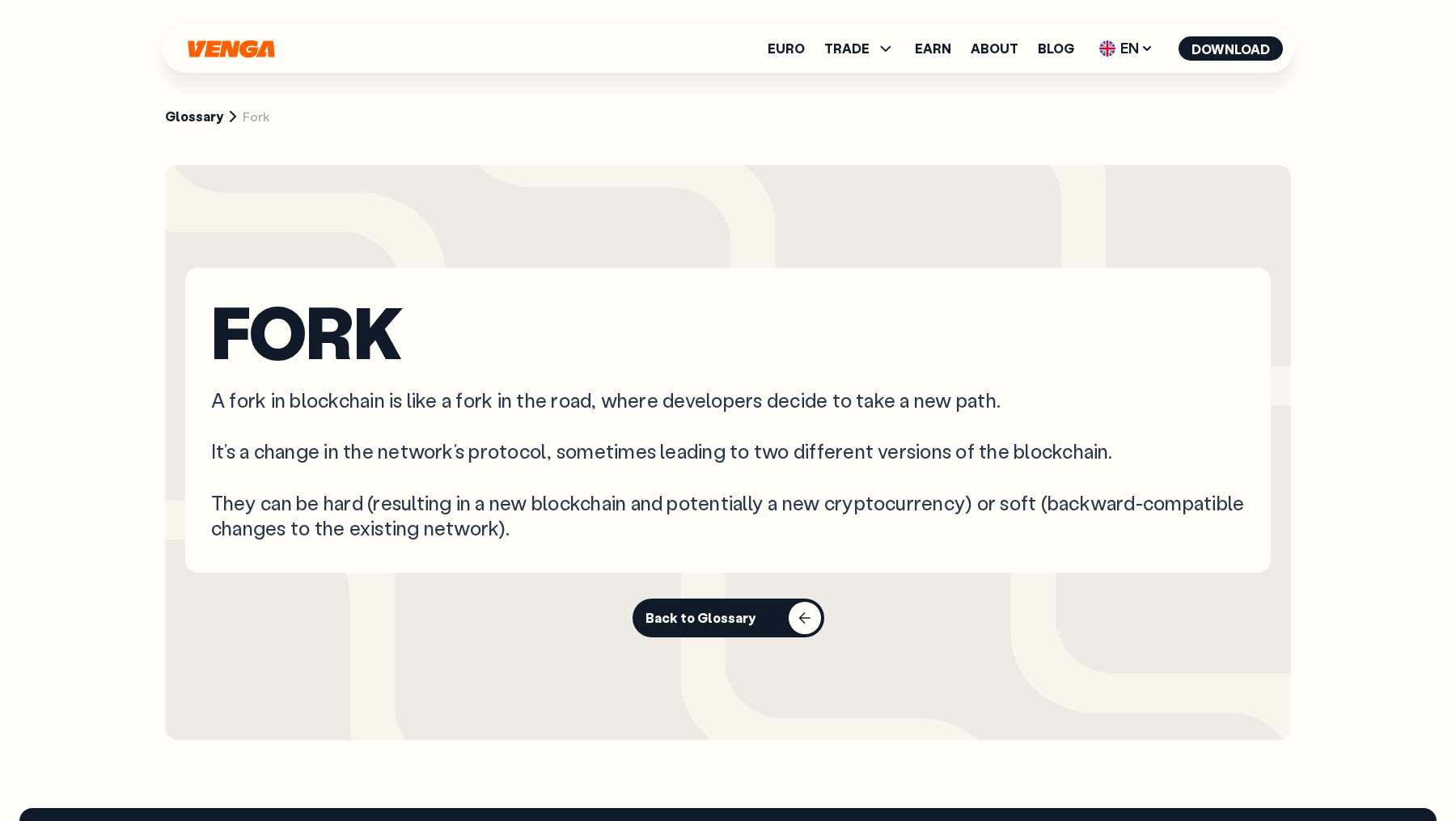 click on "Back to Glossary" at bounding box center [728, 618] 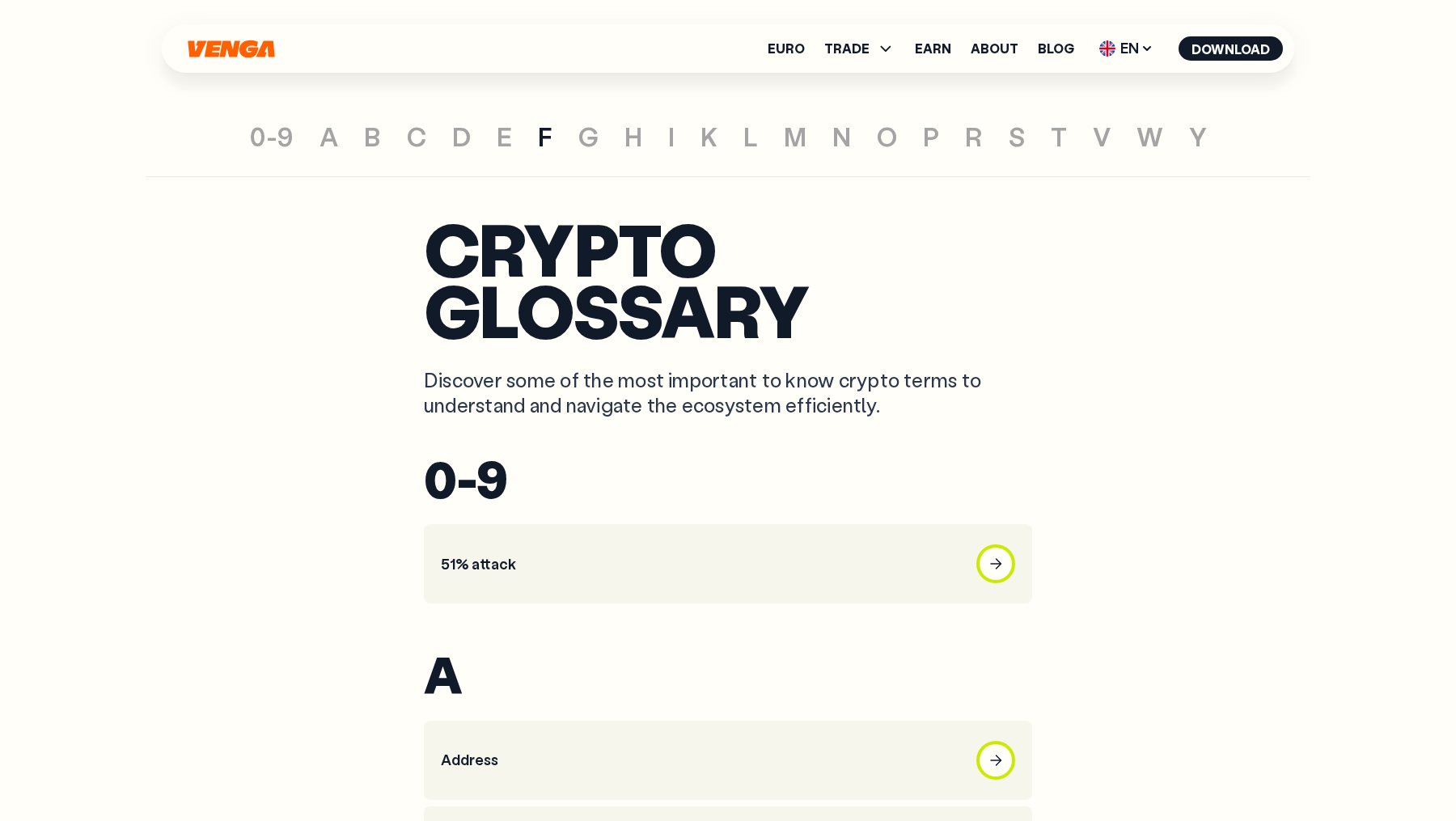 scroll, scrollTop: 2257, scrollLeft: 0, axis: vertical 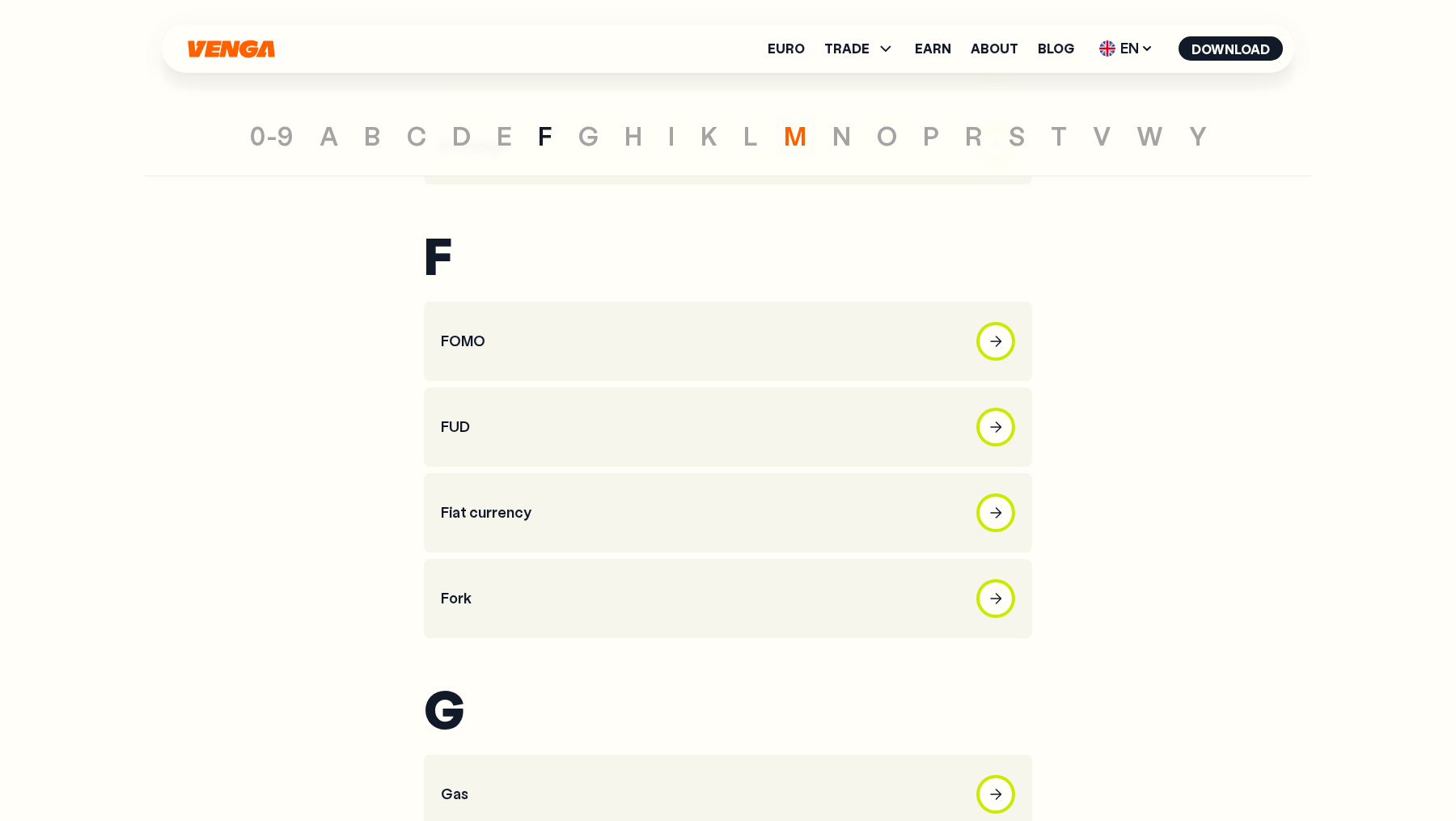 click on "M" at bounding box center (795, 135) 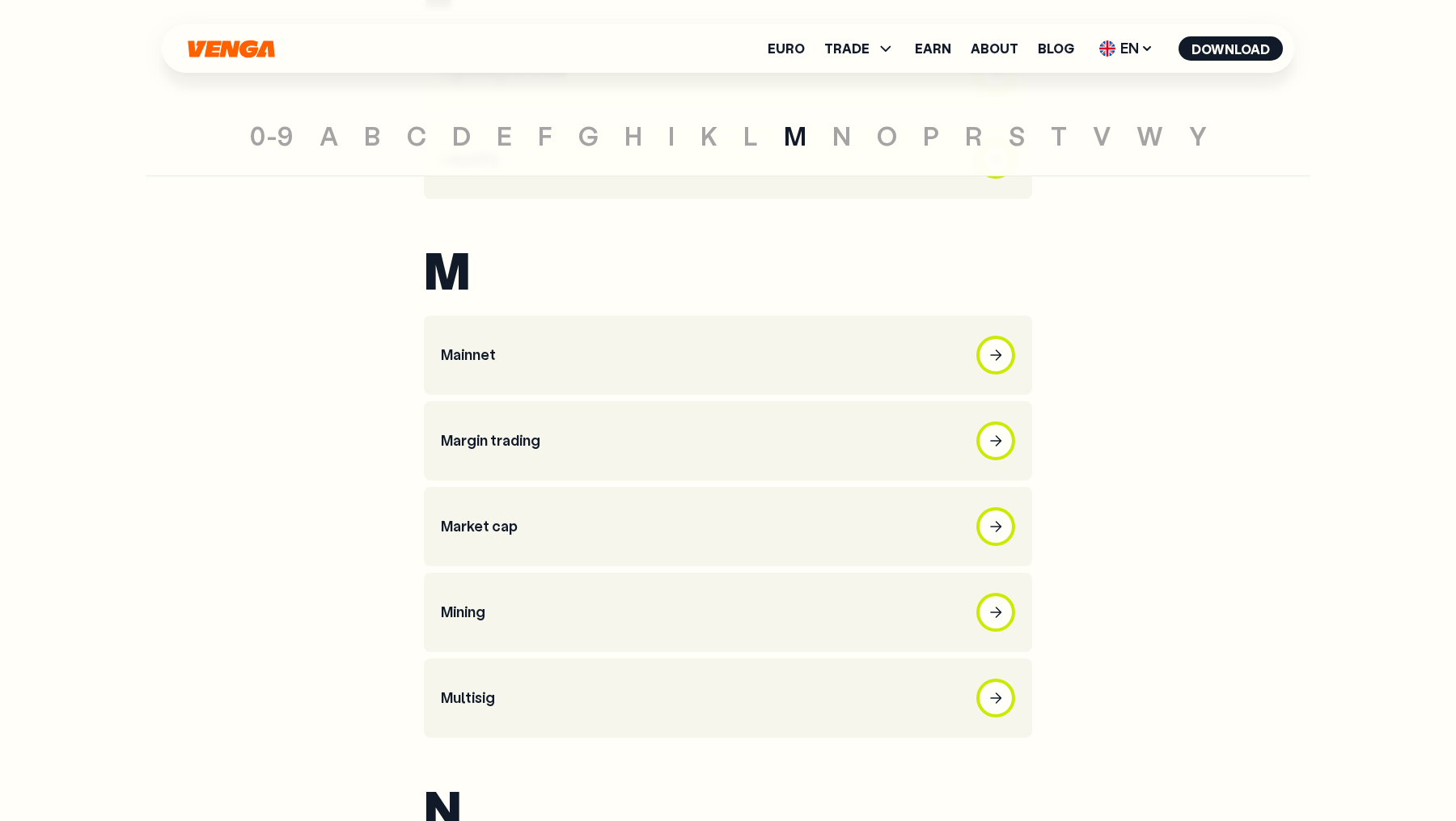 click on "0-9 A B C D E F G H I K L M N O P R S T V W Y" at bounding box center [728, 87] 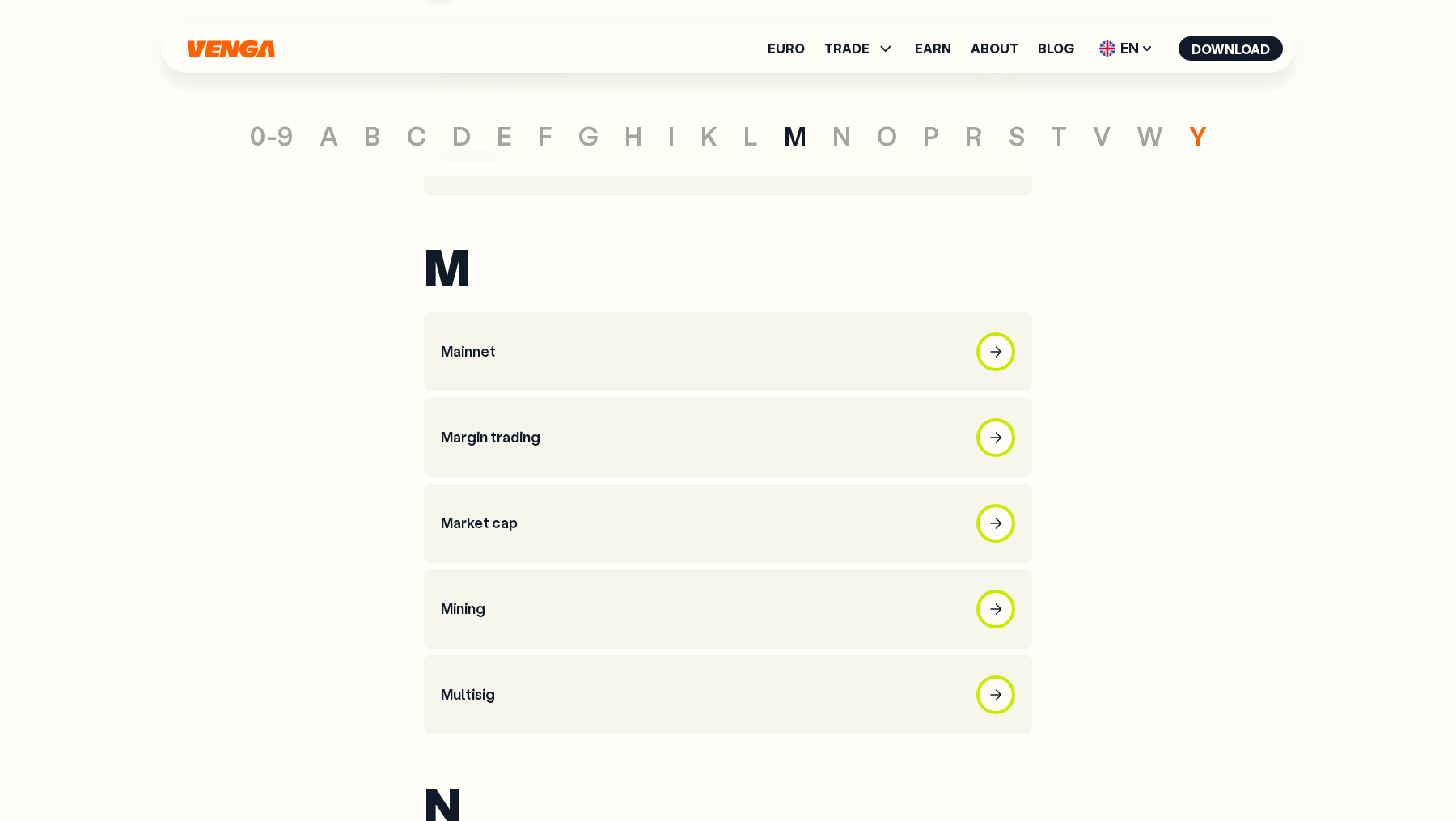 click on "Y" at bounding box center (1198, 135) 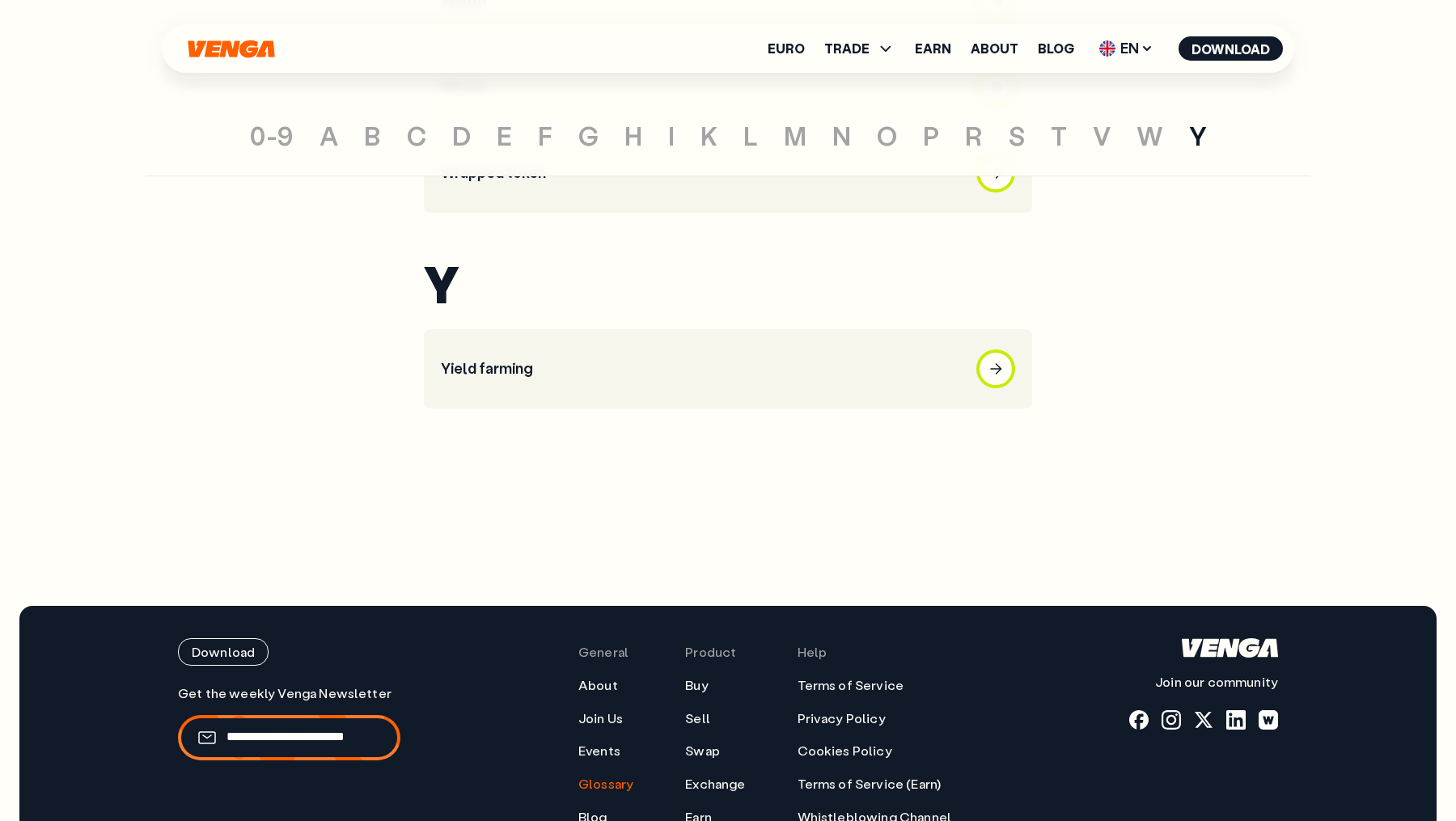 scroll, scrollTop: 7572, scrollLeft: 0, axis: vertical 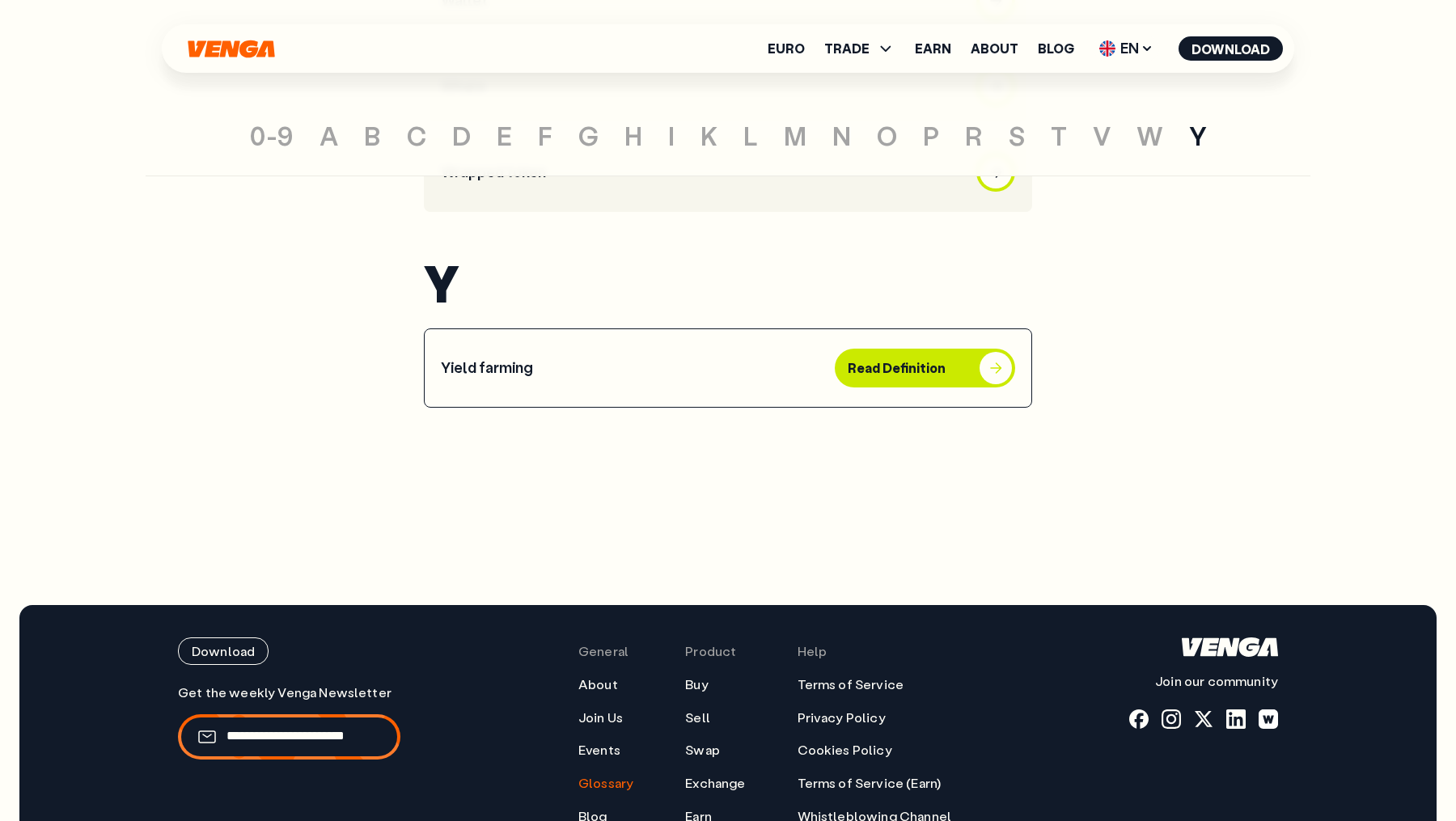 click on "Yield farming Read Definition" at bounding box center [728, 368] 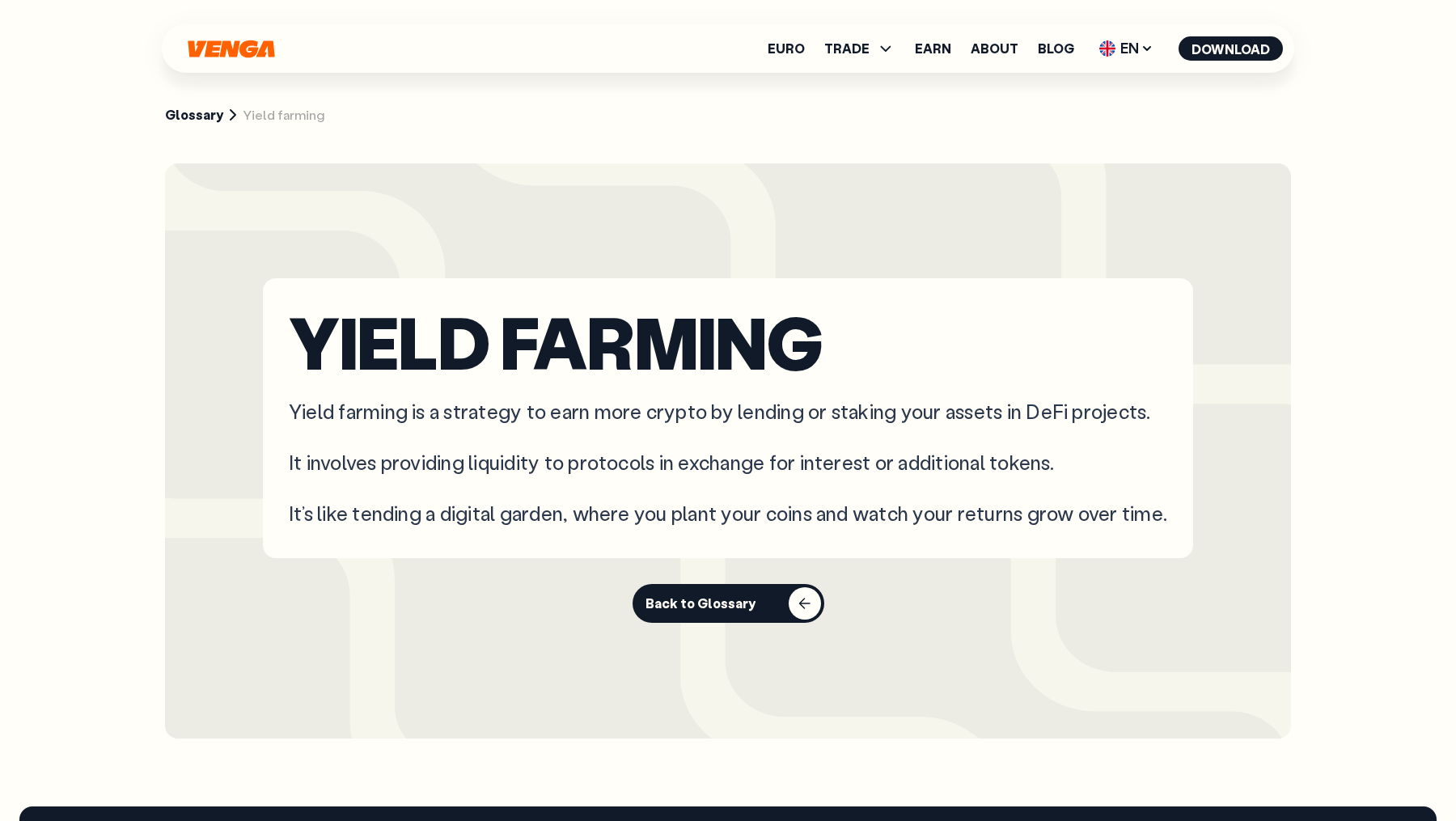 scroll, scrollTop: 1, scrollLeft: 0, axis: vertical 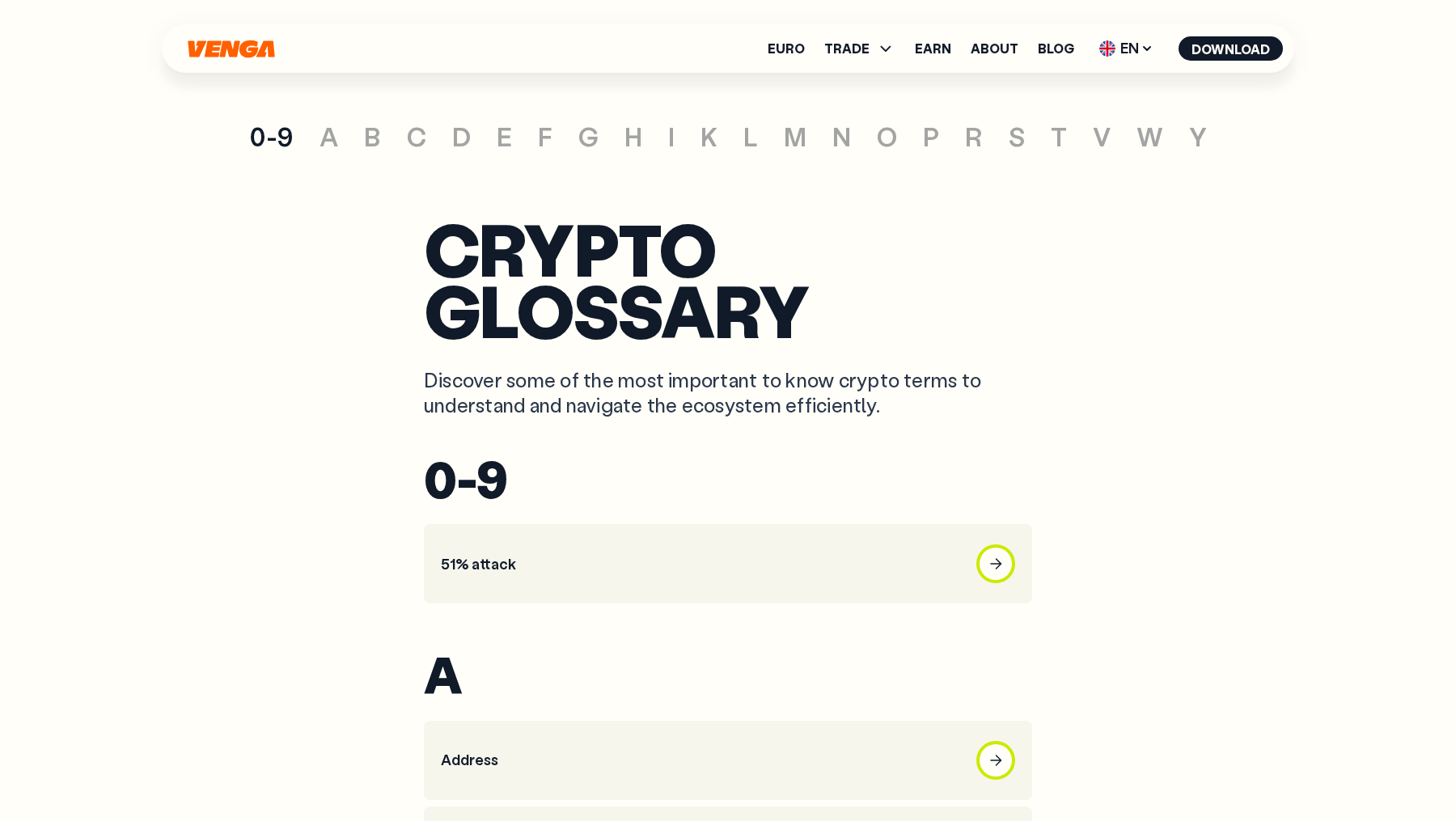 click 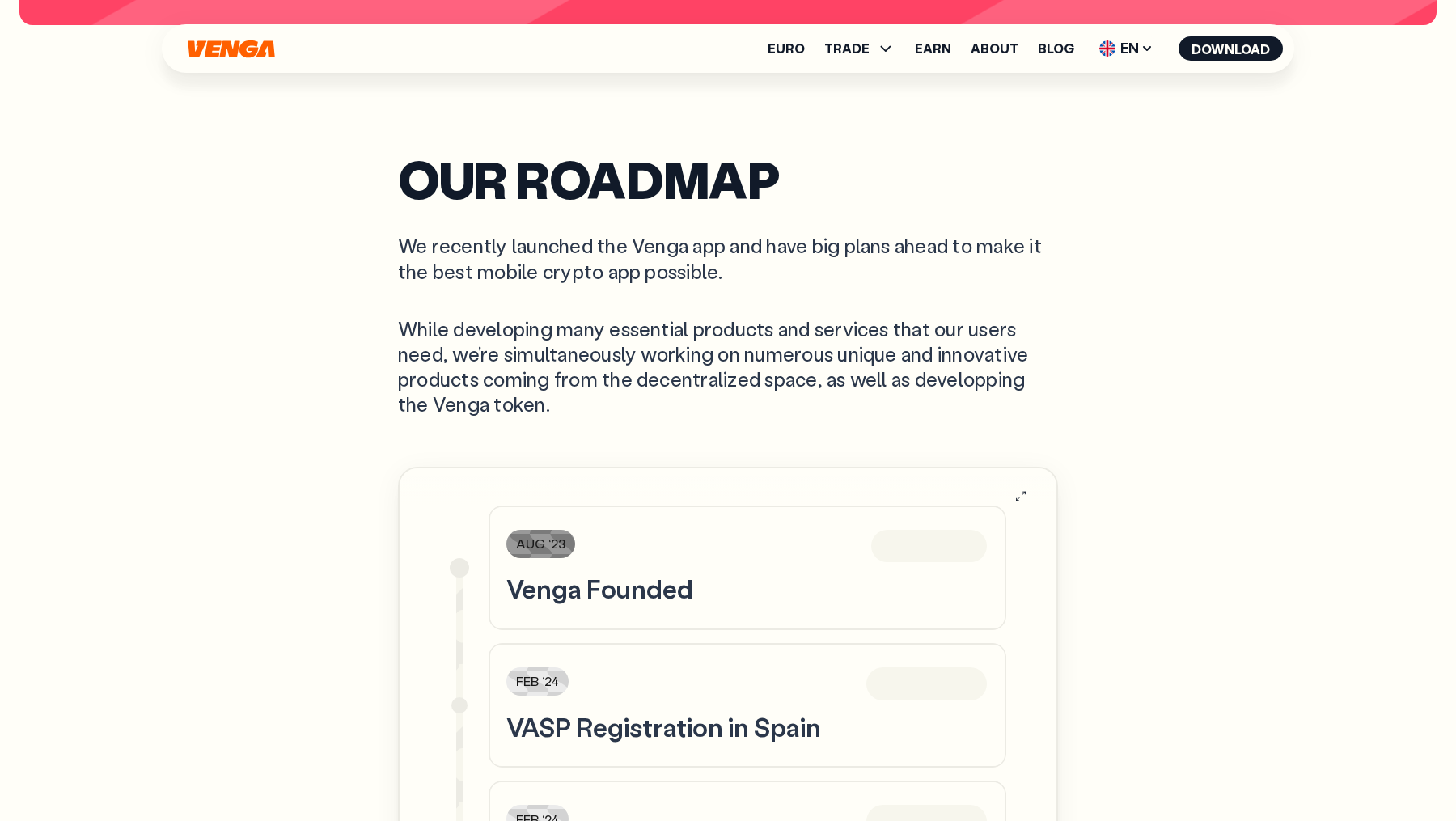 scroll, scrollTop: 5140, scrollLeft: 0, axis: vertical 